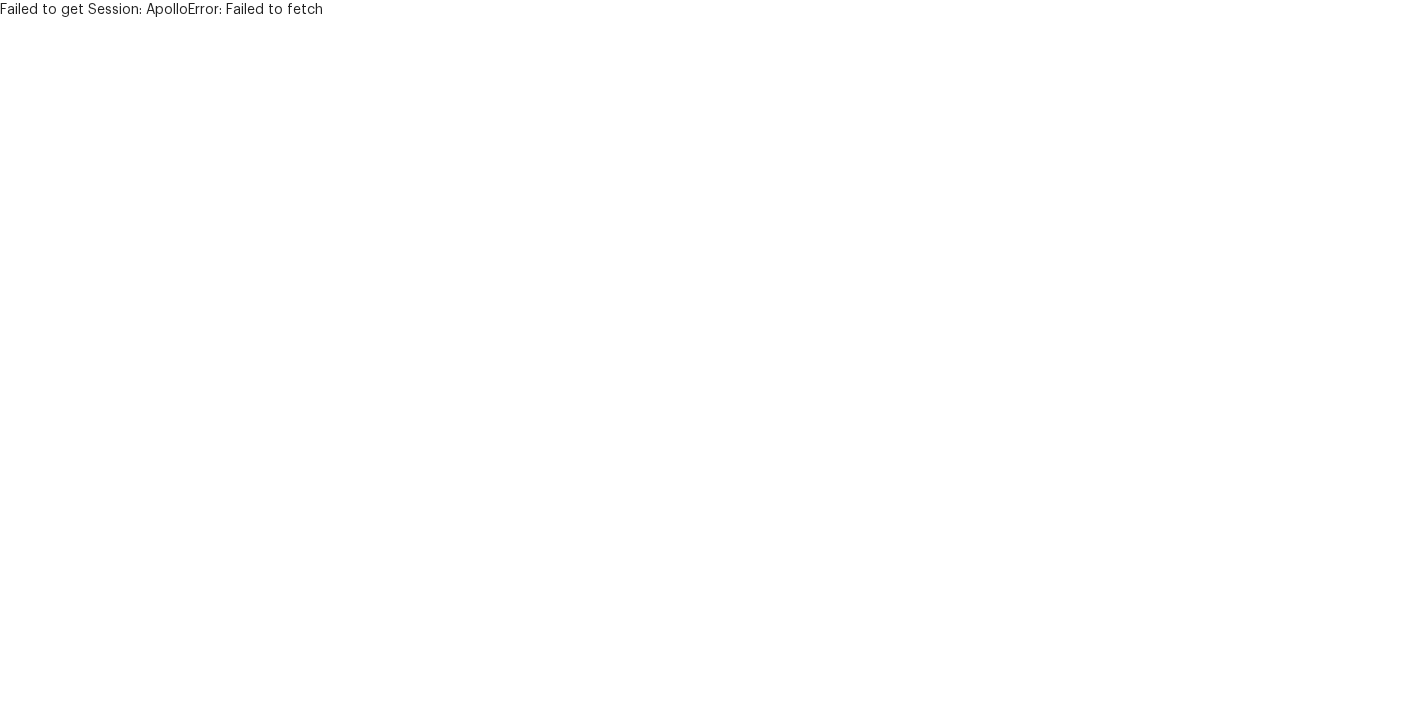 scroll, scrollTop: 0, scrollLeft: 0, axis: both 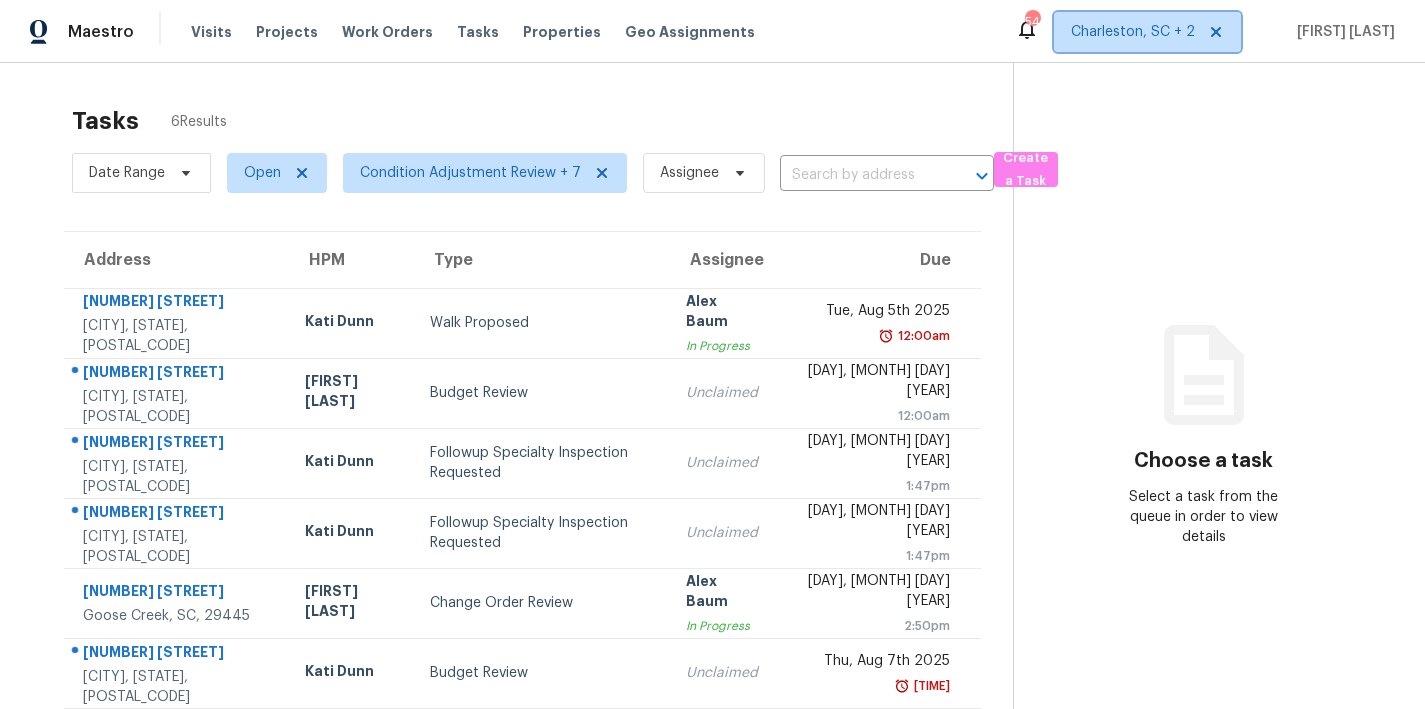 click on "Charleston, SC + 2" at bounding box center (1133, 32) 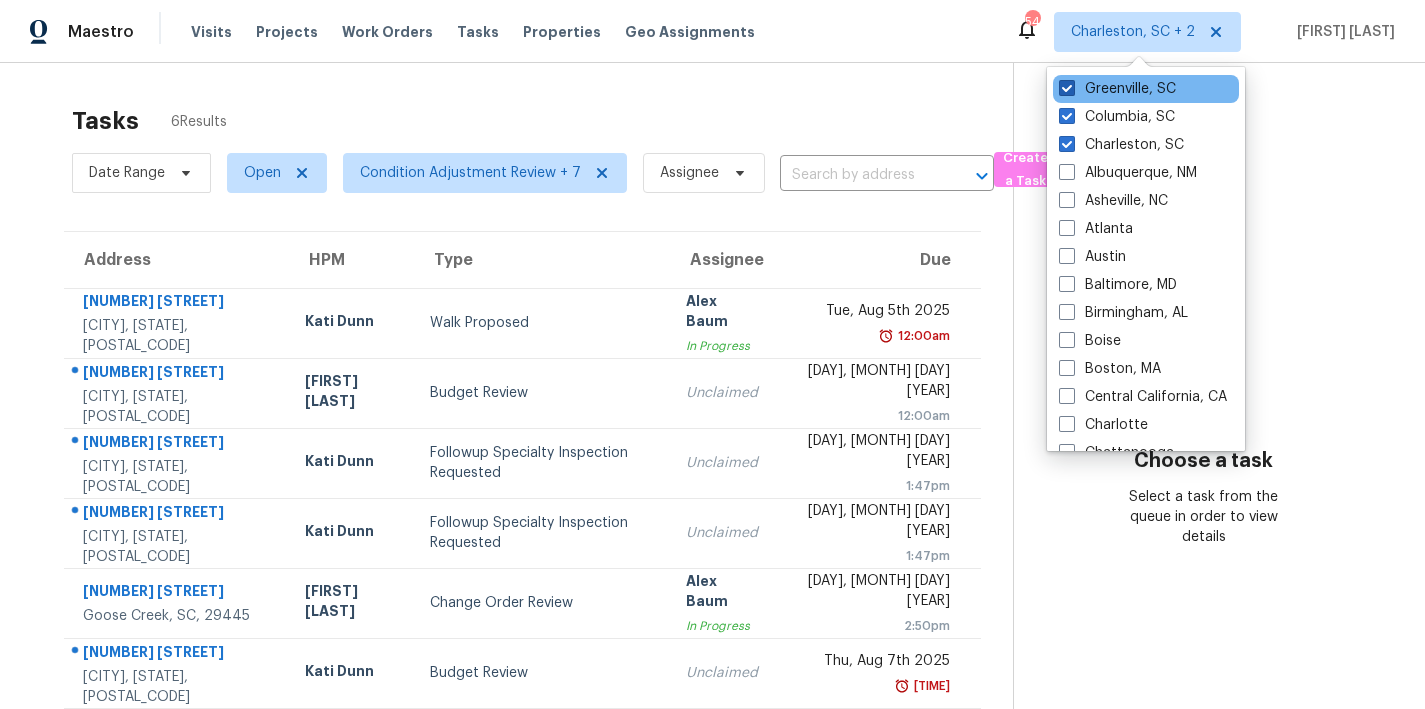 click at bounding box center [1067, 88] 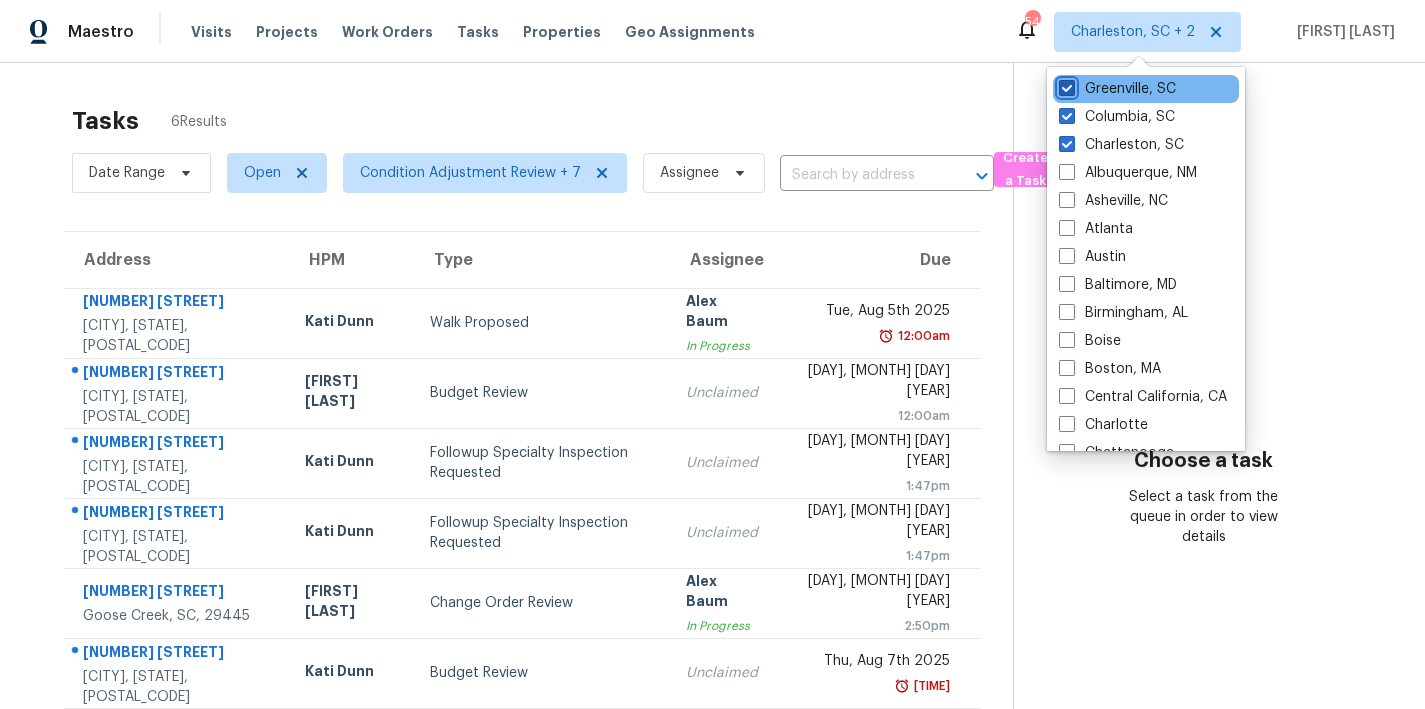 click on "Greenville, SC" at bounding box center (1065, 85) 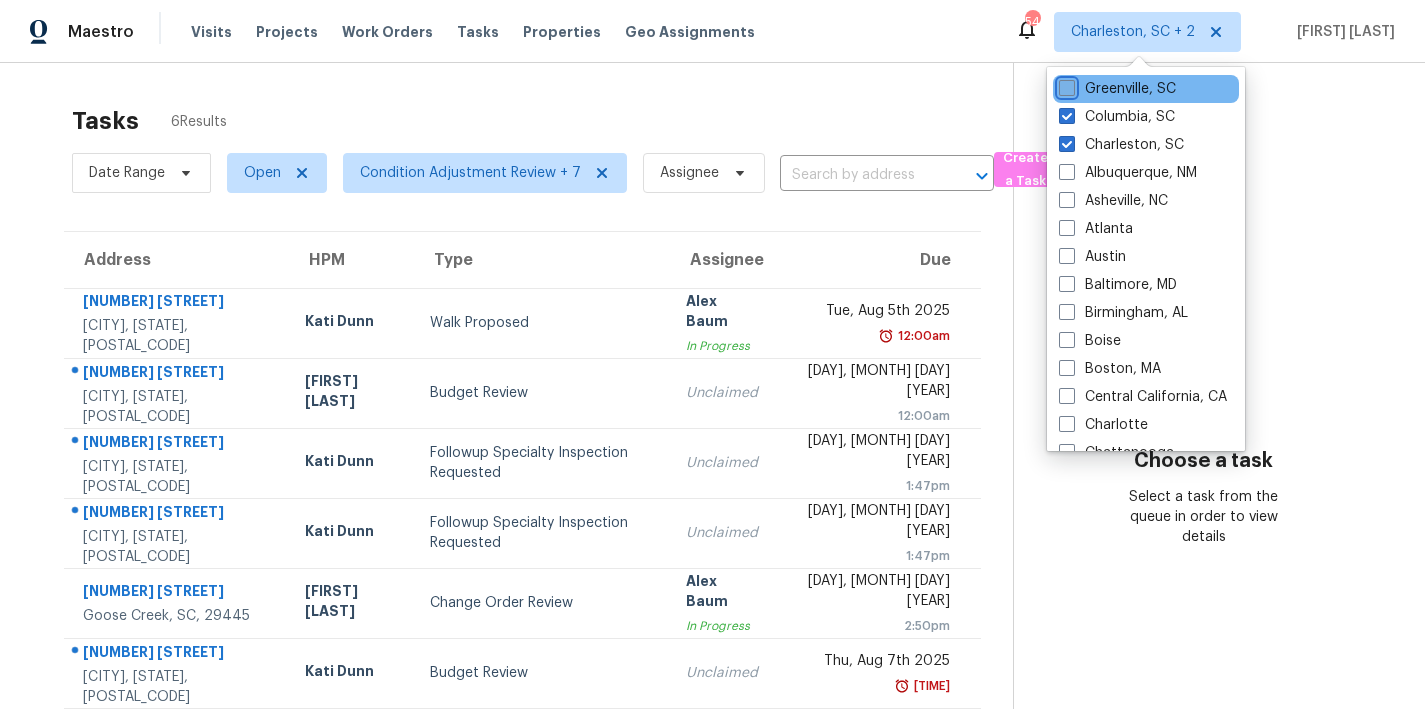 checkbox on "false" 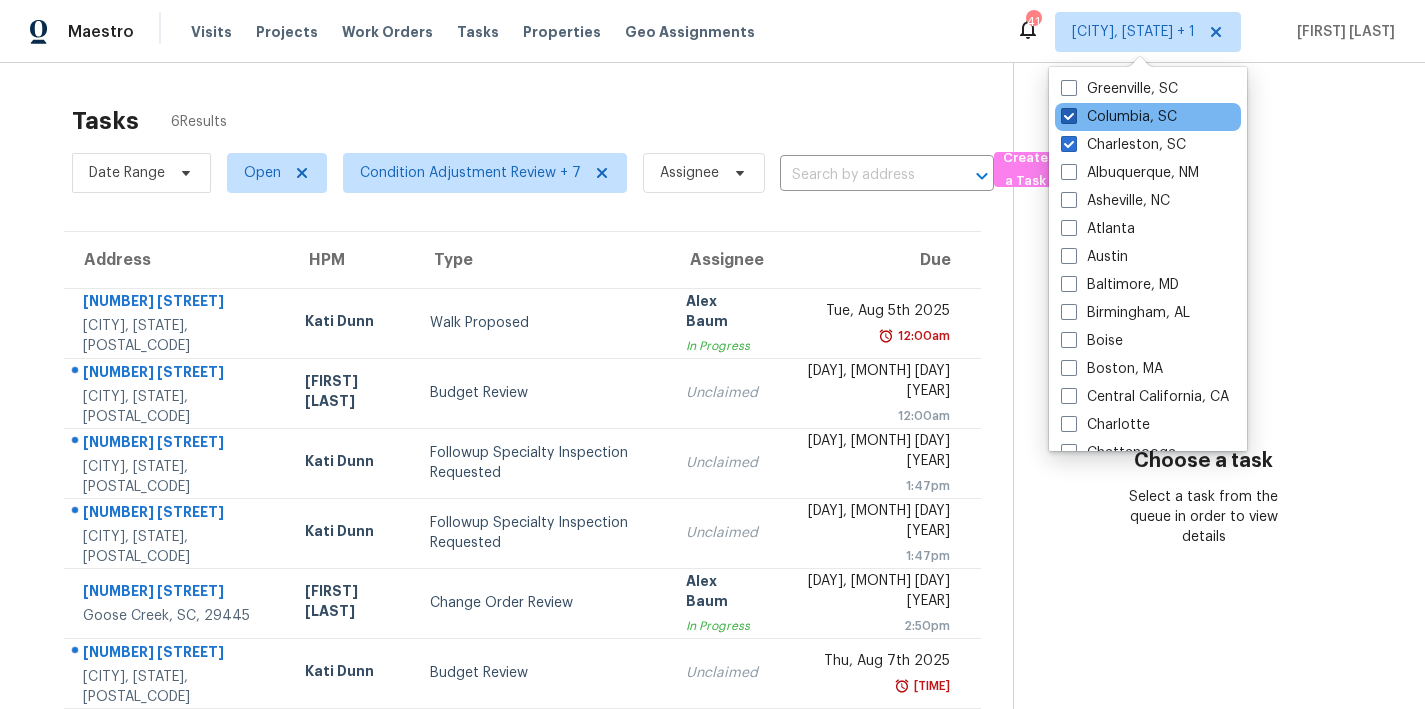 click at bounding box center (1069, 116) 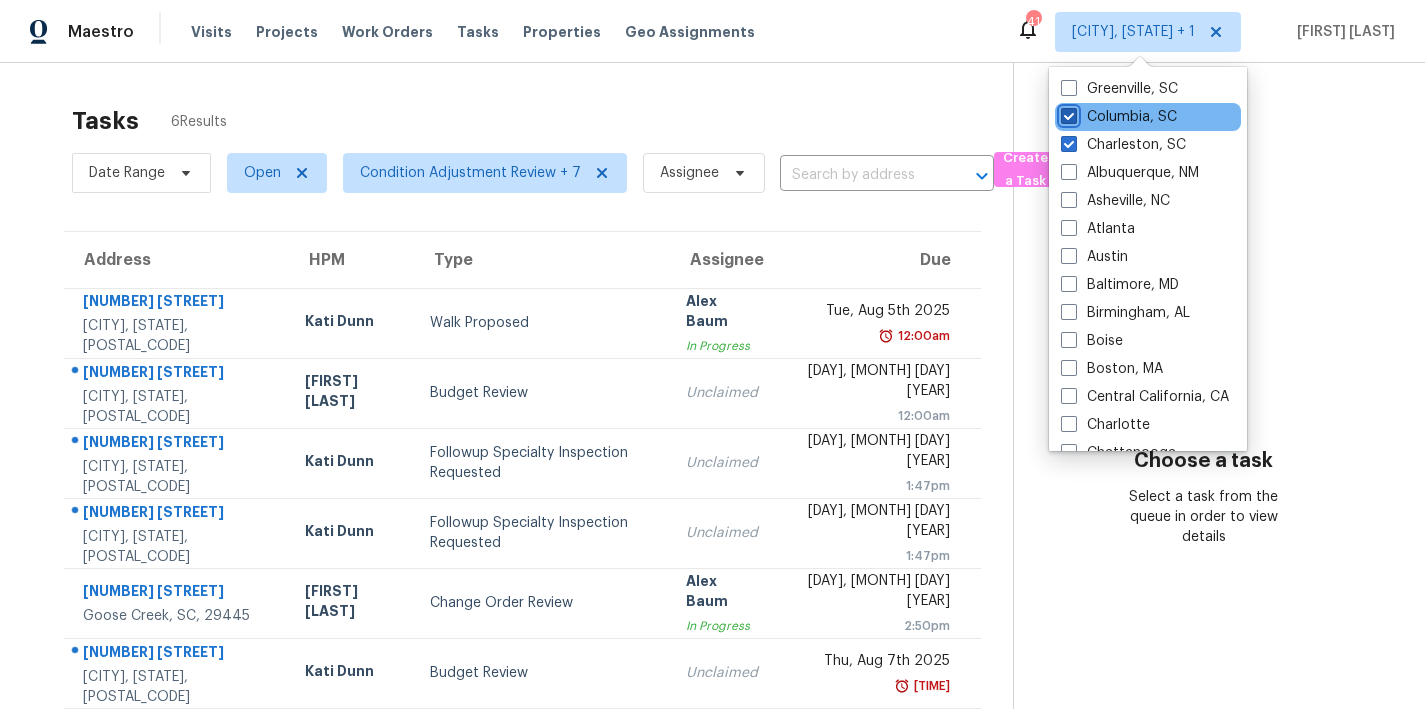 click on "Columbia, SC" at bounding box center (1067, 113) 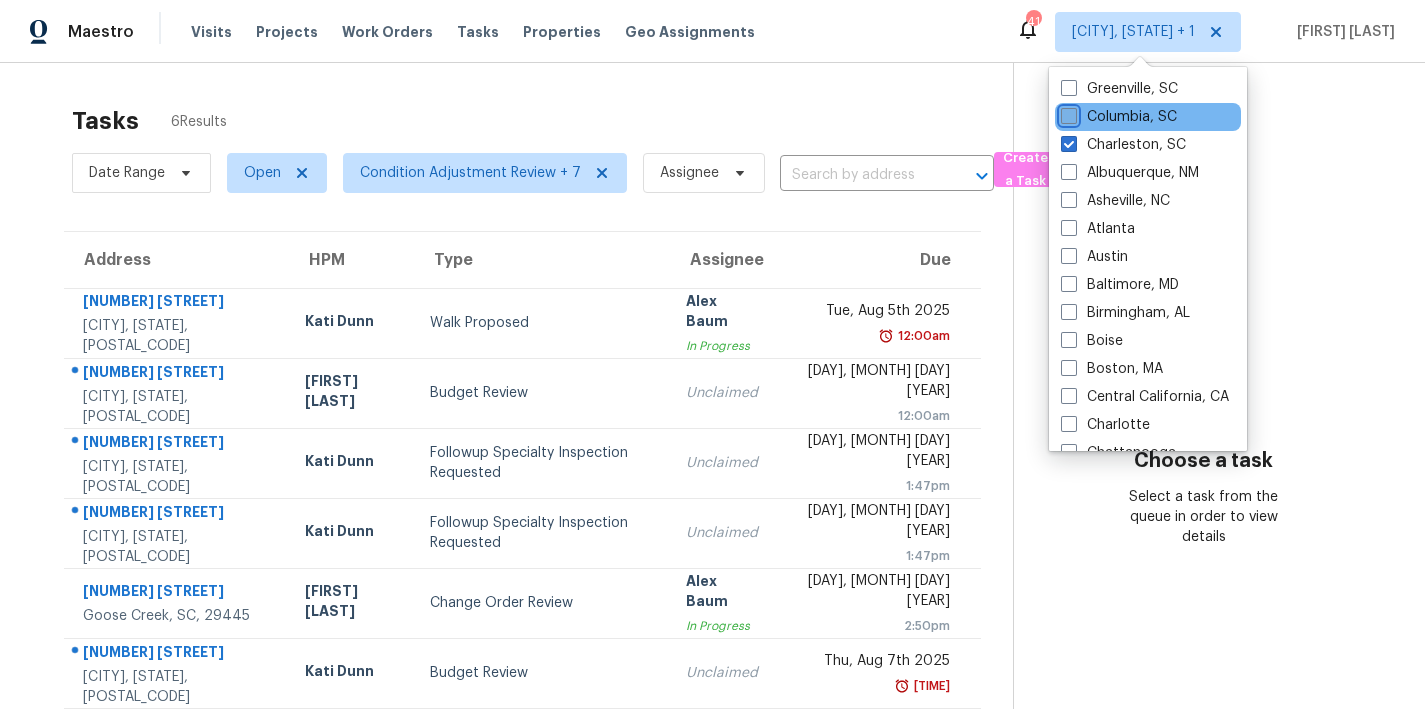 checkbox on "false" 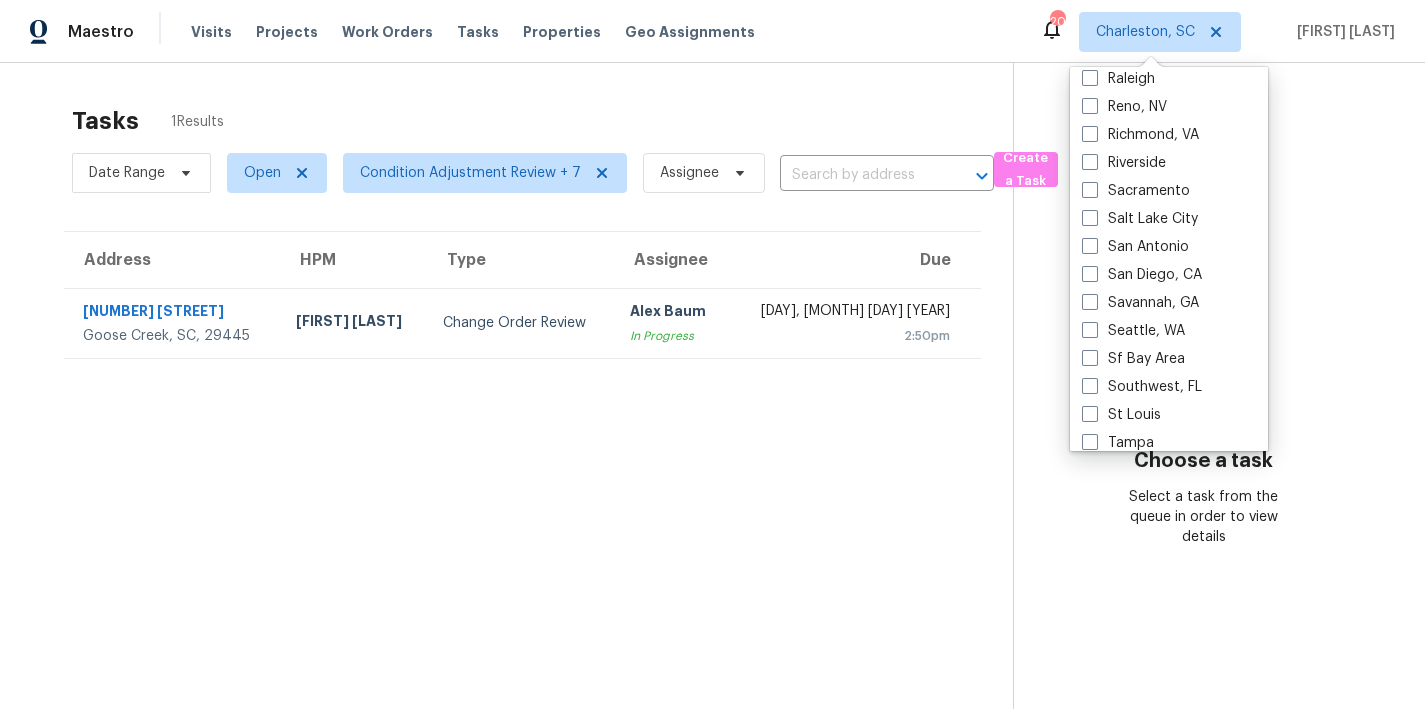 scroll, scrollTop: 1259, scrollLeft: 0, axis: vertical 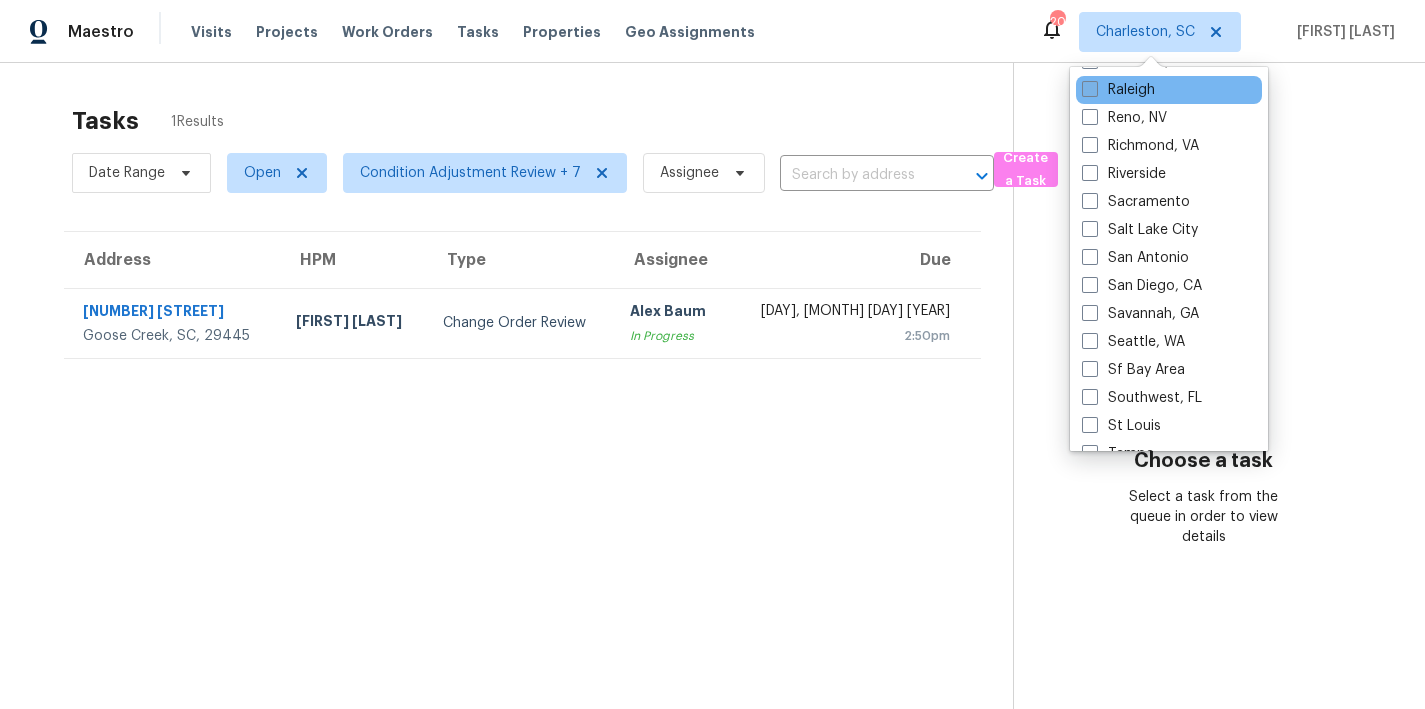 click at bounding box center (1090, 89) 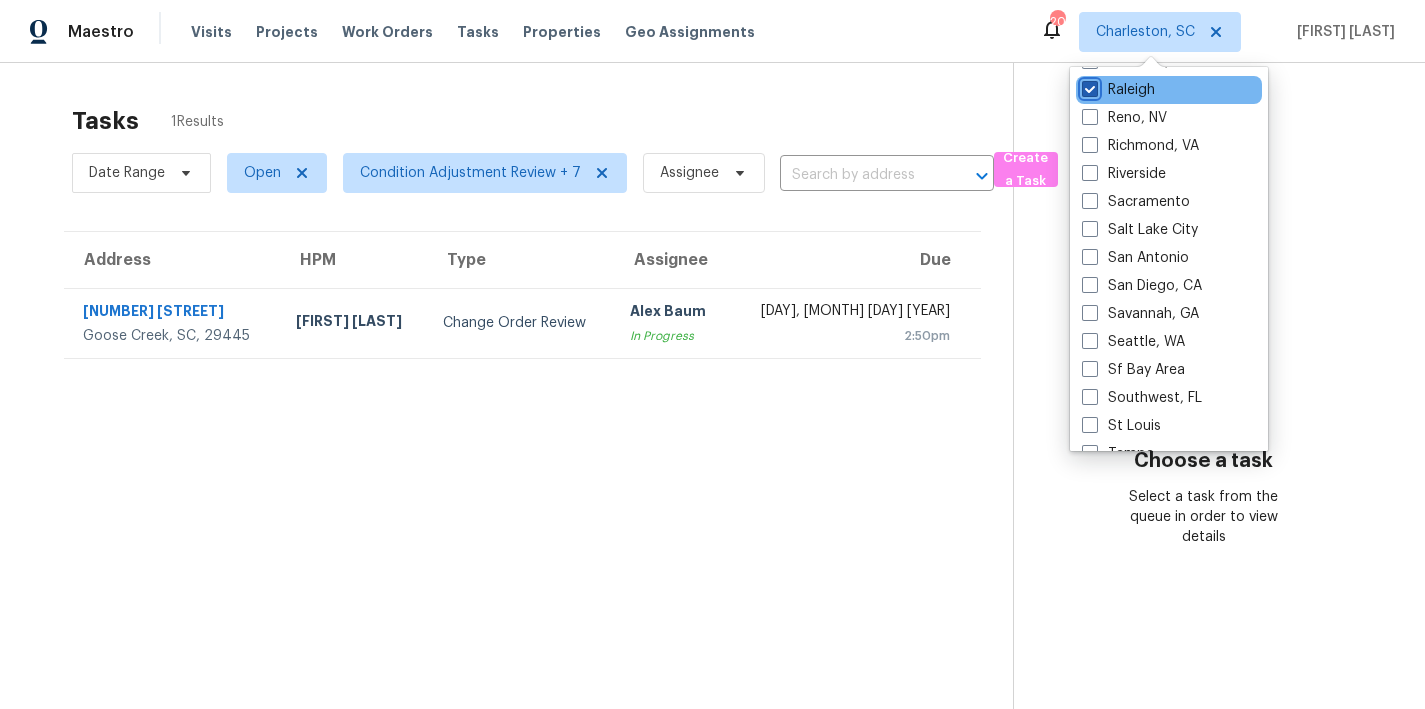checkbox on "true" 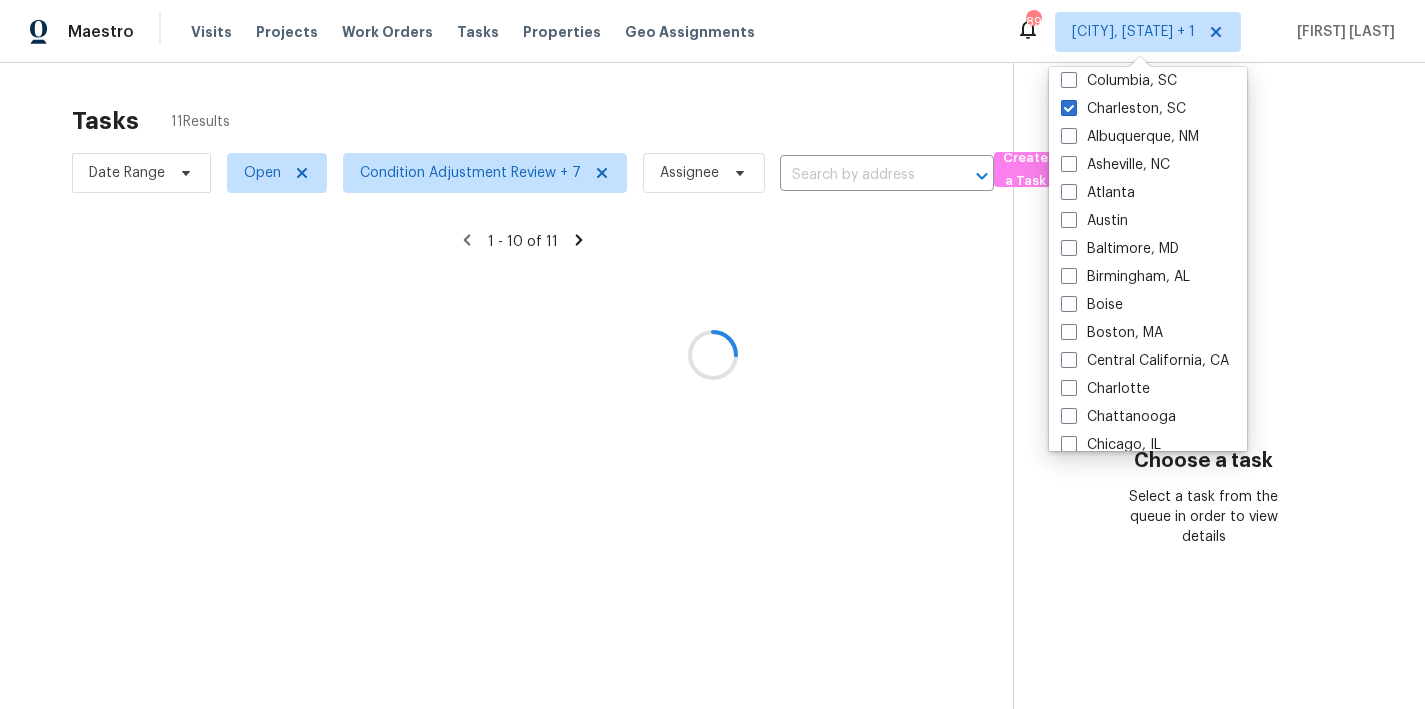 scroll, scrollTop: 0, scrollLeft: 0, axis: both 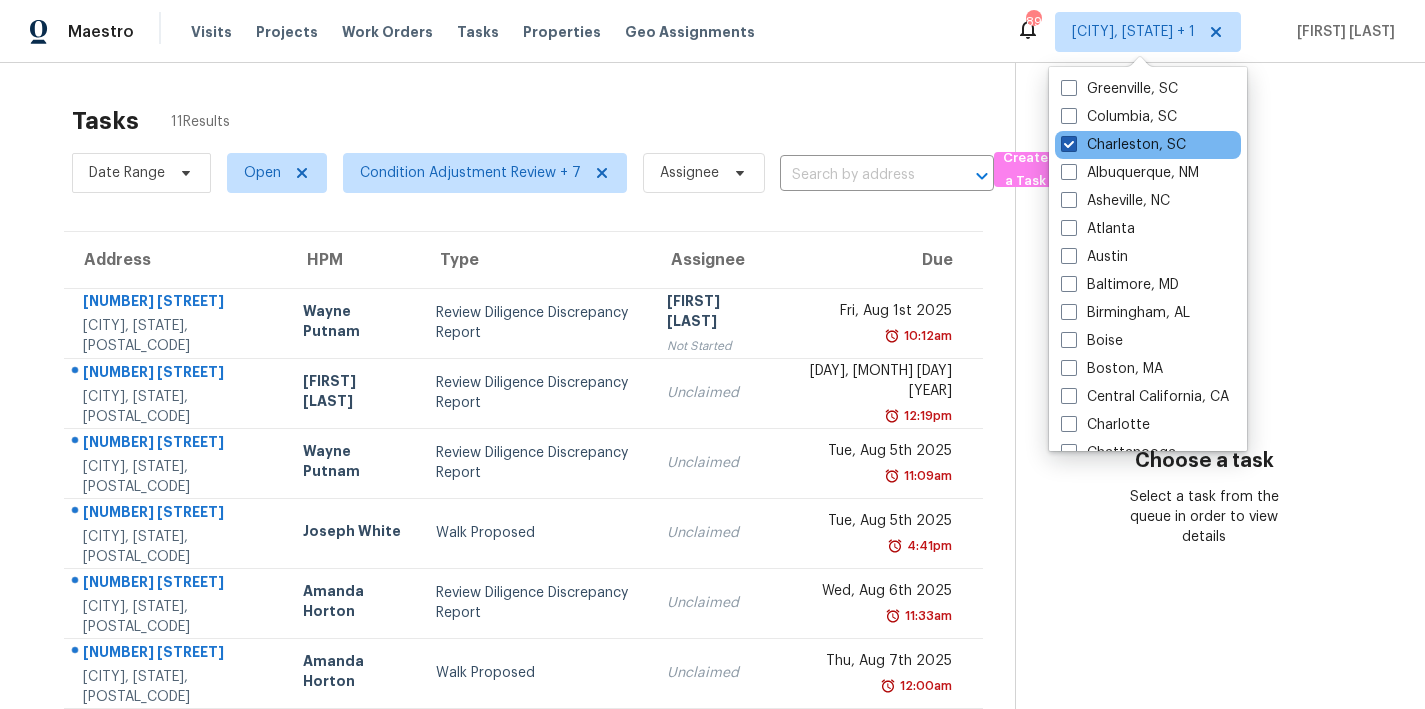 click at bounding box center [1069, 144] 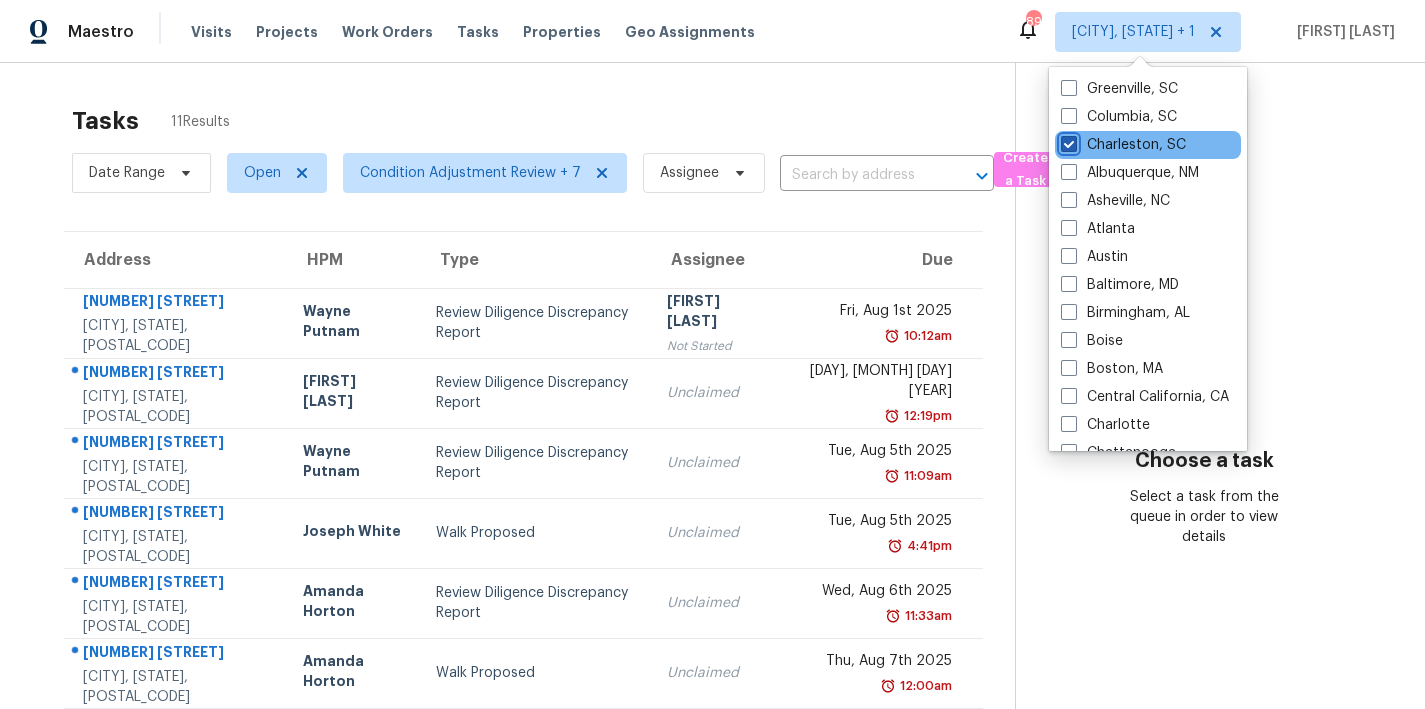 click on "Charleston, SC" at bounding box center [1067, 141] 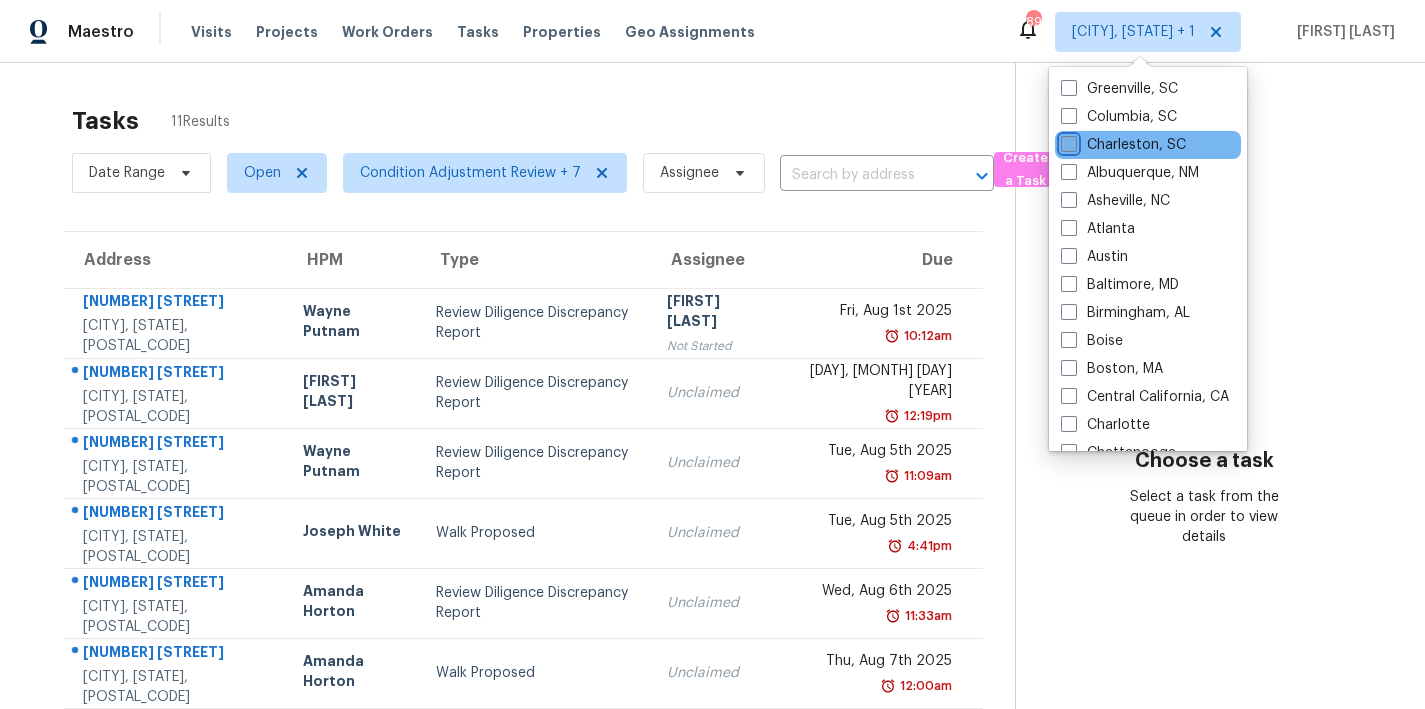 checkbox on "false" 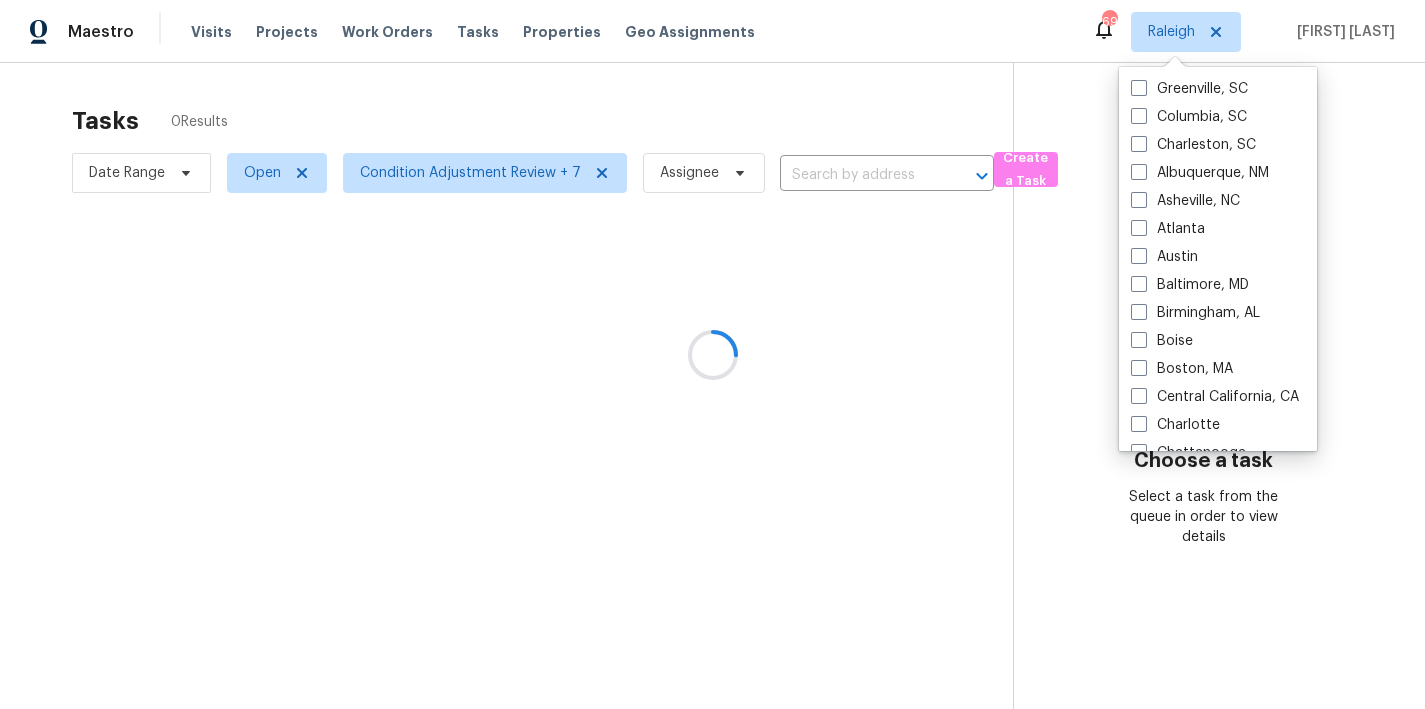 click at bounding box center [712, 354] 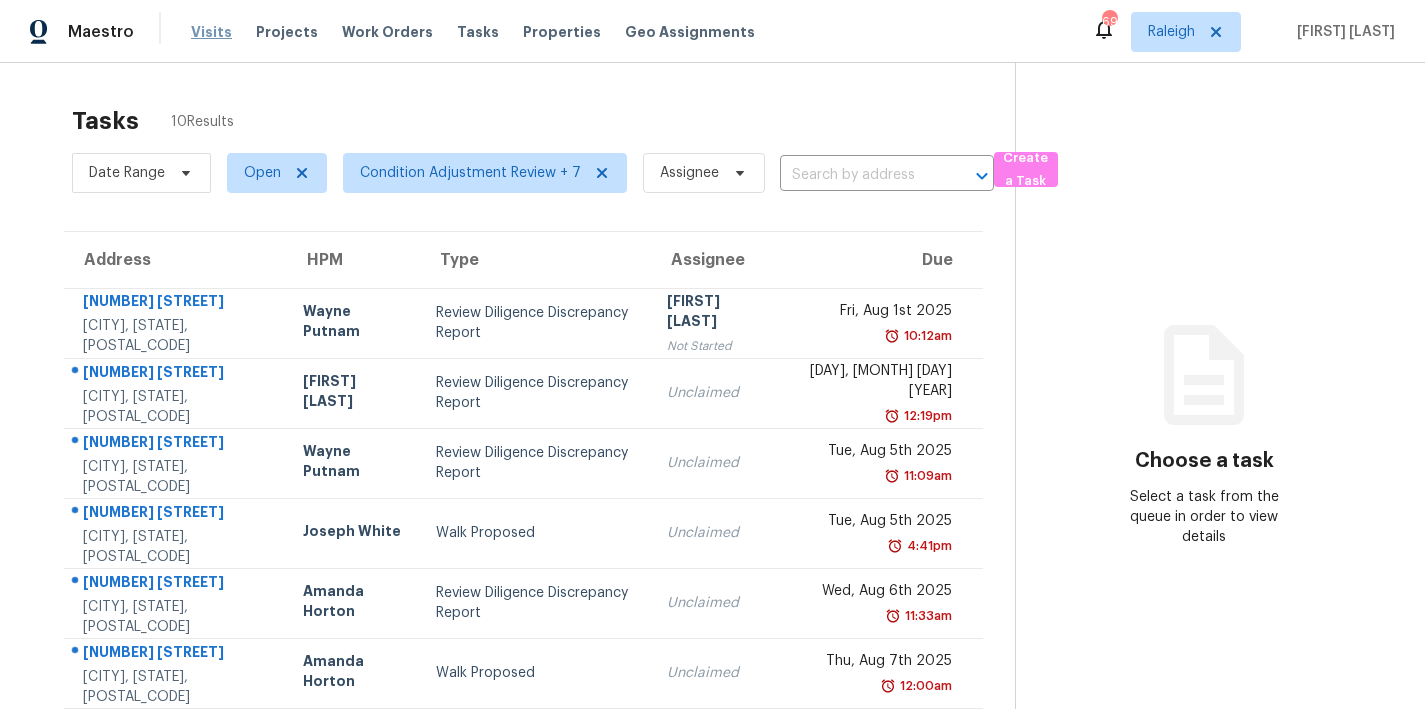 click on "Visits" at bounding box center [211, 32] 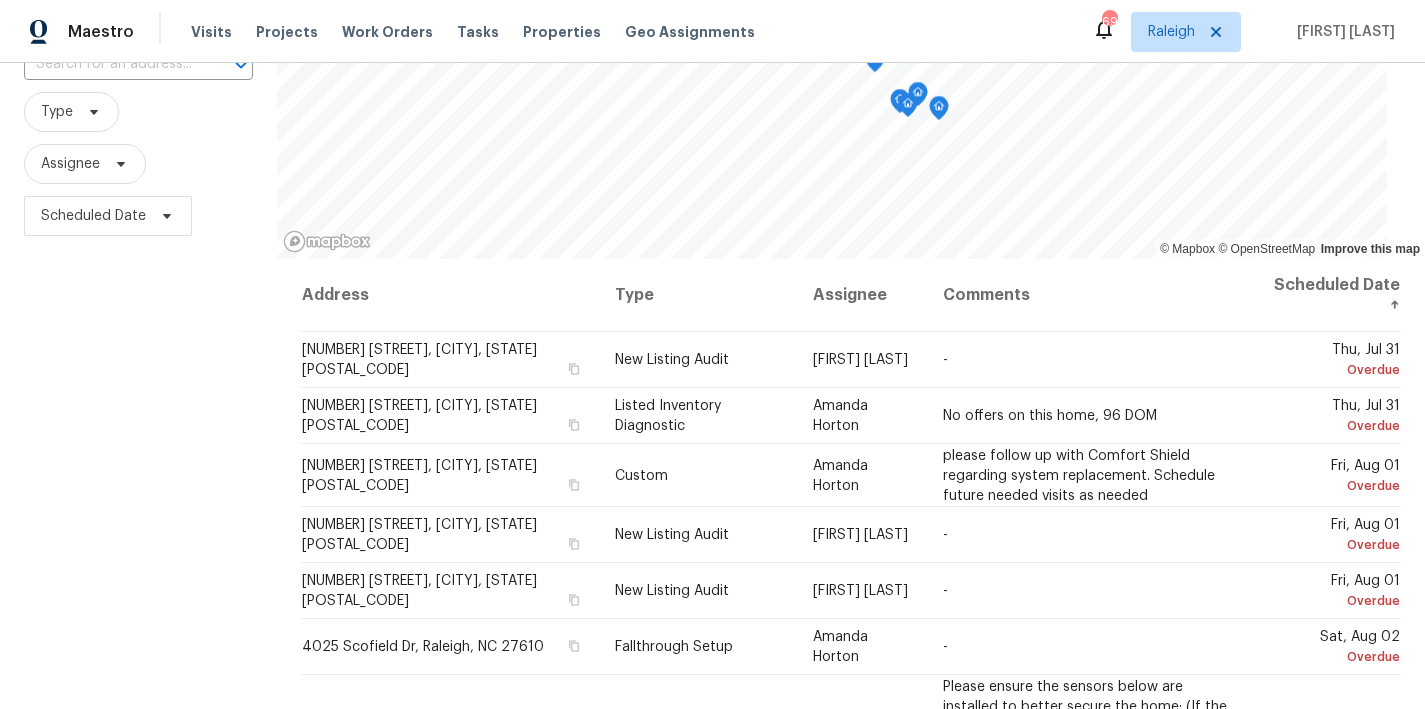 scroll, scrollTop: 0, scrollLeft: 0, axis: both 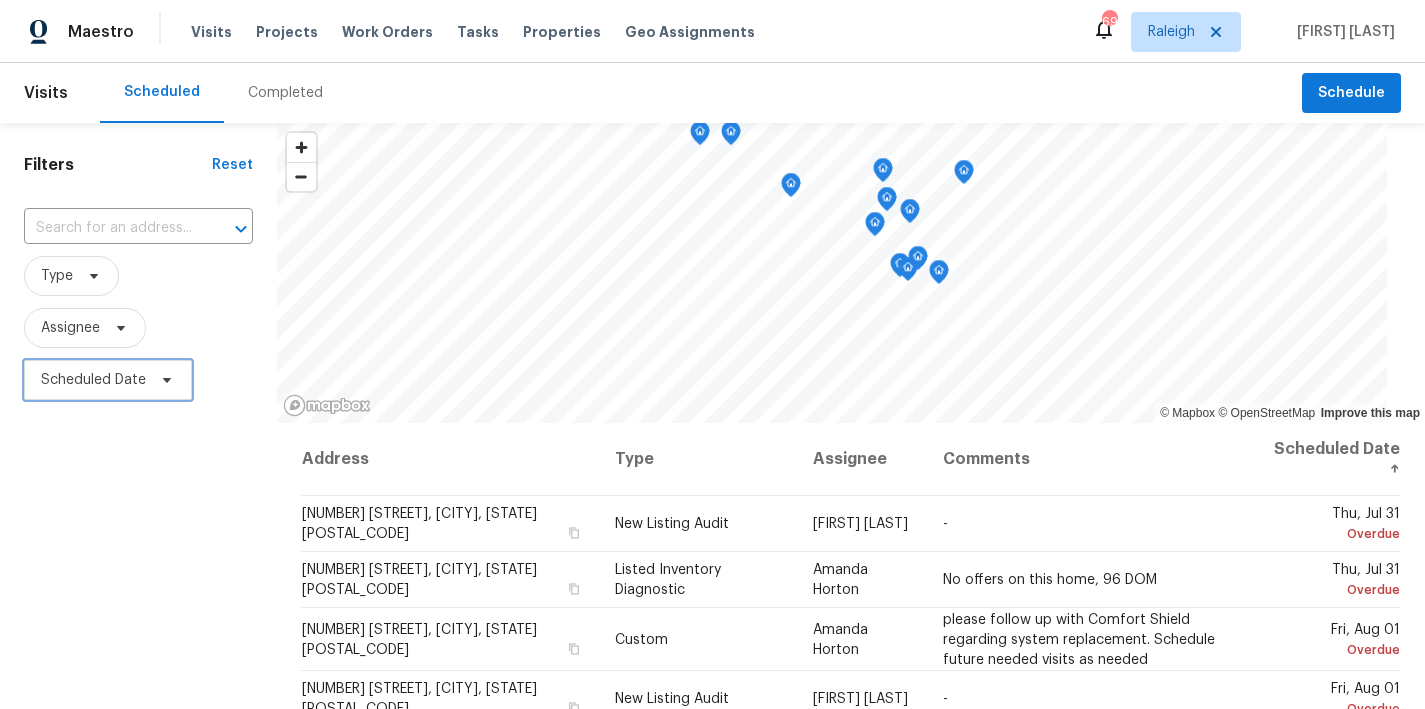 click on "Scheduled Date" at bounding box center (93, 380) 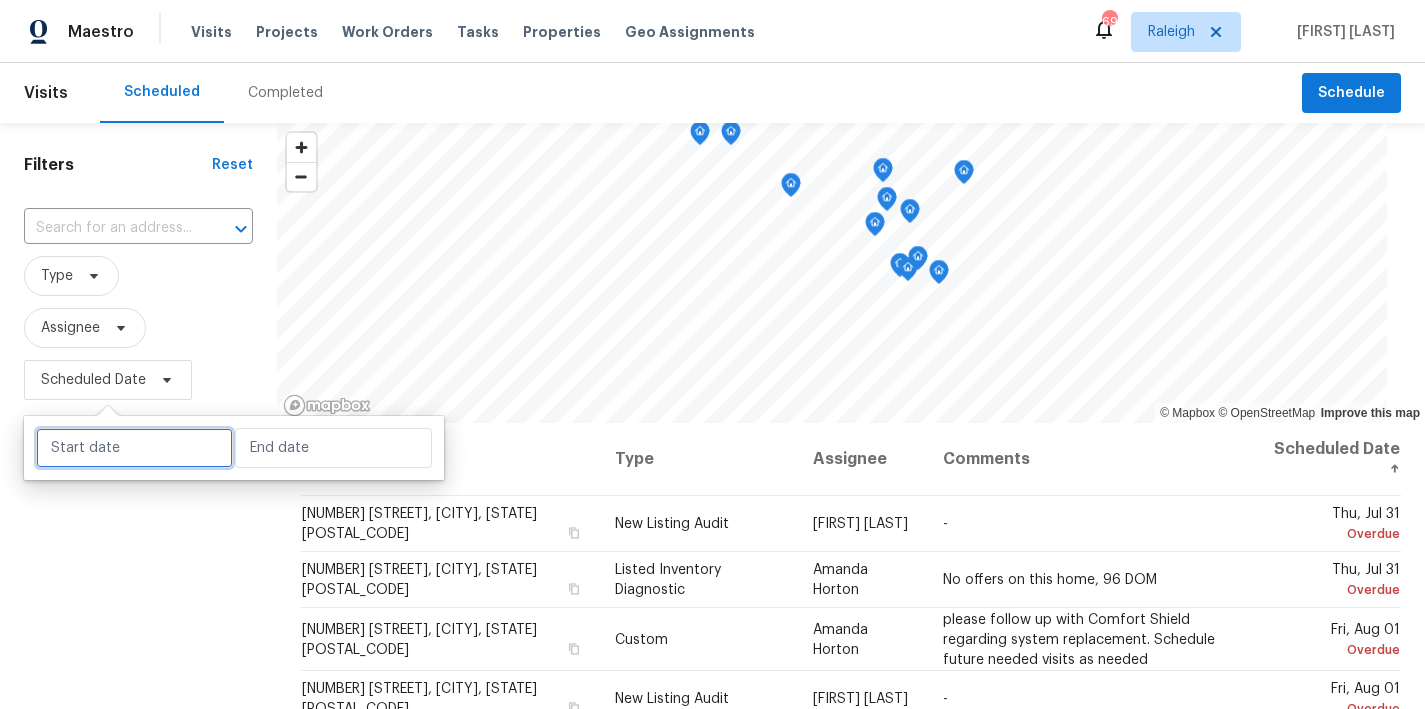 click at bounding box center (134, 448) 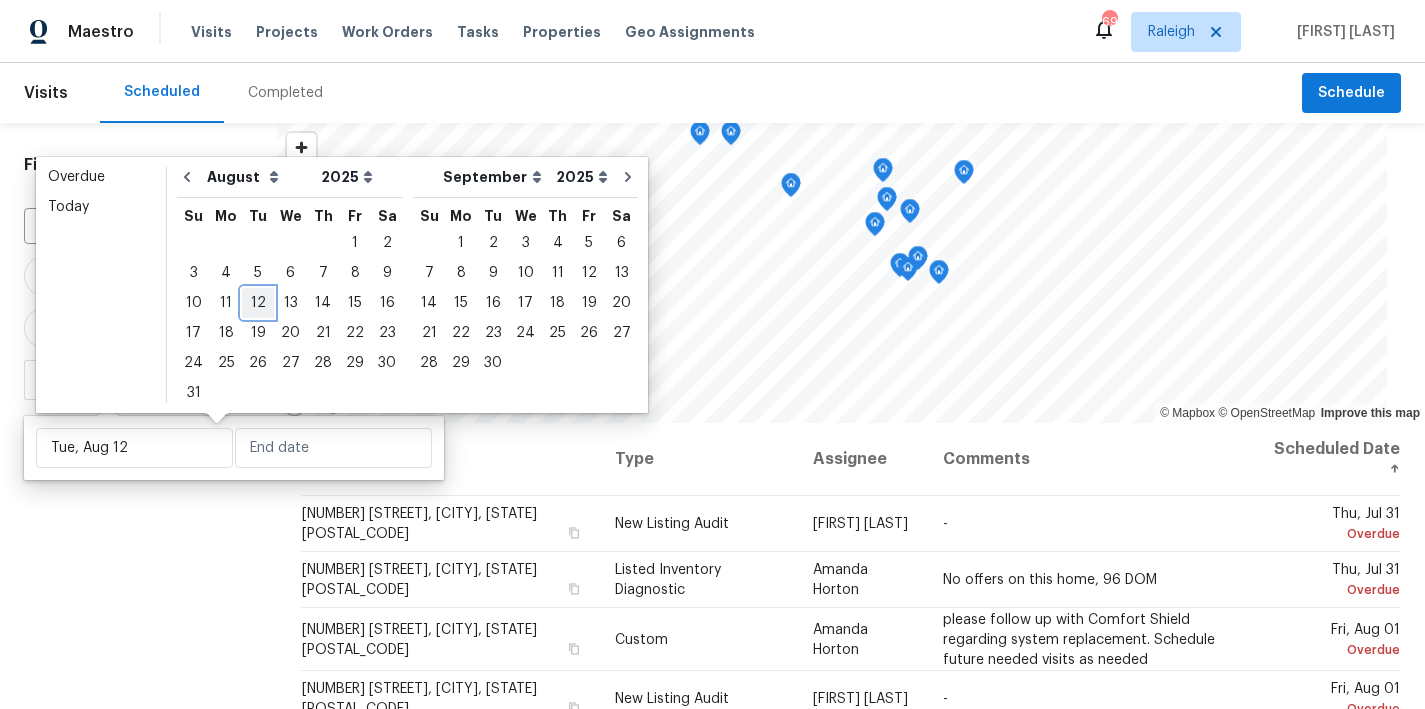 click on "12" at bounding box center (258, 303) 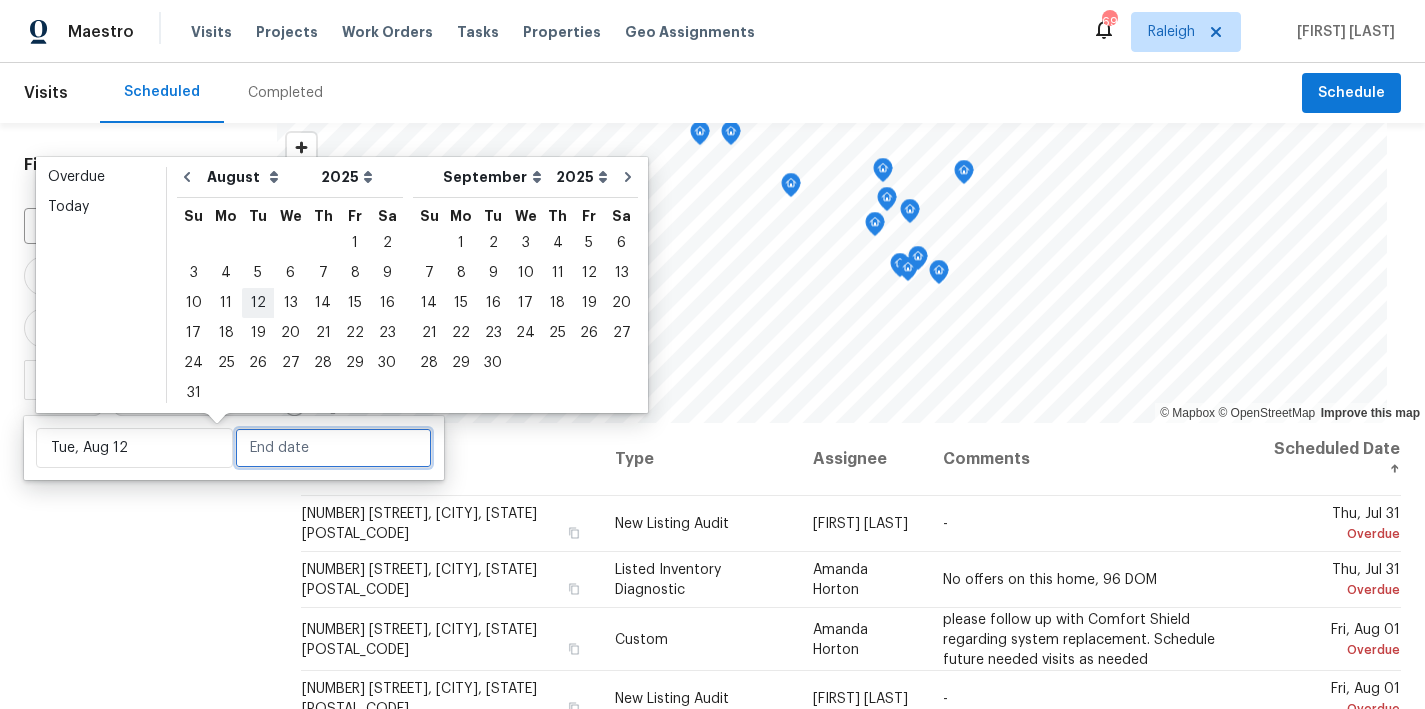 type on "Tue, Aug 12" 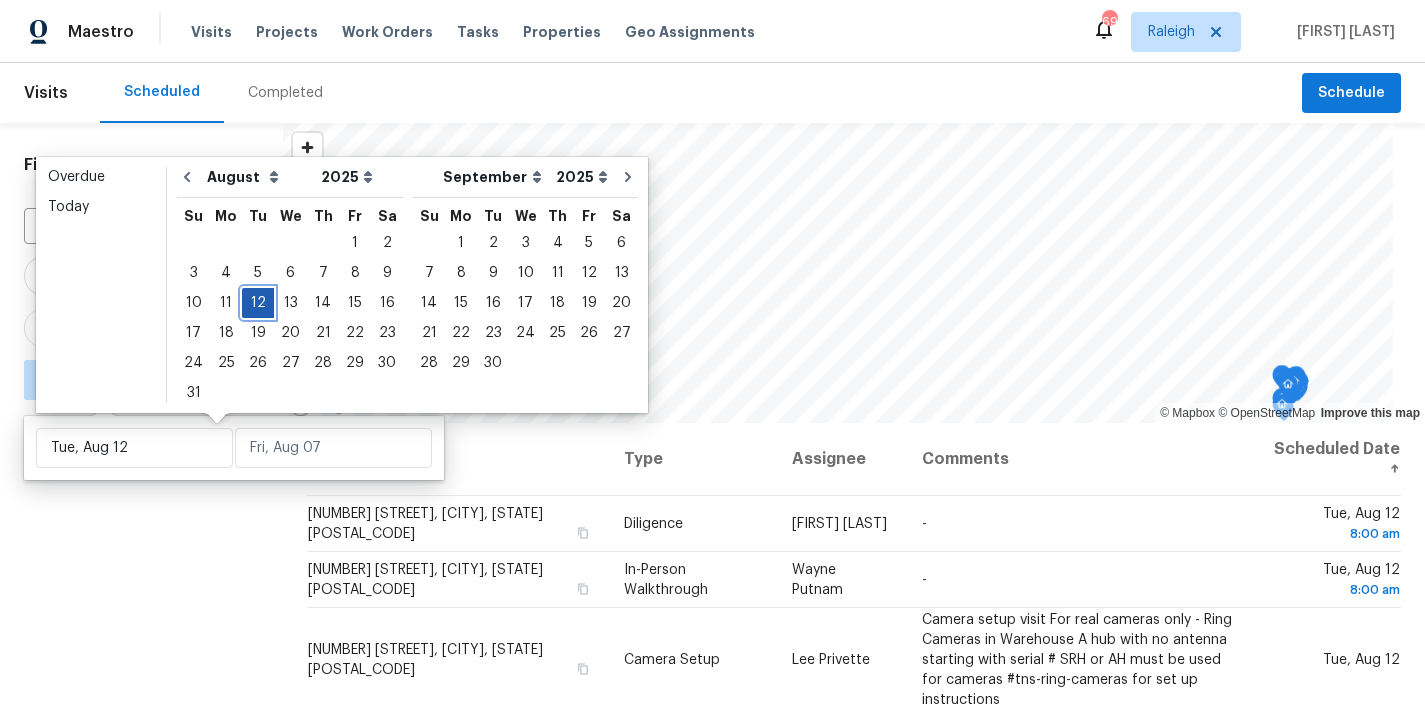click on "12" at bounding box center [258, 303] 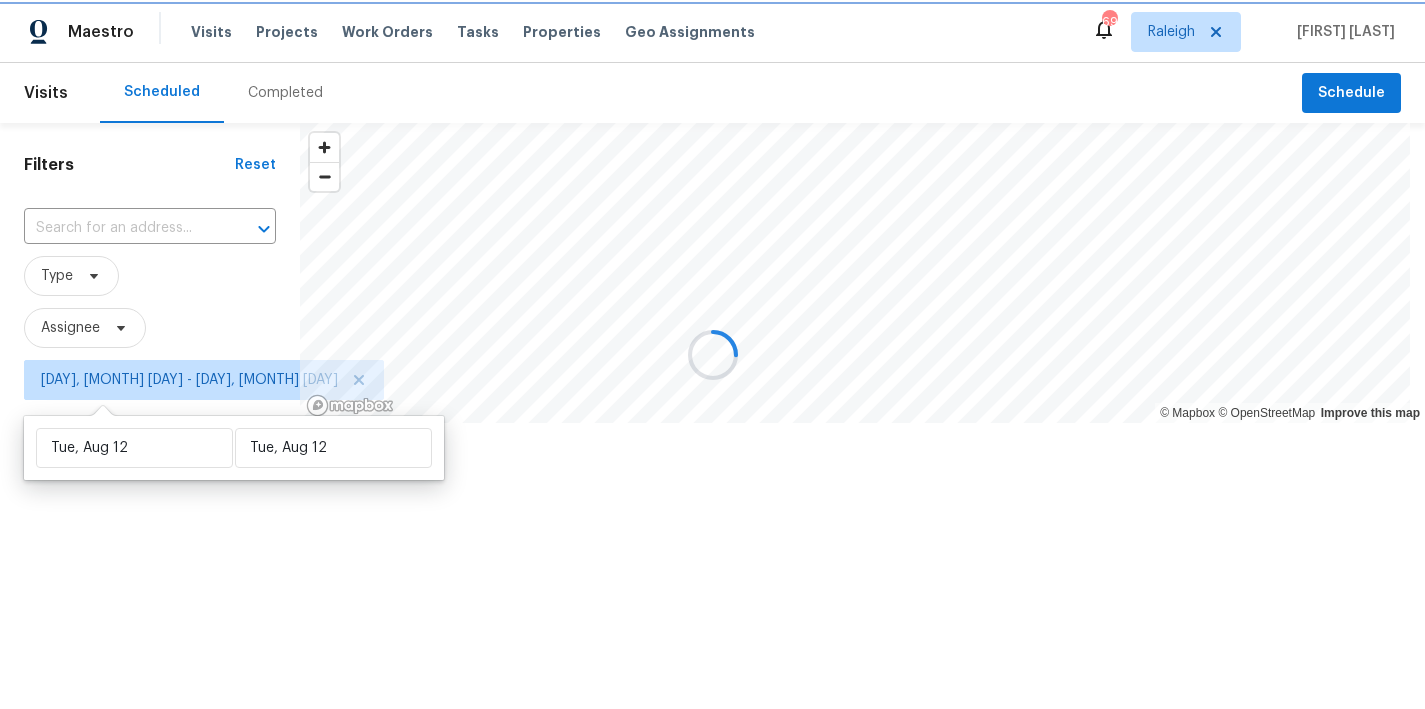 type on "Tue, Aug 12" 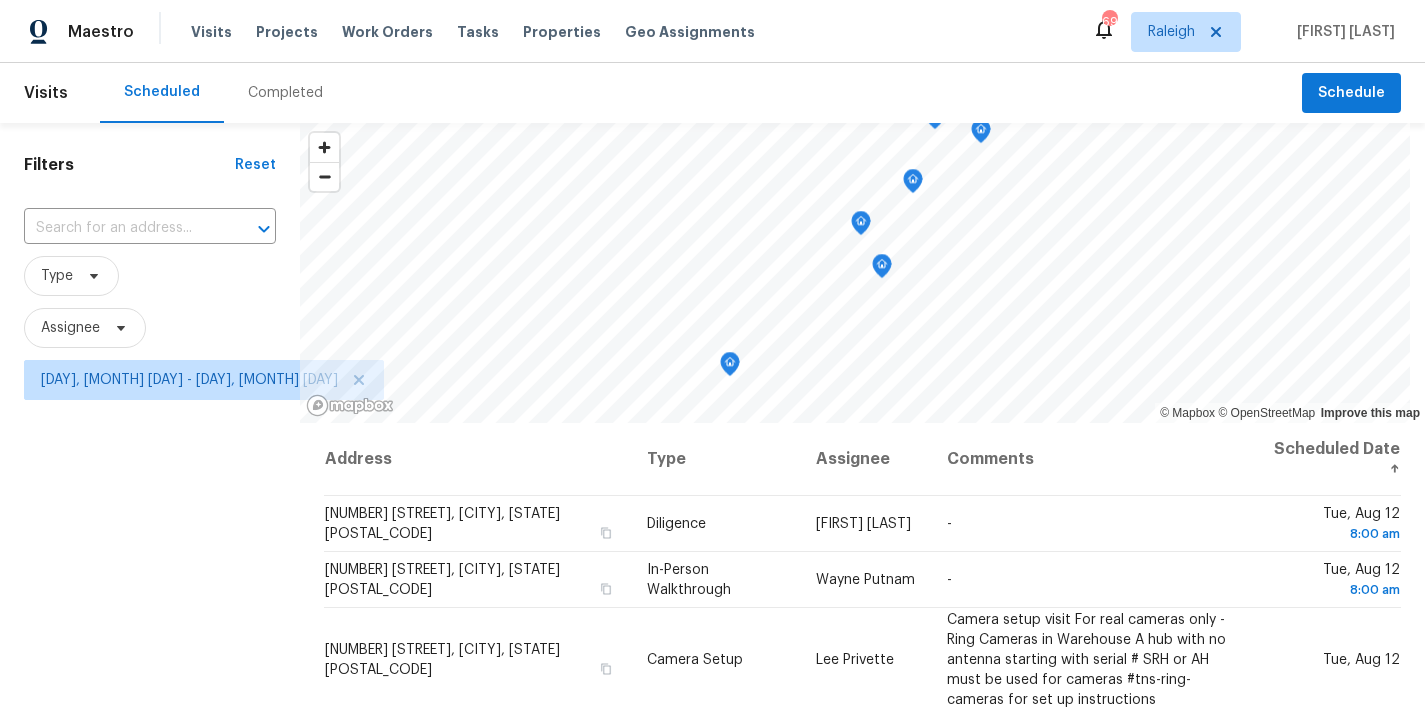 click on "Filters Reset ​ Type Assignee Tue, Aug 12 - Tue, Aug 12" at bounding box center (150, 556) 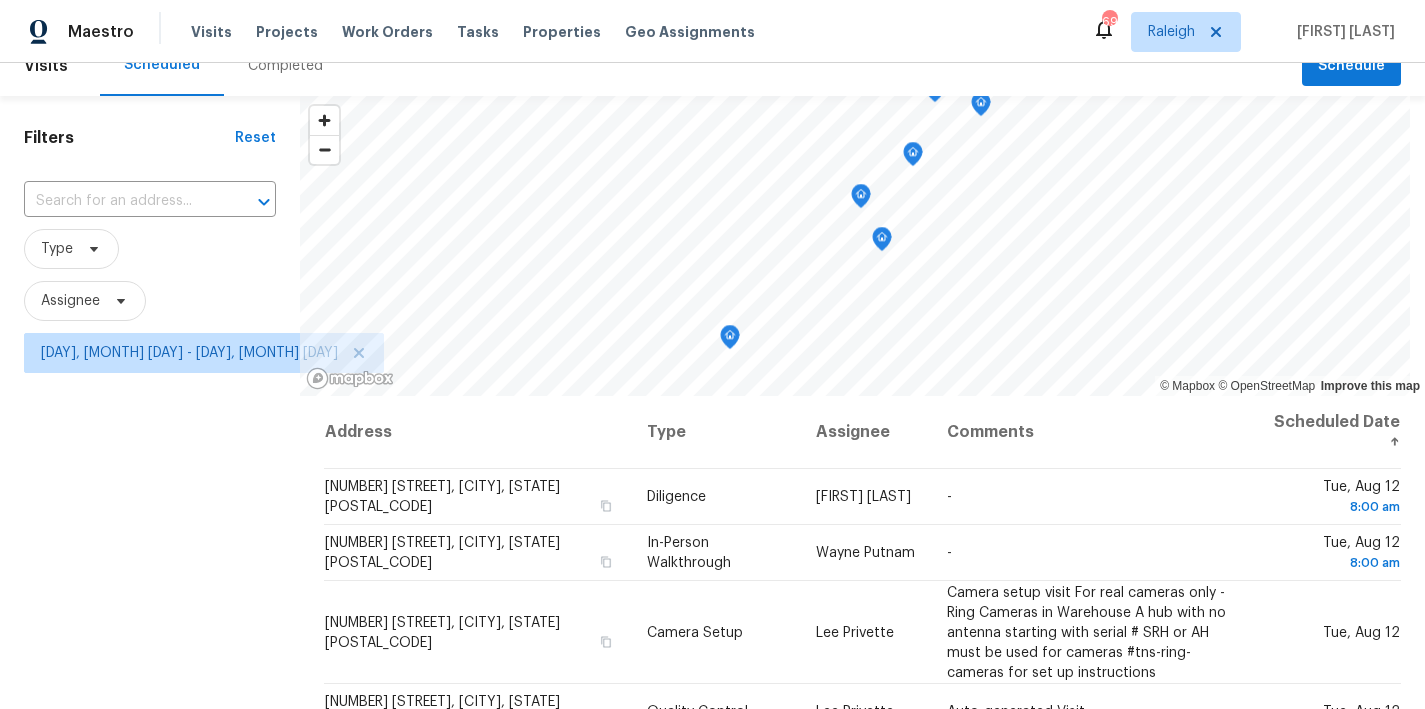 scroll, scrollTop: 194, scrollLeft: 0, axis: vertical 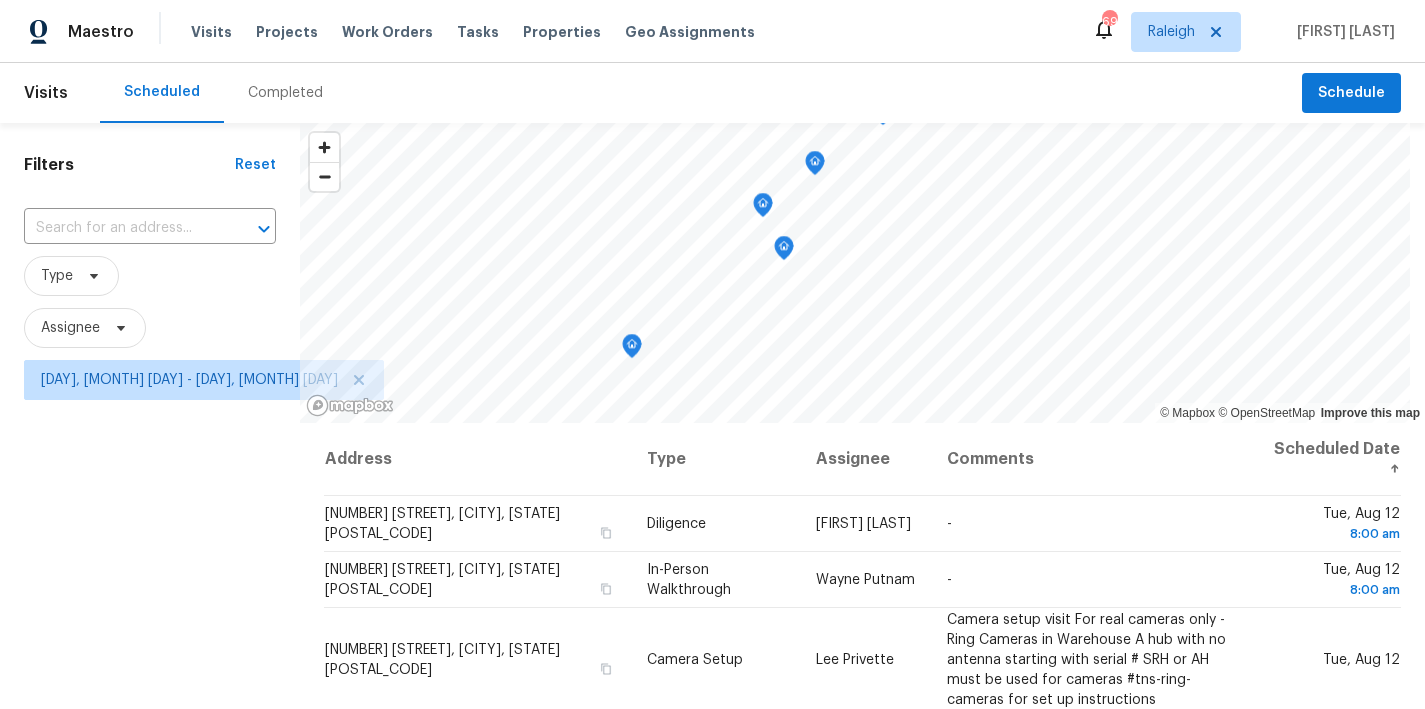 click on "Filters Reset ​ Type Assignee Tue, Aug 12 - Tue, Aug 12" at bounding box center [150, 556] 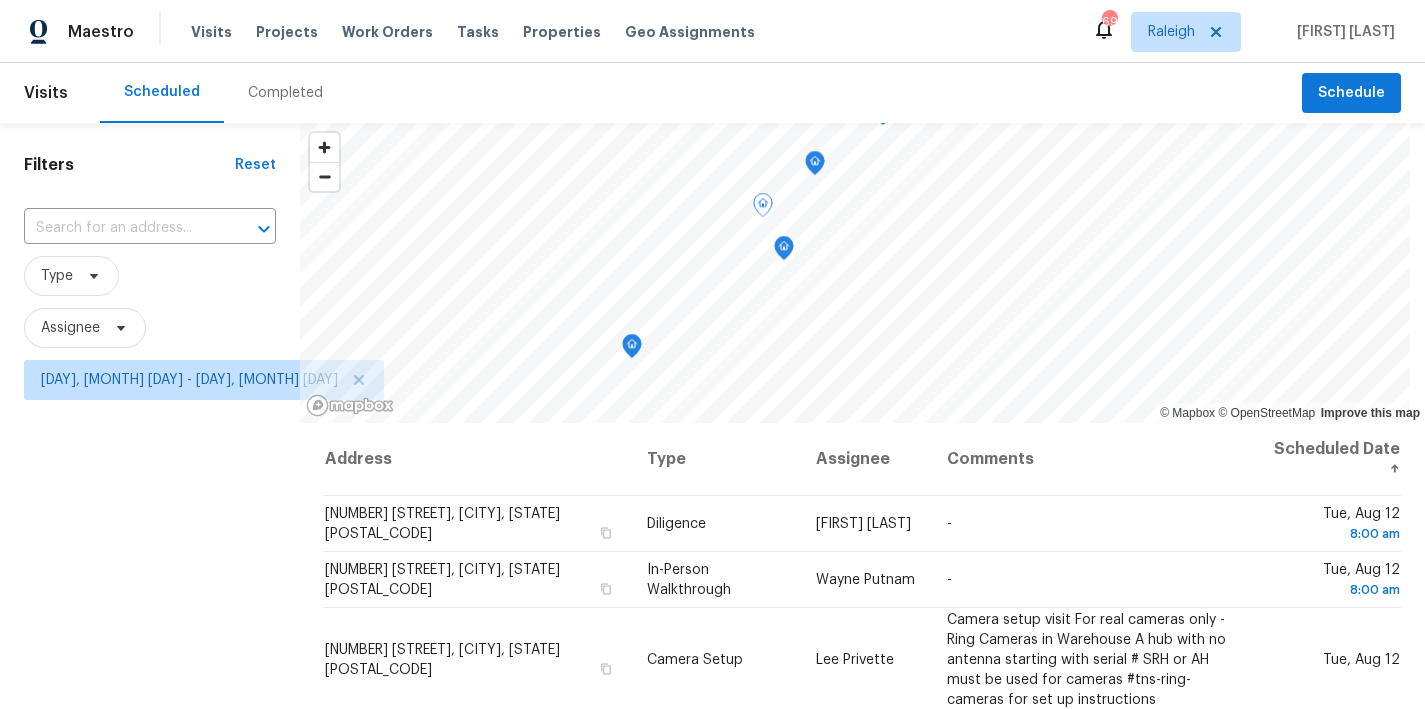 click on "Filters Reset ​ Type Assignee Tue, Aug 12 - Tue, Aug 12" at bounding box center [150, 556] 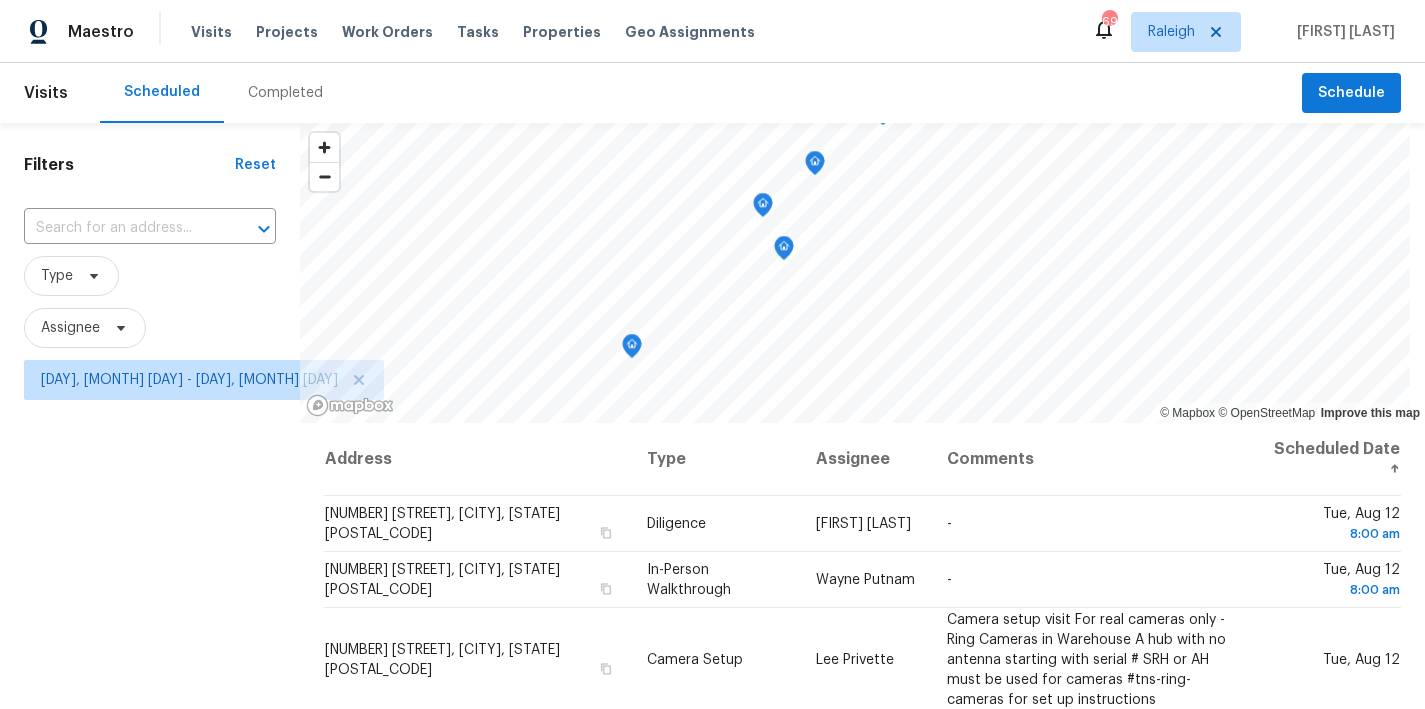 click on "Maestro Visits Projects Work Orders Tasks Properties Geo Assignments 69 Raleigh Nicholas Russell" at bounding box center [712, 31] 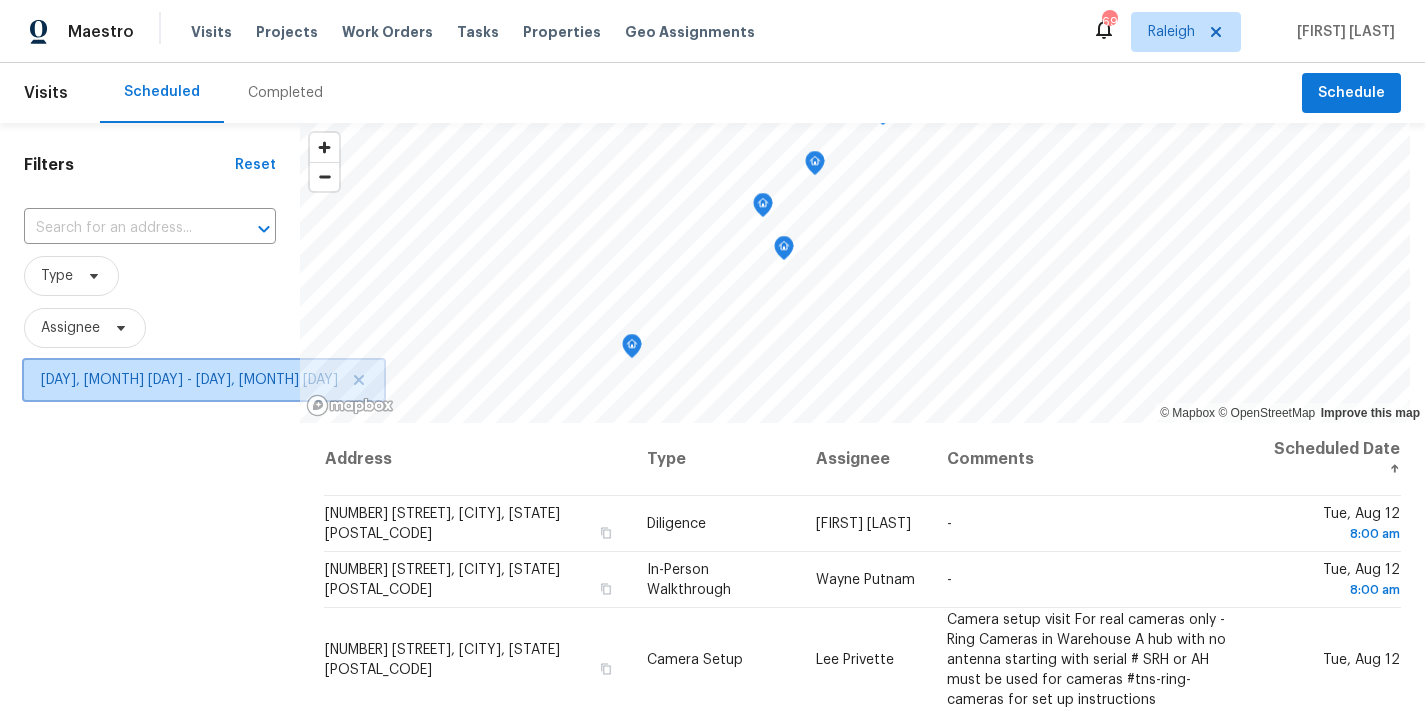 click 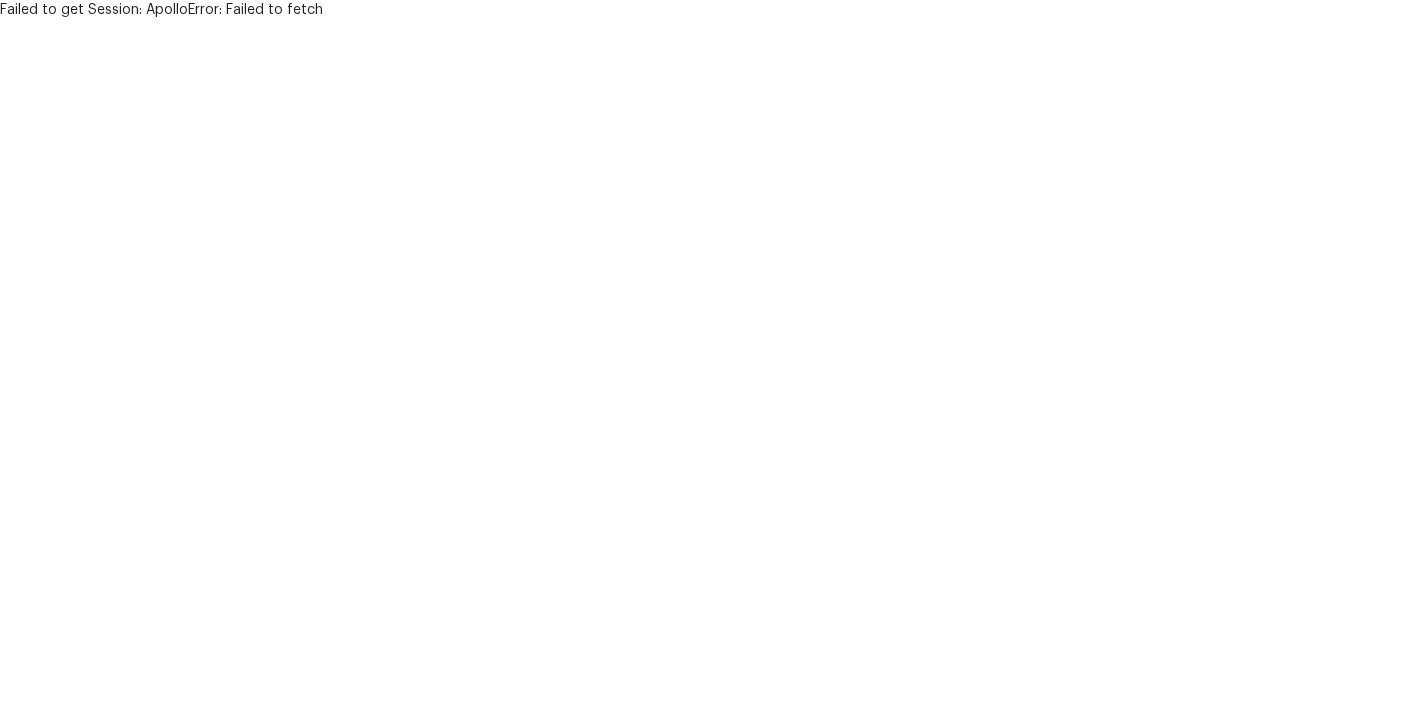 scroll, scrollTop: 0, scrollLeft: 0, axis: both 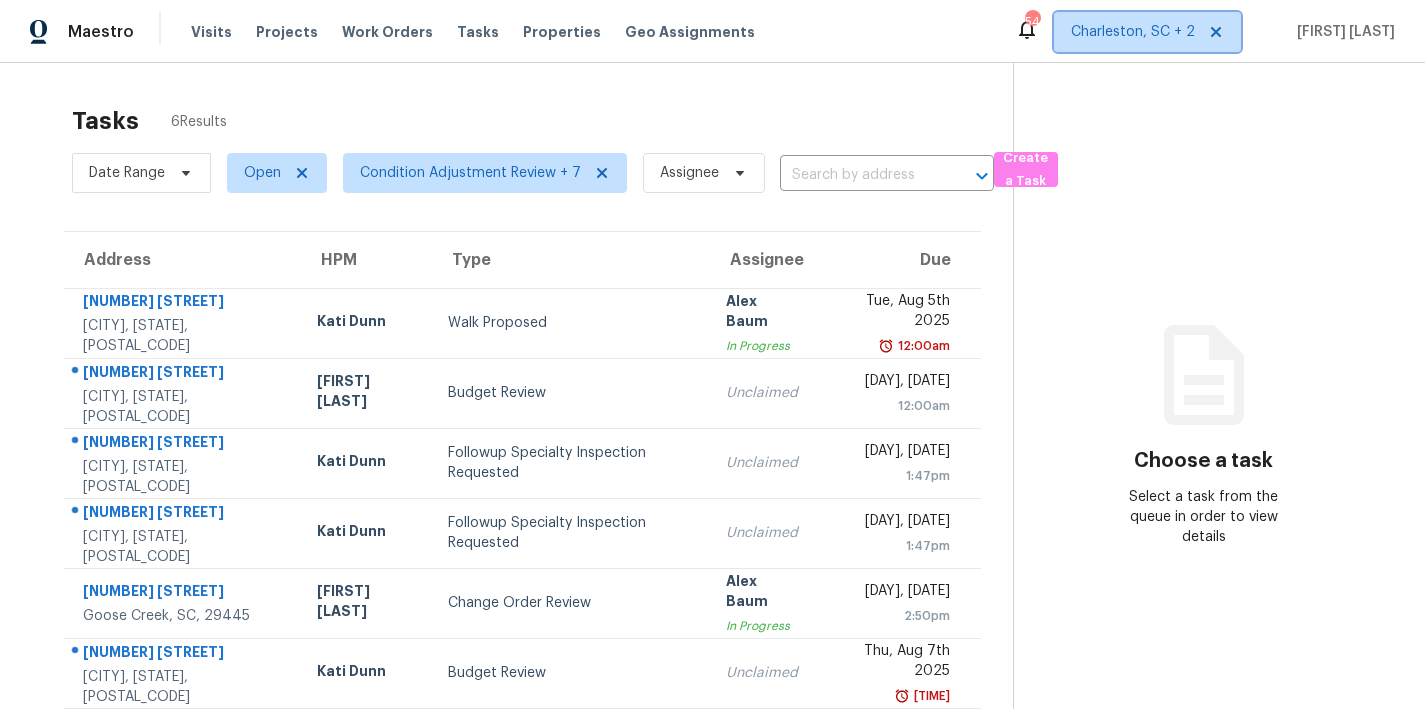 click on "Charleston, SC + 2" at bounding box center (1147, 32) 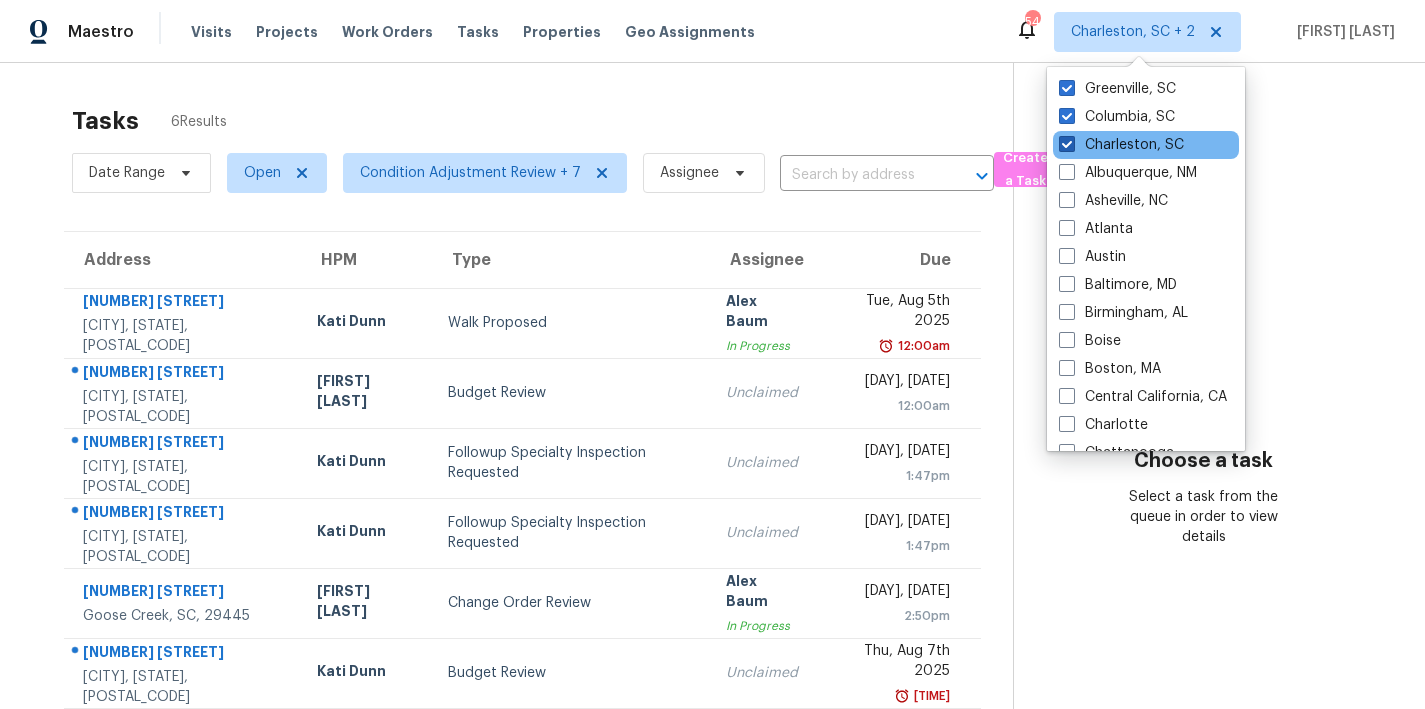 click on "Charleston, SC" at bounding box center (1121, 145) 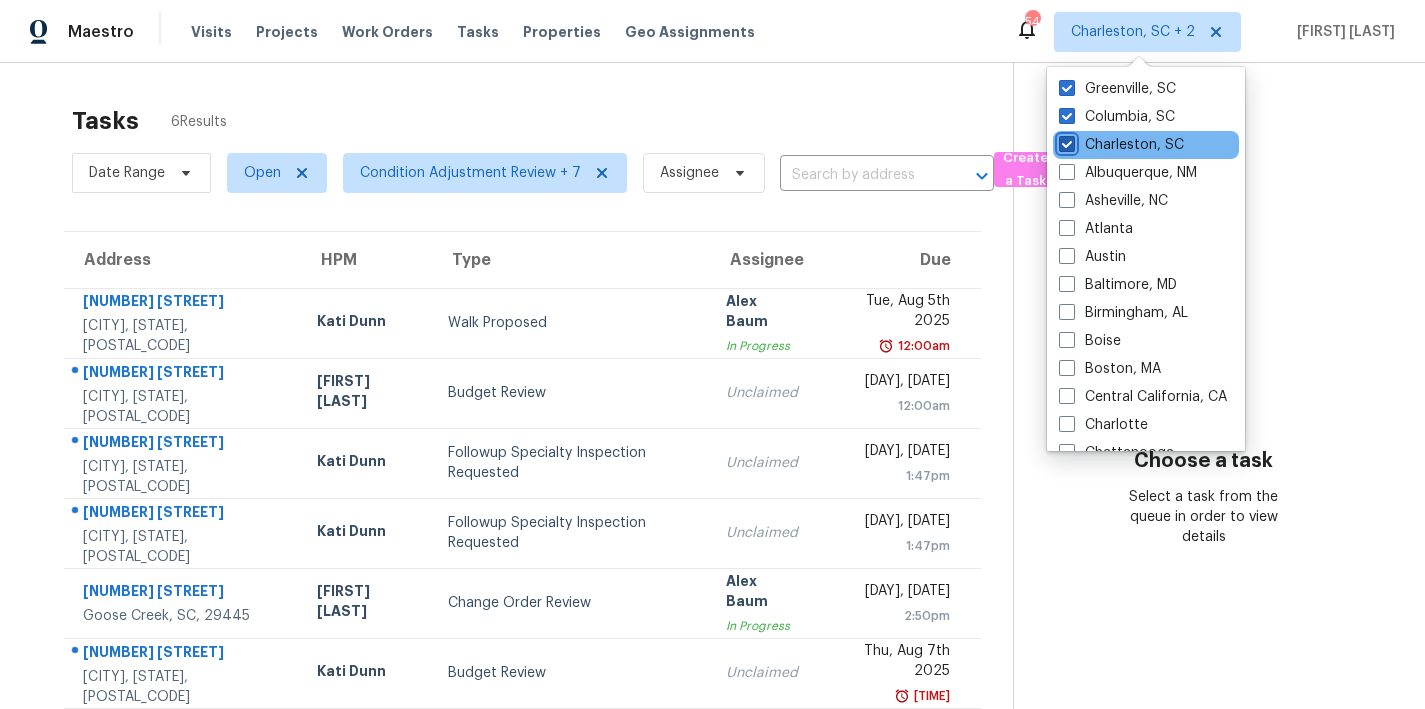 click on "Charleston, SC" at bounding box center (1065, 141) 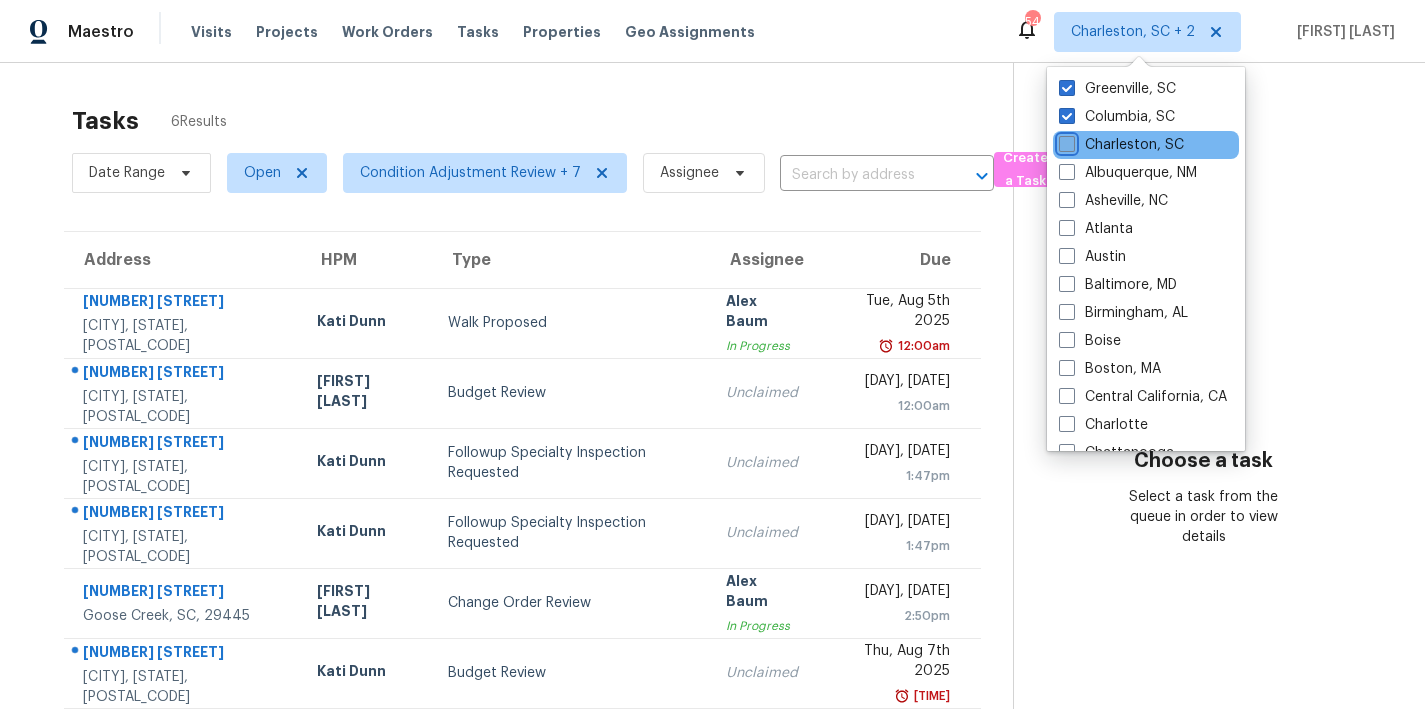 checkbox on "false" 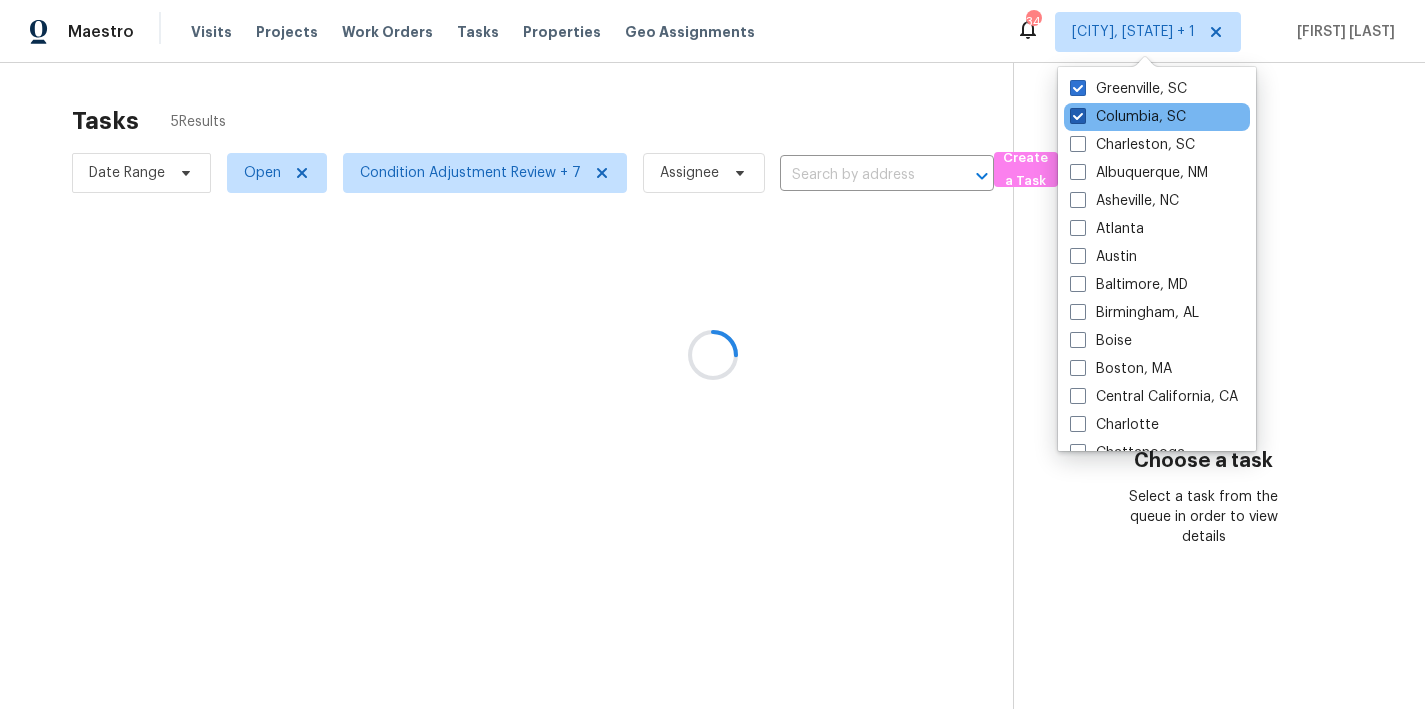 click at bounding box center [1078, 116] 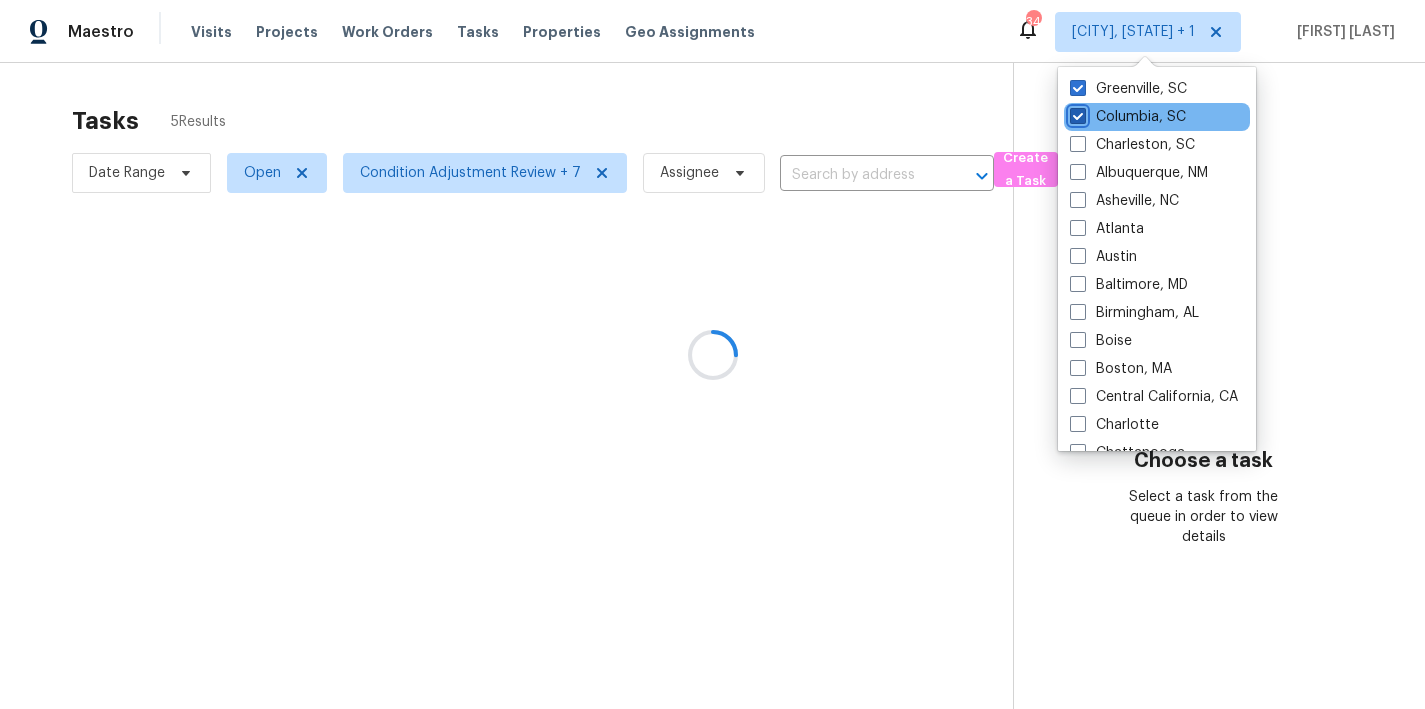 click on "Columbia, SC" at bounding box center [1076, 113] 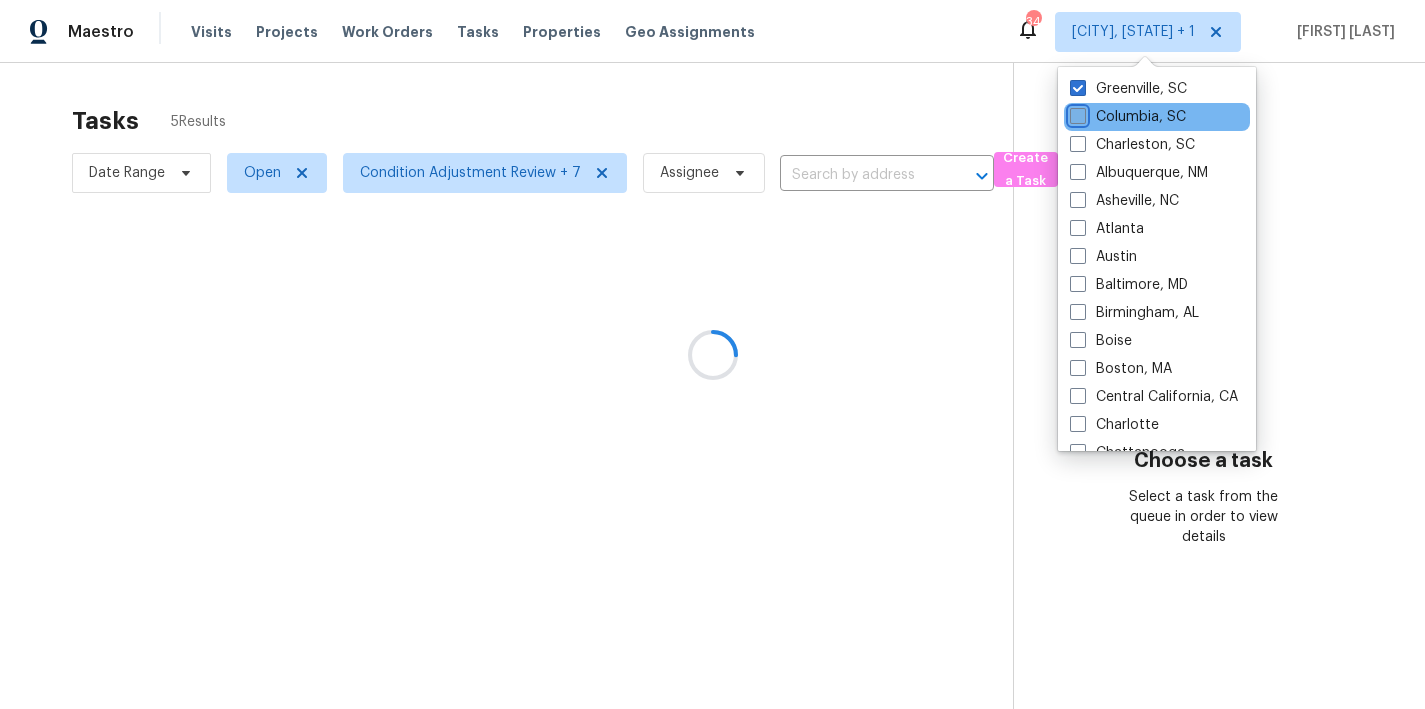 checkbox on "false" 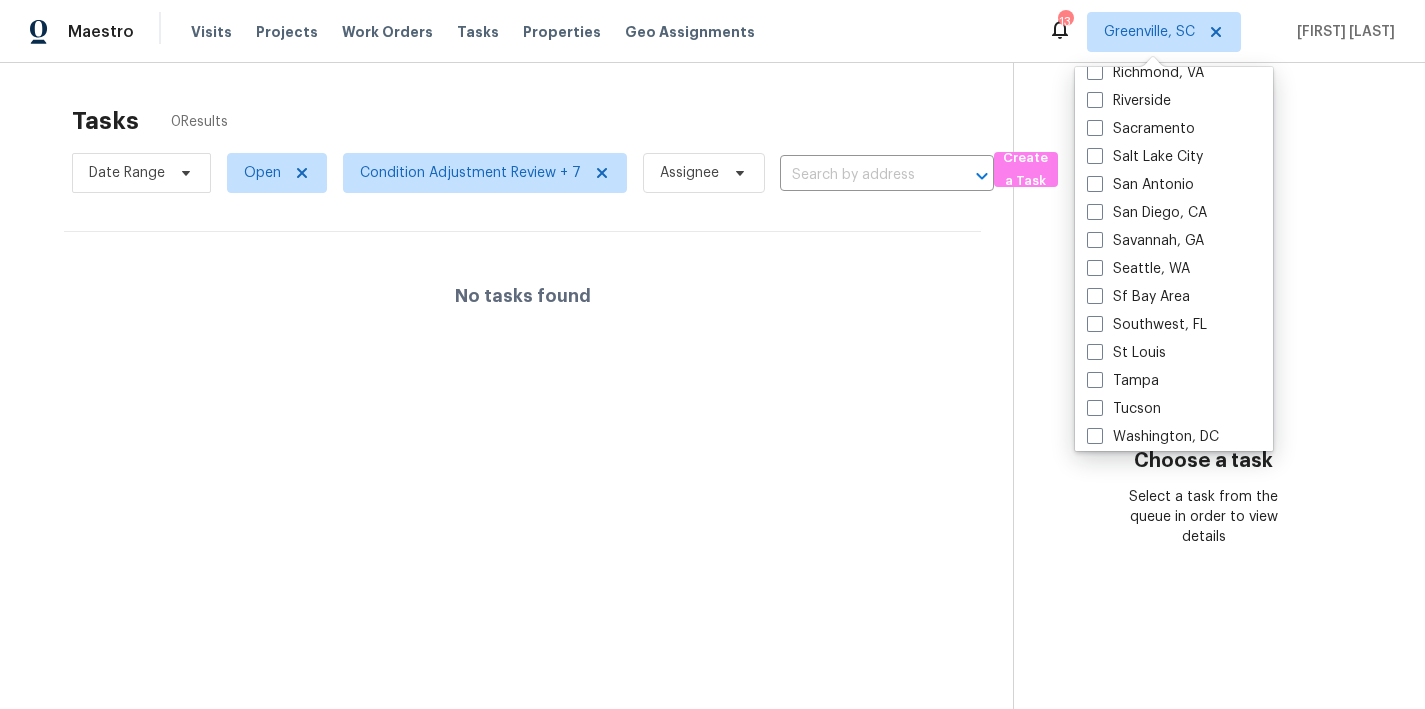 scroll, scrollTop: 1340, scrollLeft: 0, axis: vertical 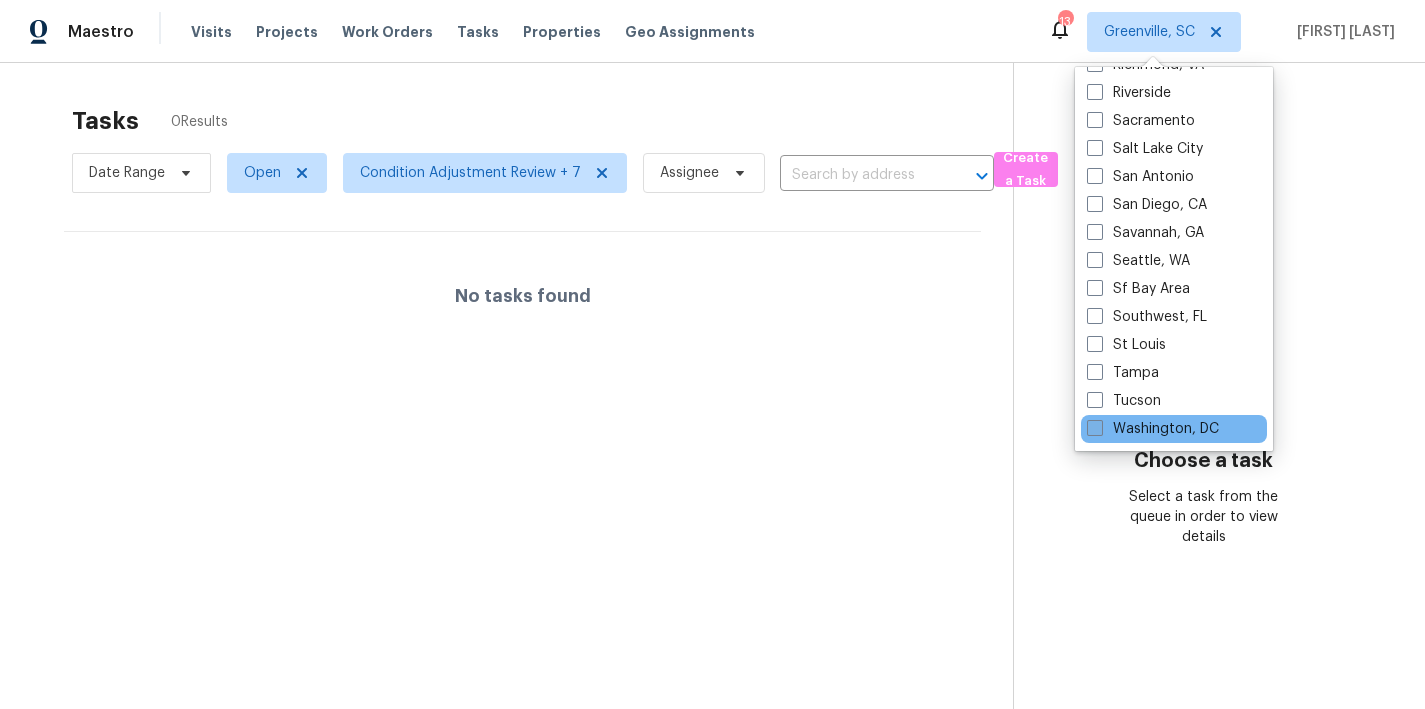 click on "Washington, DC" at bounding box center (1153, 429) 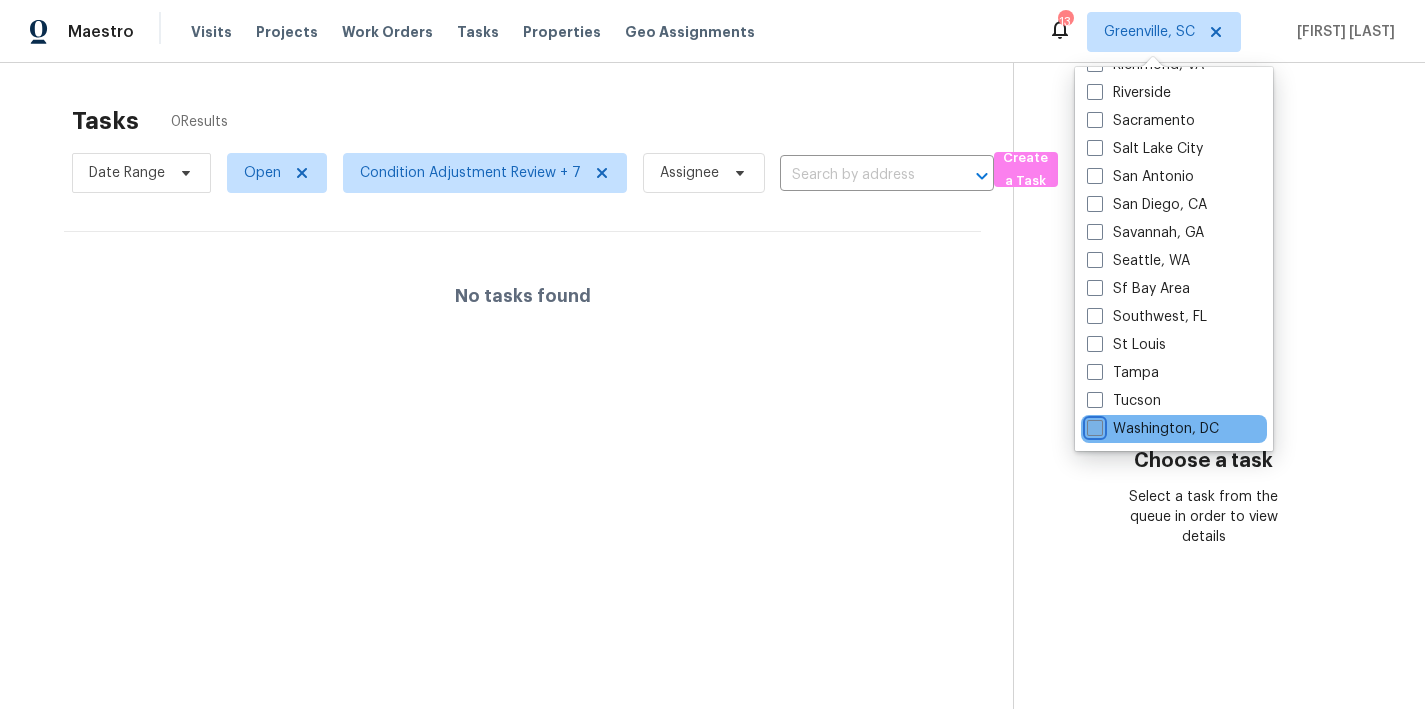 click on "Washington, DC" at bounding box center (1093, 425) 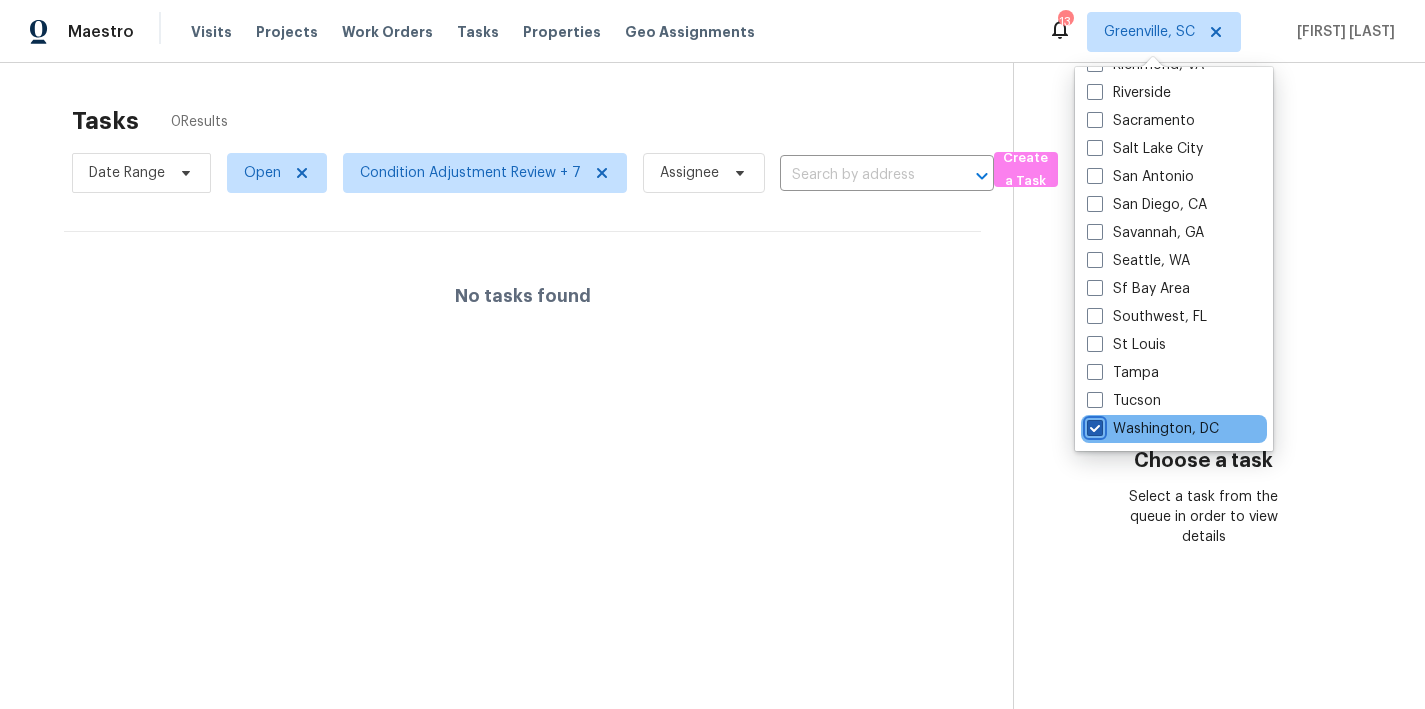 checkbox on "true" 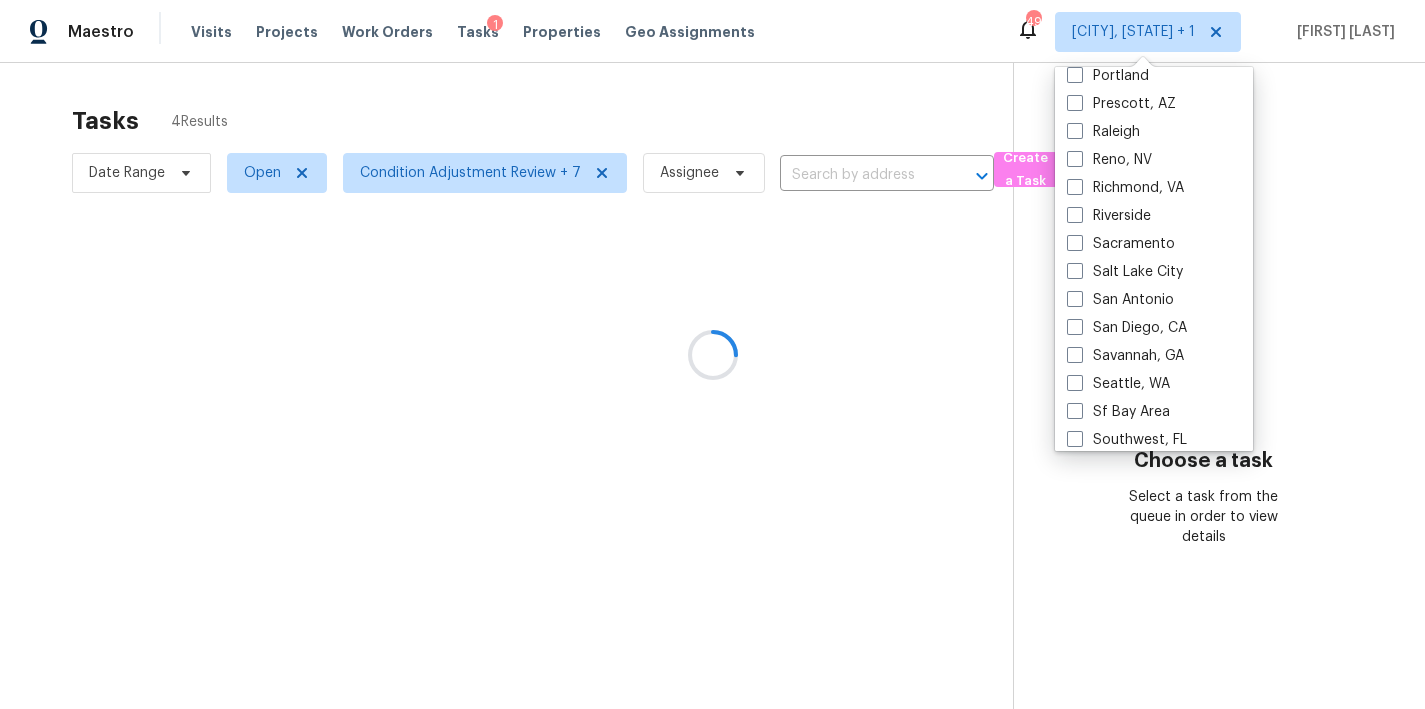 scroll, scrollTop: 960, scrollLeft: 0, axis: vertical 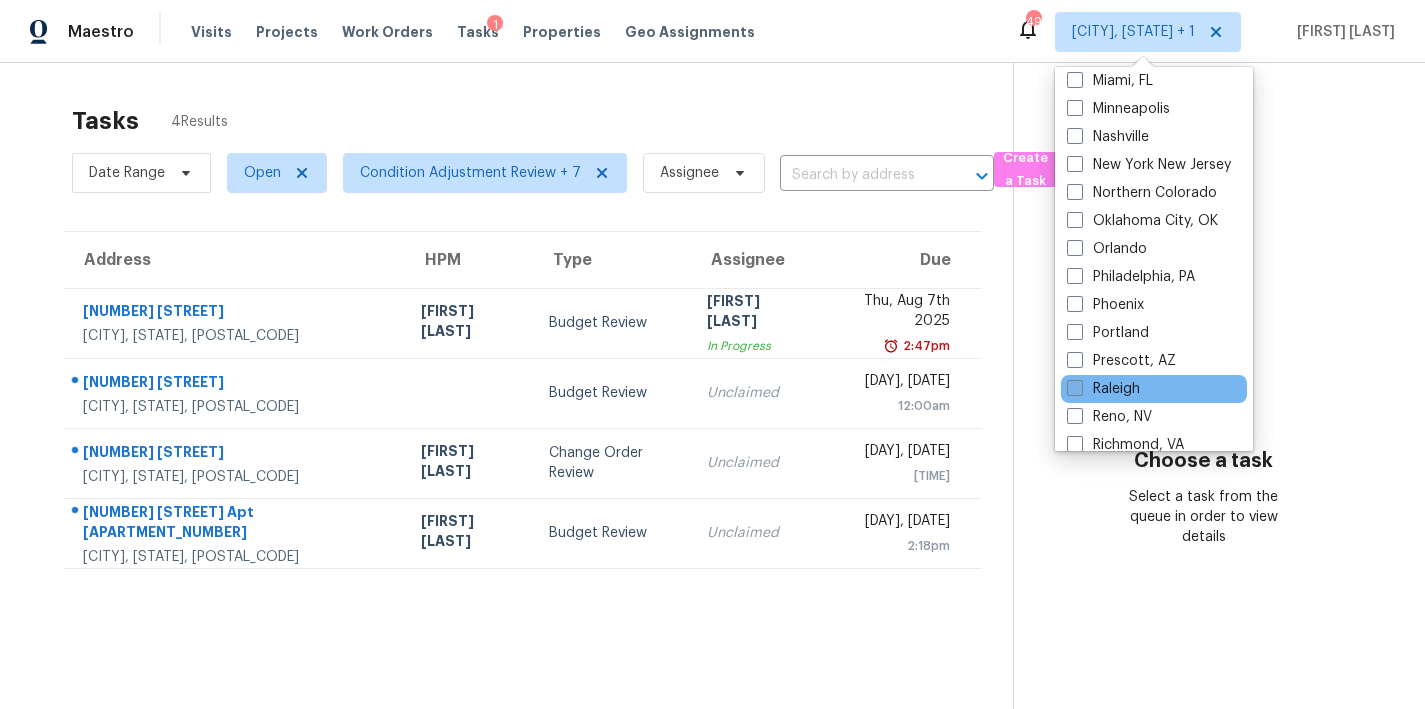 click on "Raleigh" at bounding box center (1103, 389) 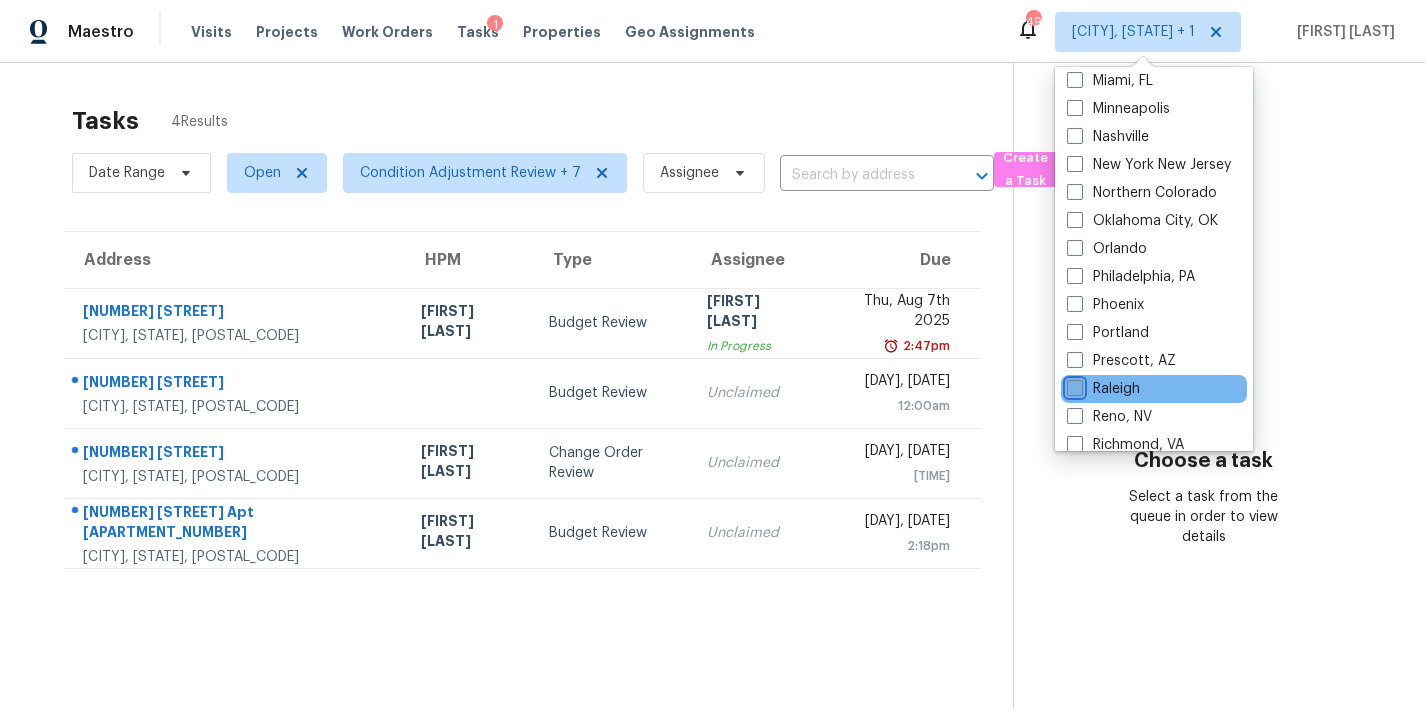 click on "Raleigh" at bounding box center (1073, 385) 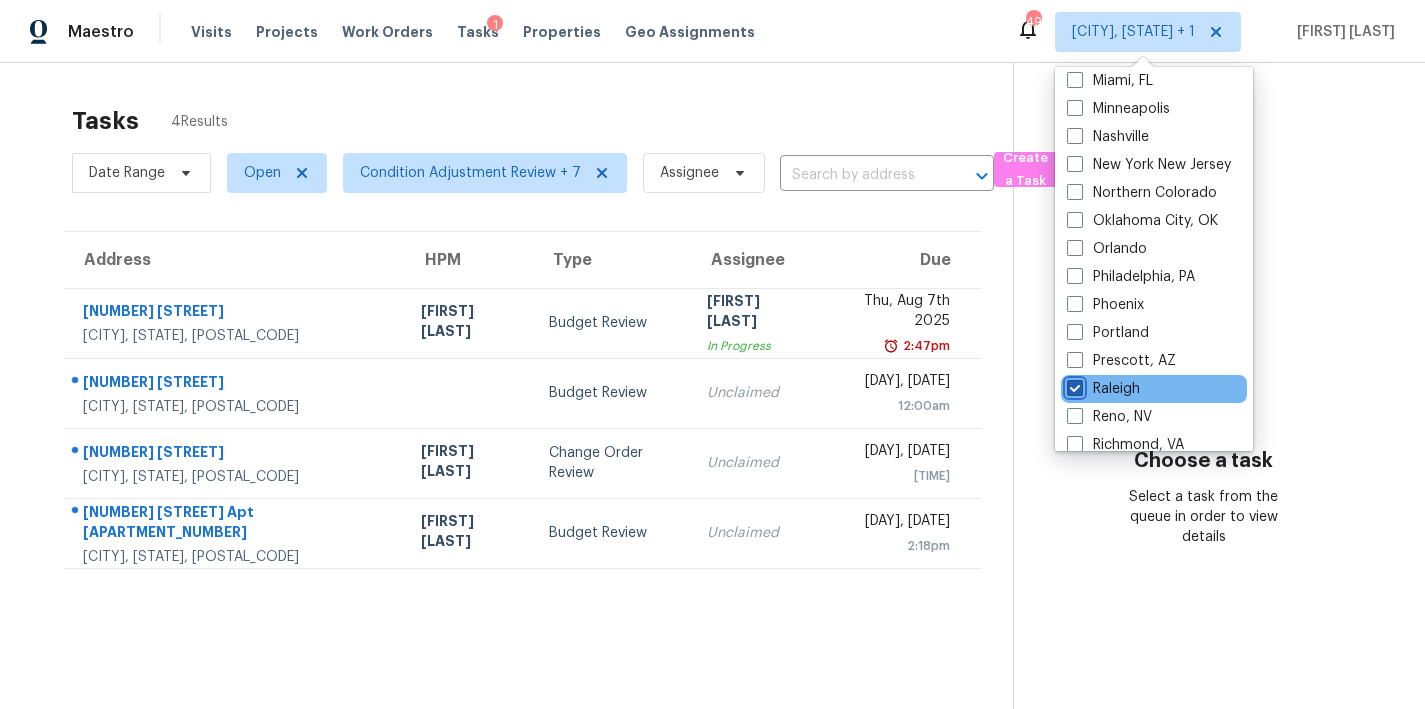 checkbox on "true" 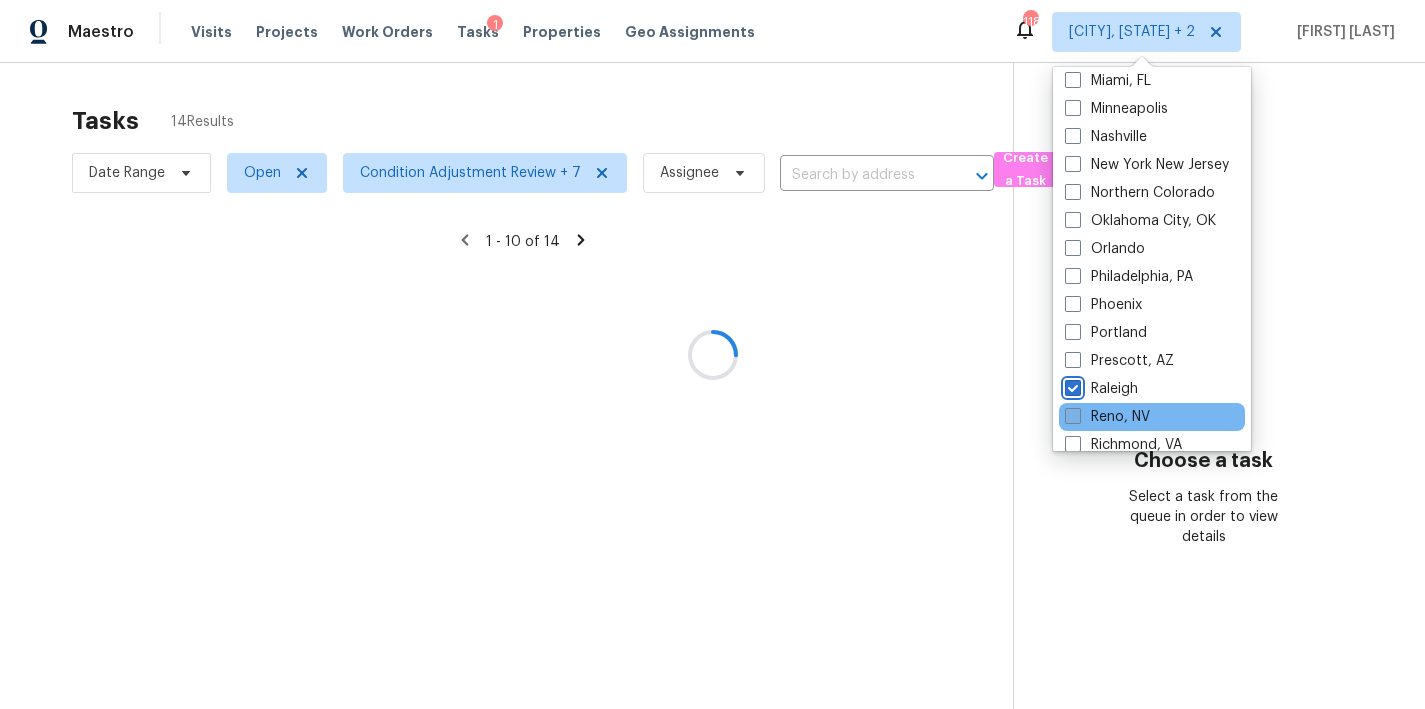 scroll, scrollTop: 990, scrollLeft: 0, axis: vertical 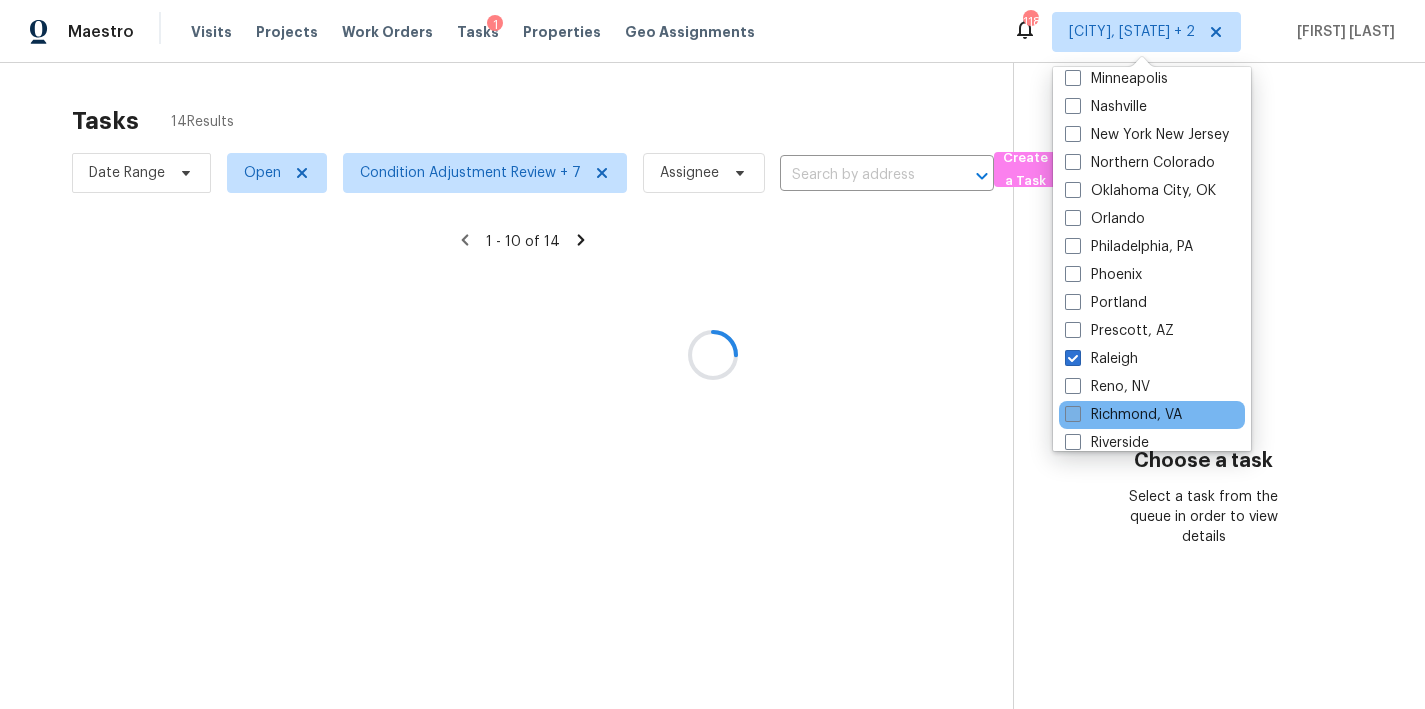 click on "Richmond, VA" at bounding box center (1123, 415) 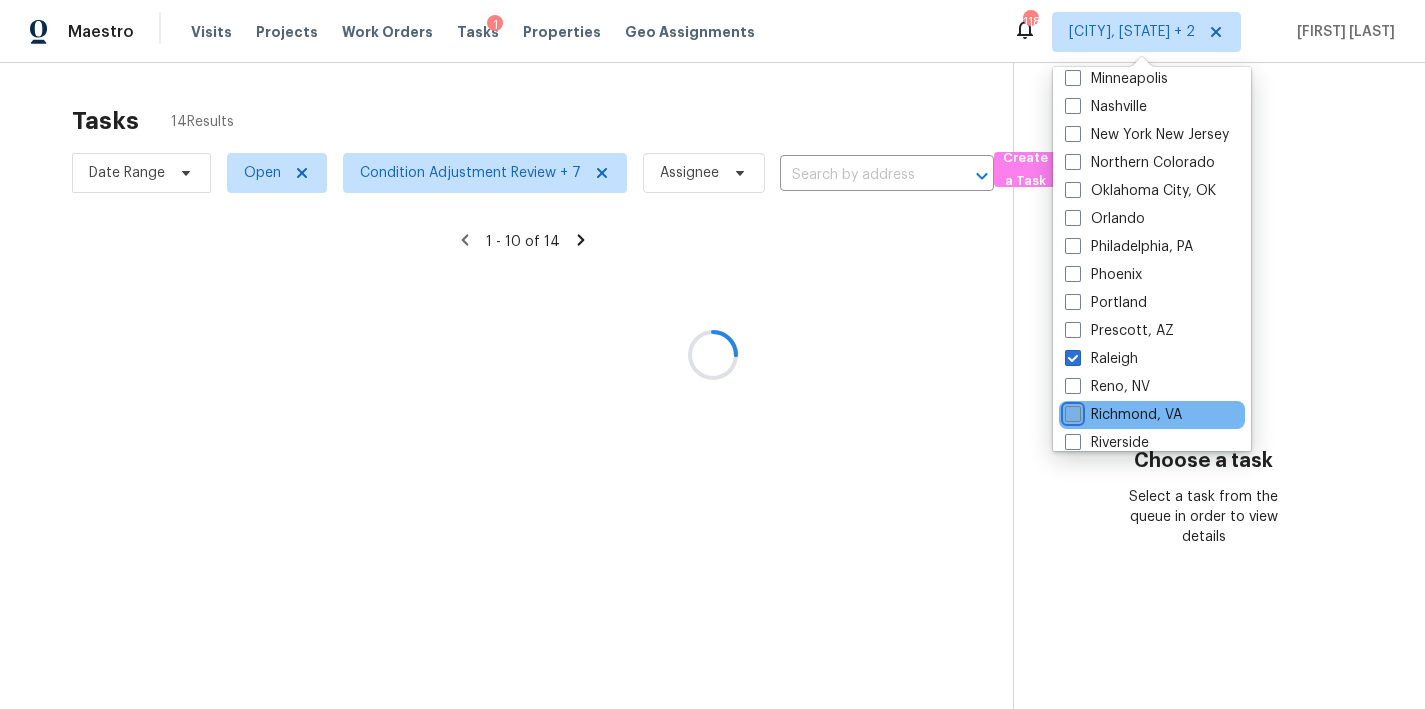 click on "Richmond, VA" at bounding box center [1071, 411] 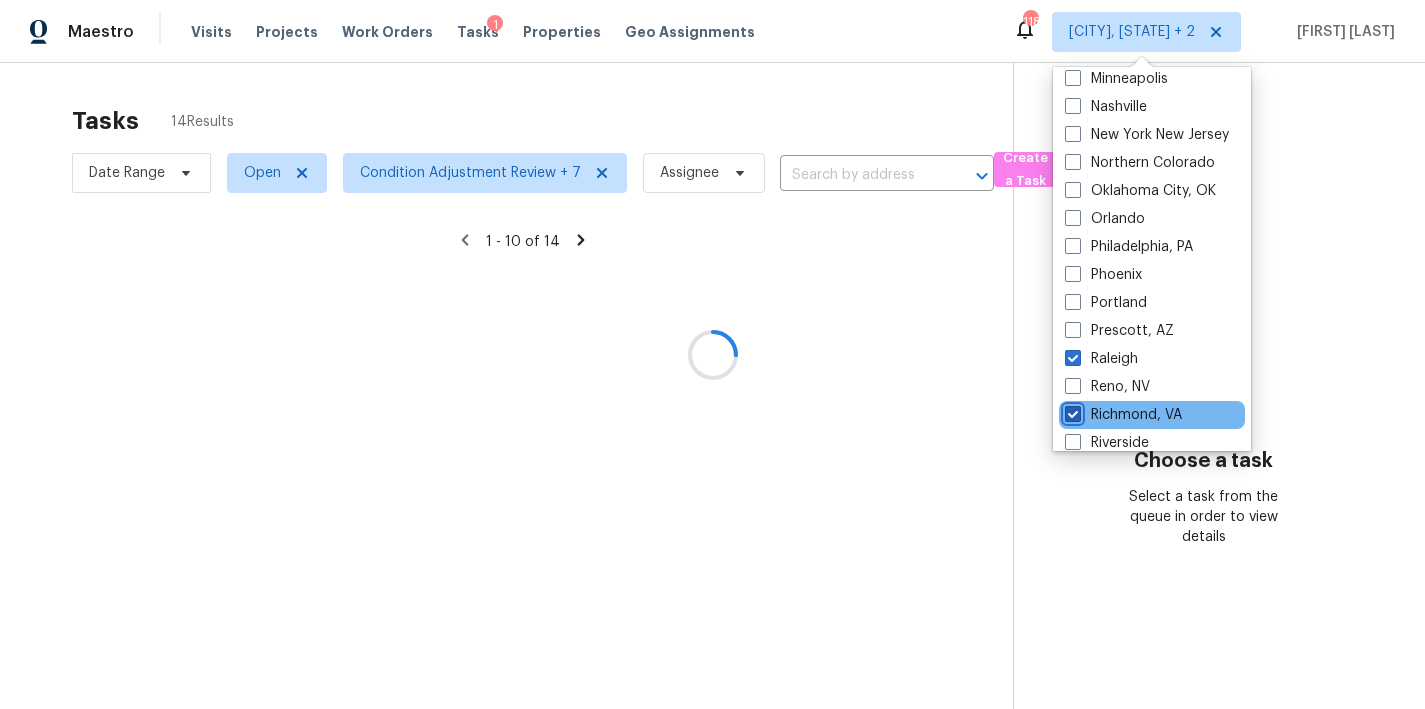 checkbox on "true" 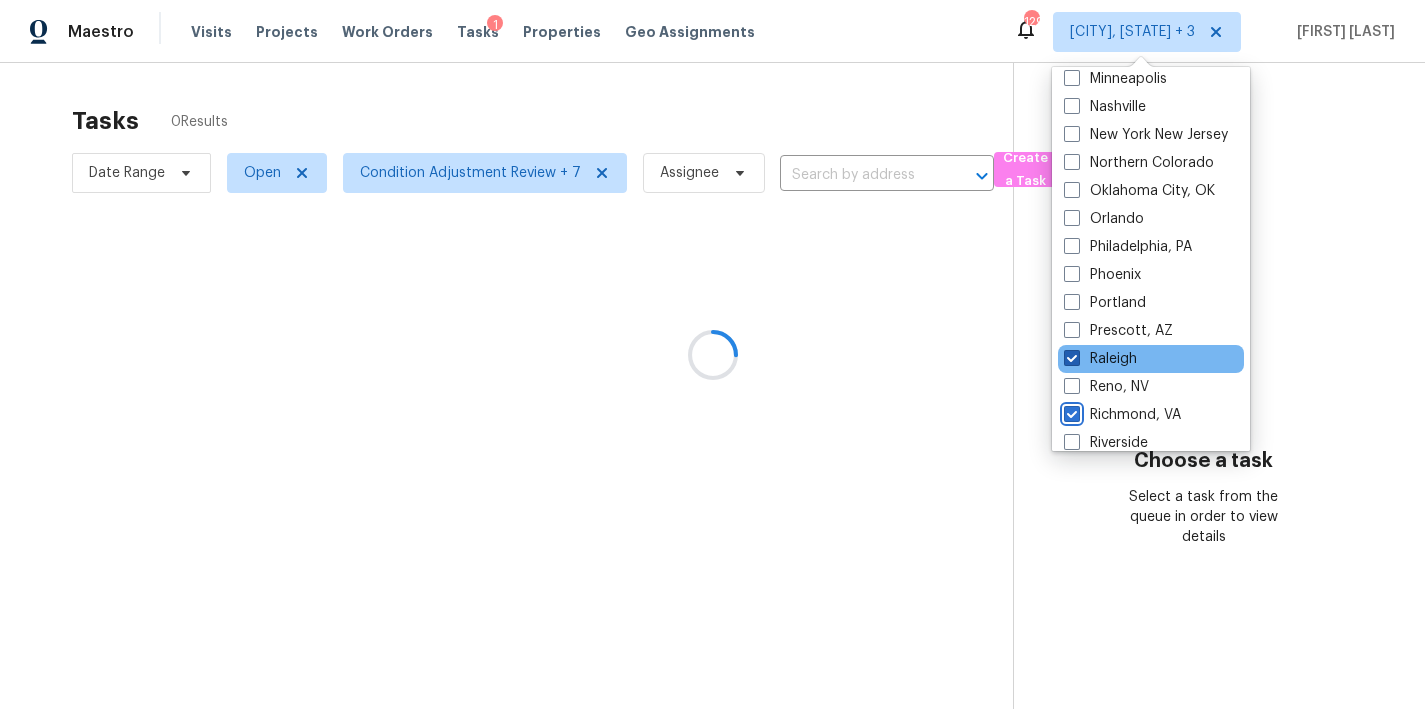scroll, scrollTop: 0, scrollLeft: 0, axis: both 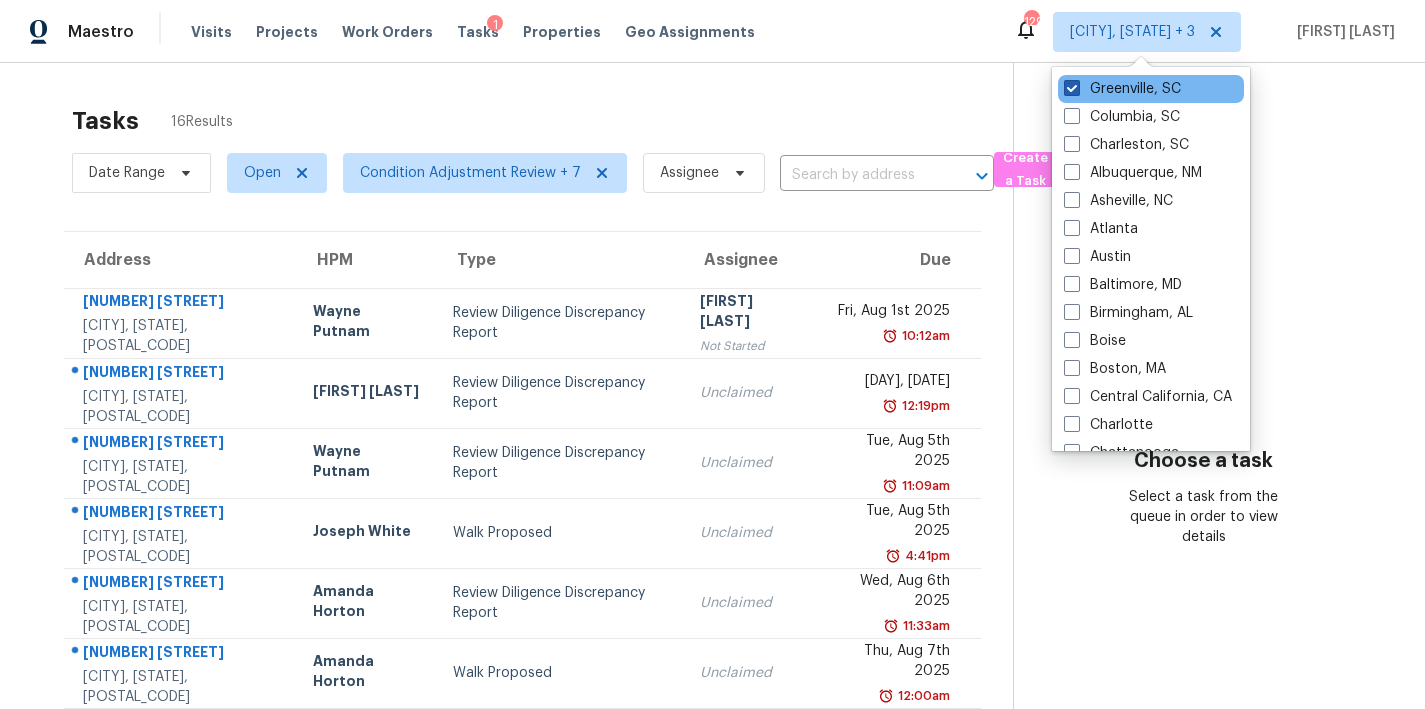 click at bounding box center [1072, 88] 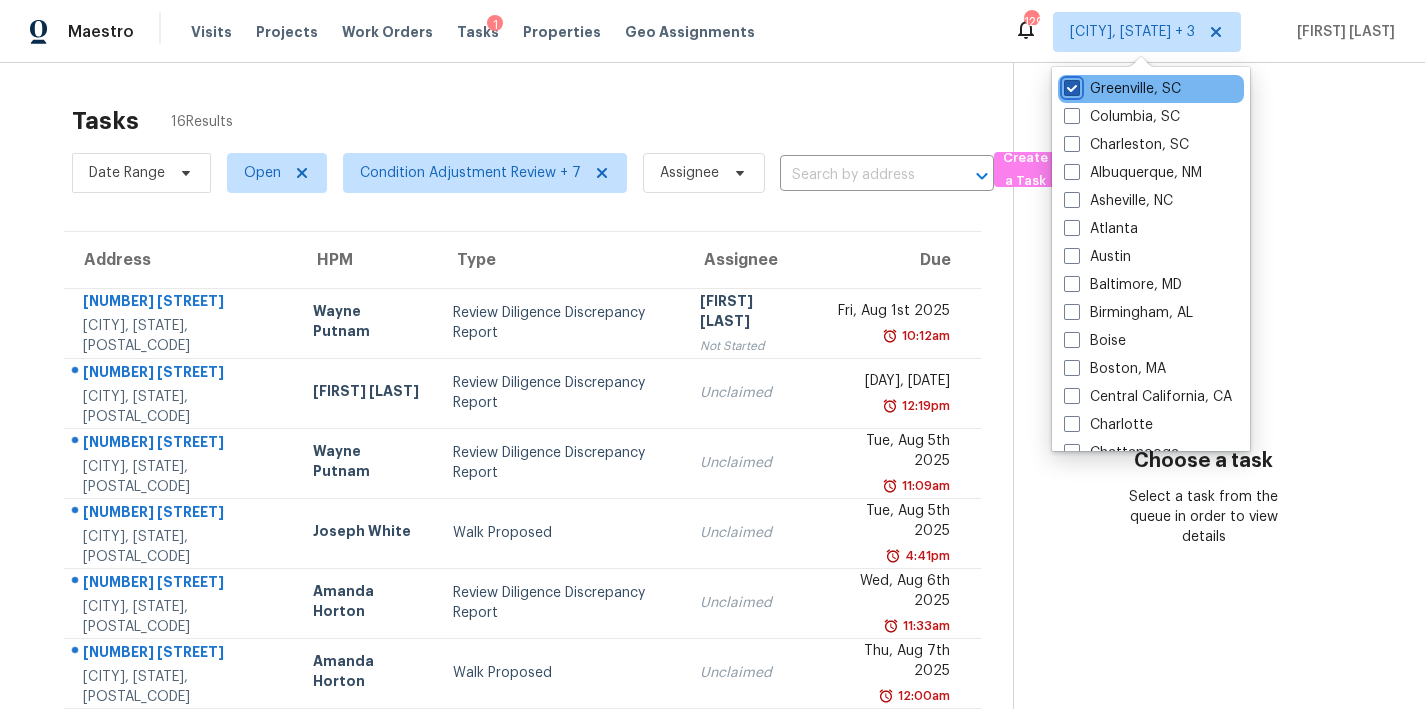 click on "Greenville, SC" at bounding box center (1070, 85) 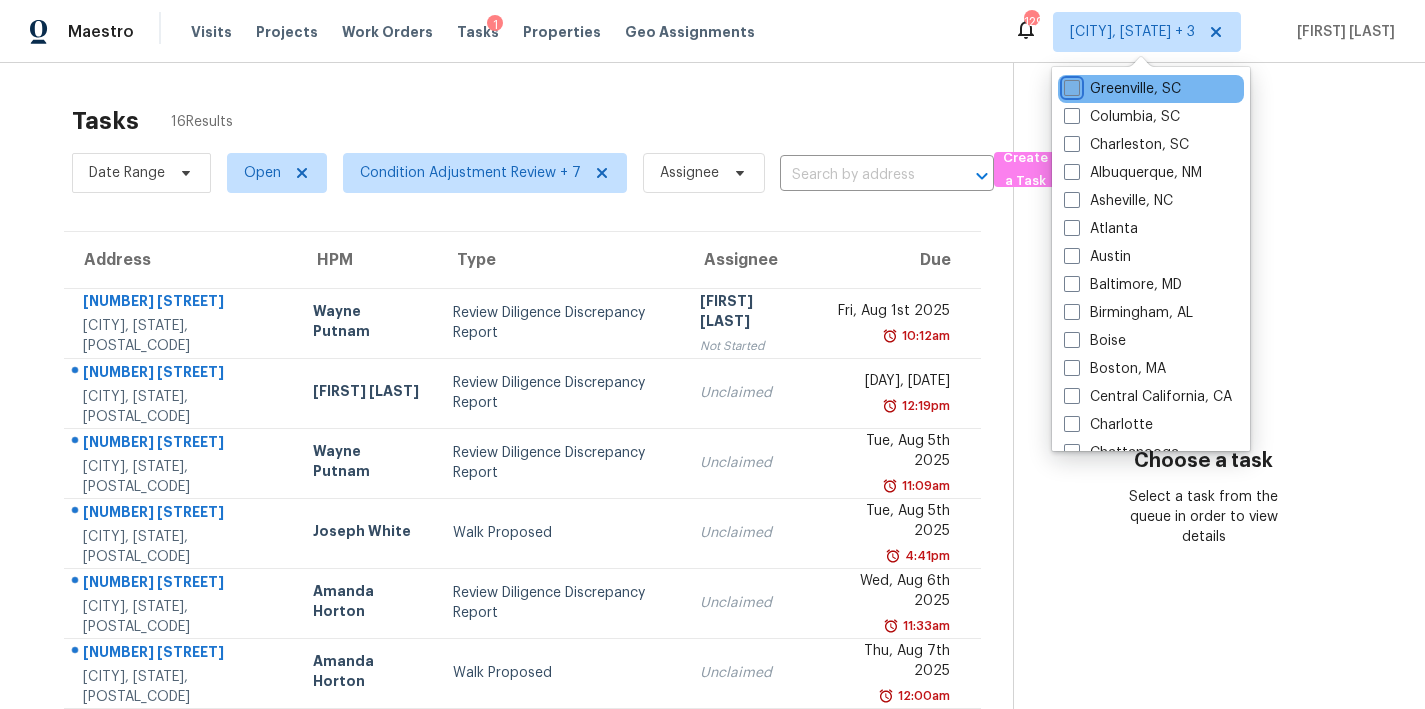 checkbox on "false" 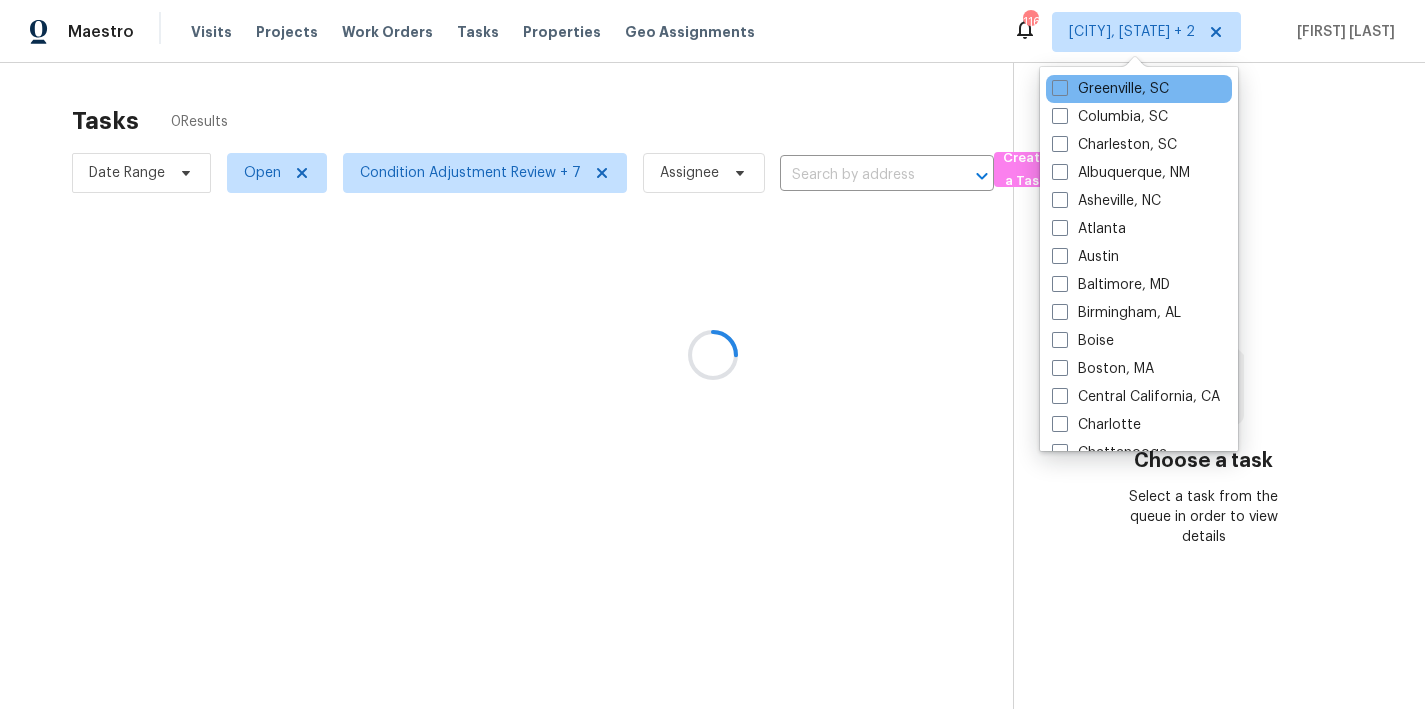 click at bounding box center (712, 354) 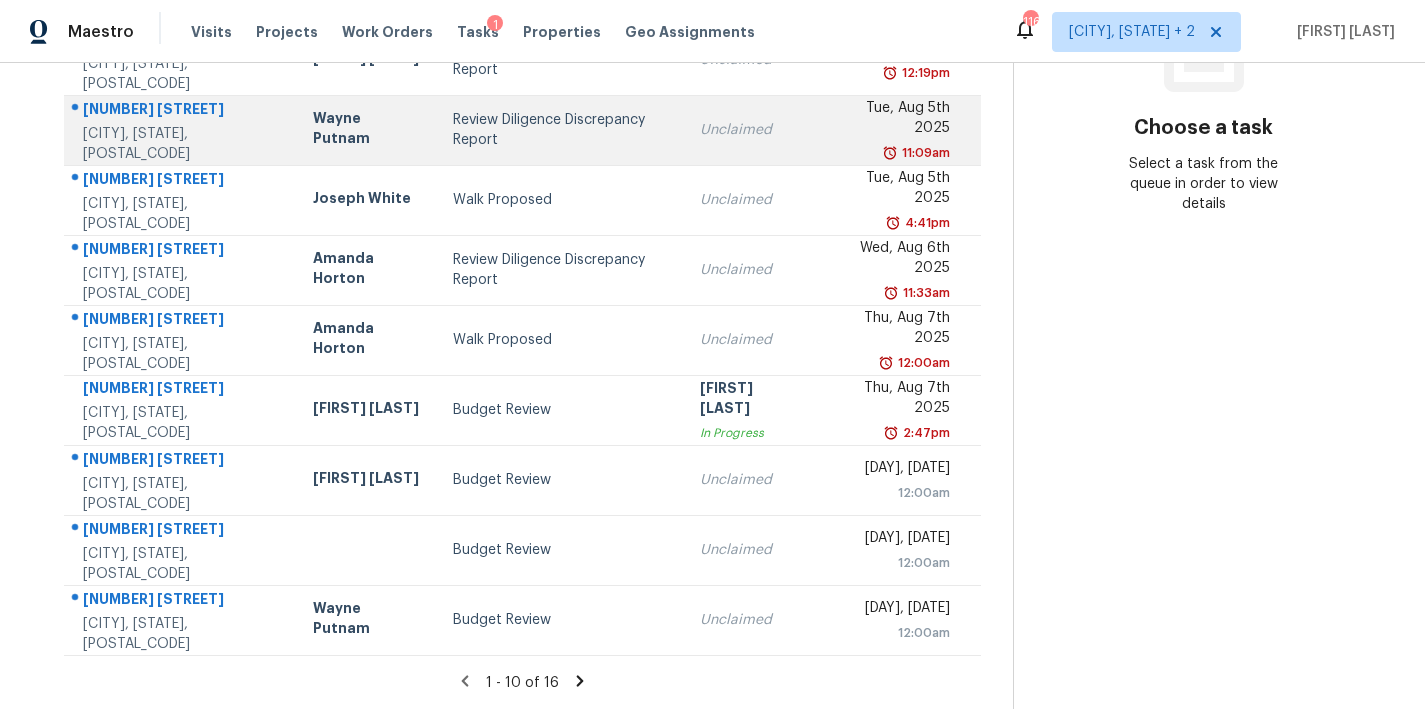 scroll, scrollTop: 347, scrollLeft: 0, axis: vertical 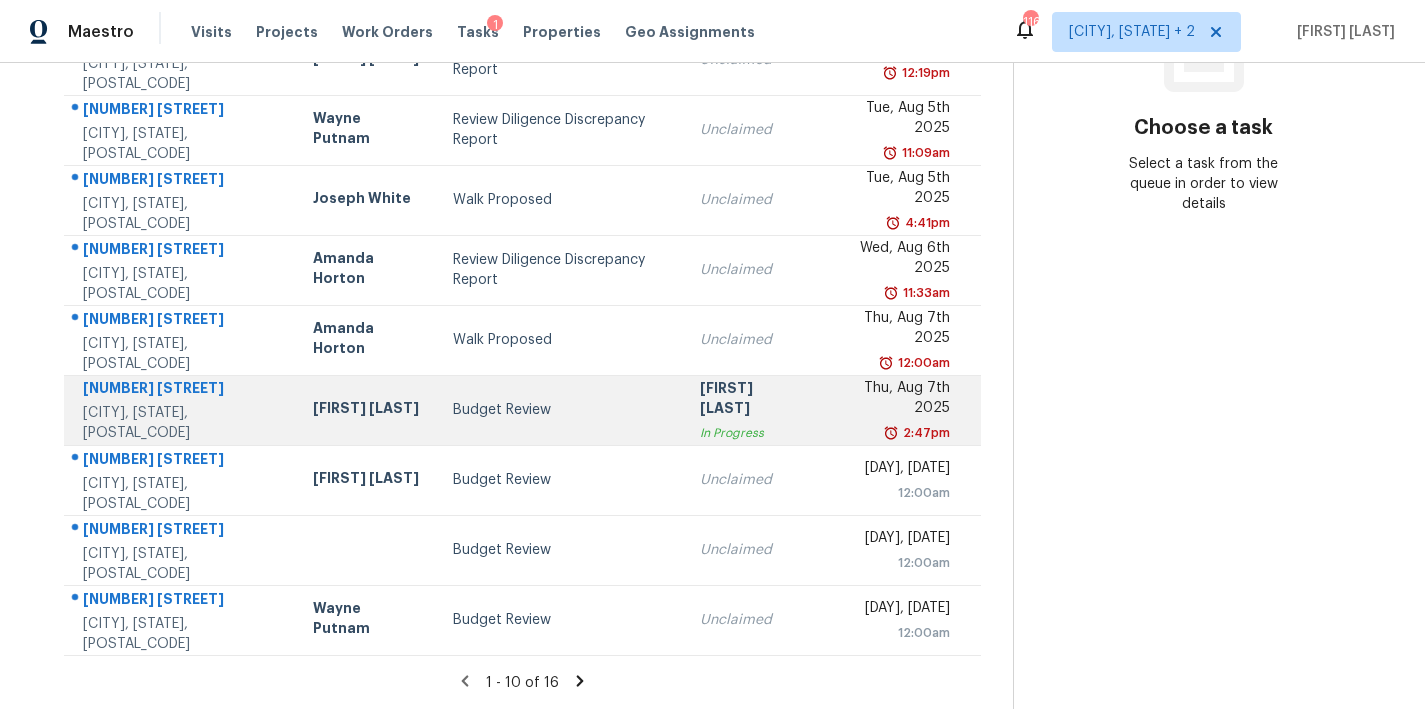 click on "Budget Review" at bounding box center [560, 410] 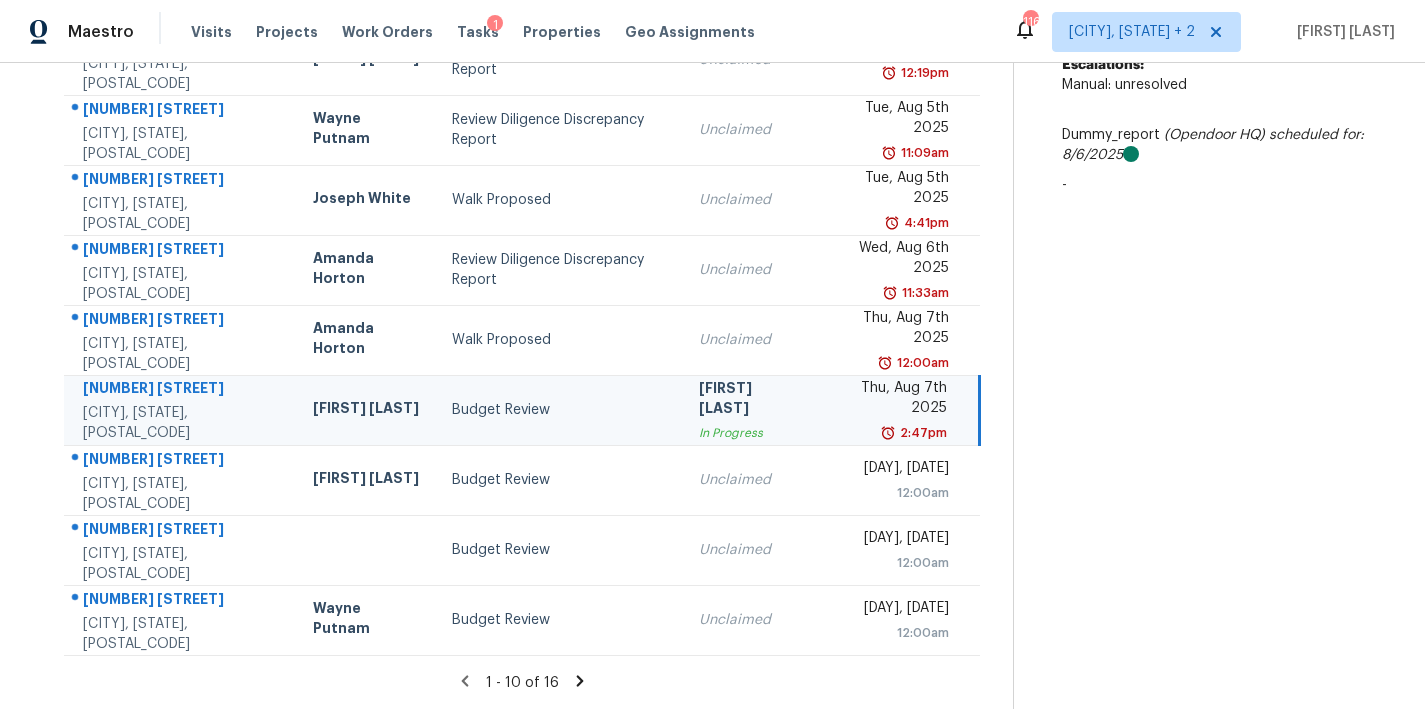 scroll, scrollTop: 0, scrollLeft: 0, axis: both 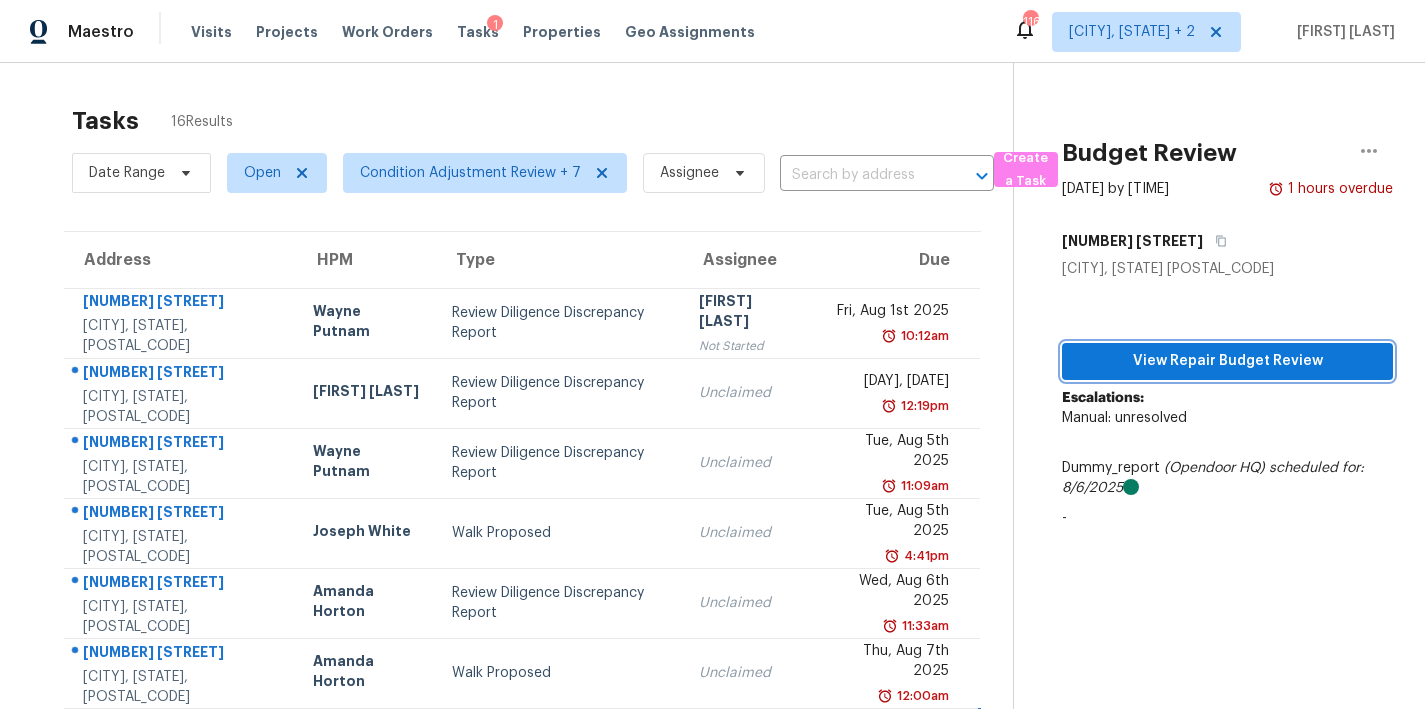 click on "View Repair Budget Review" at bounding box center [1227, 361] 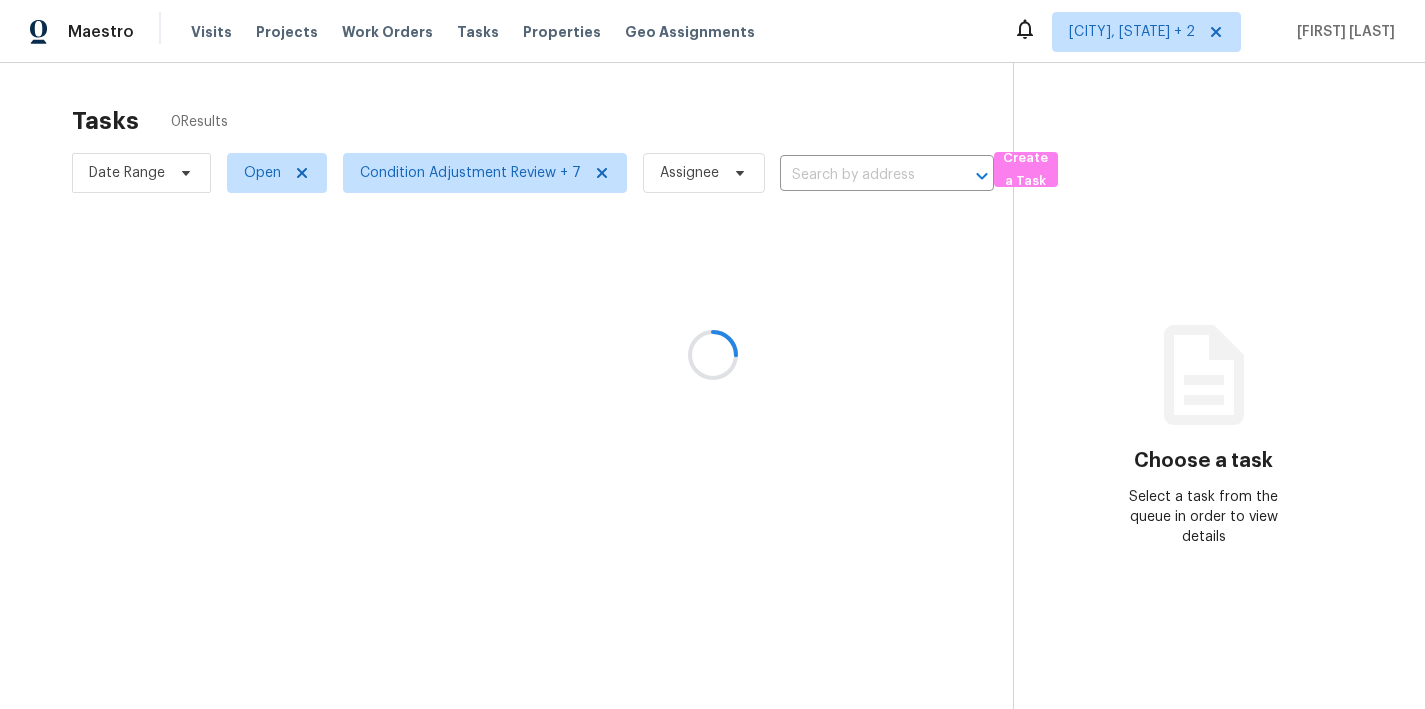 scroll, scrollTop: 0, scrollLeft: 0, axis: both 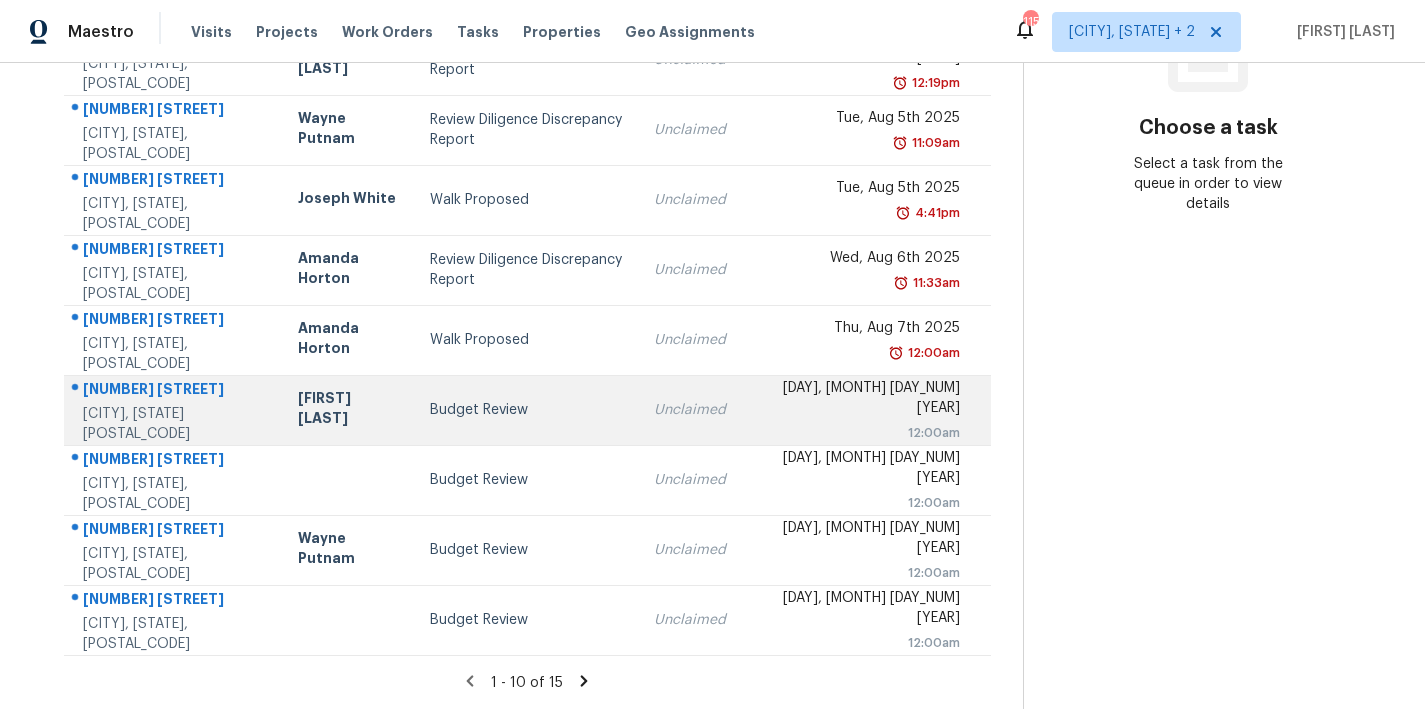 click on "Budget Review" at bounding box center (526, 410) 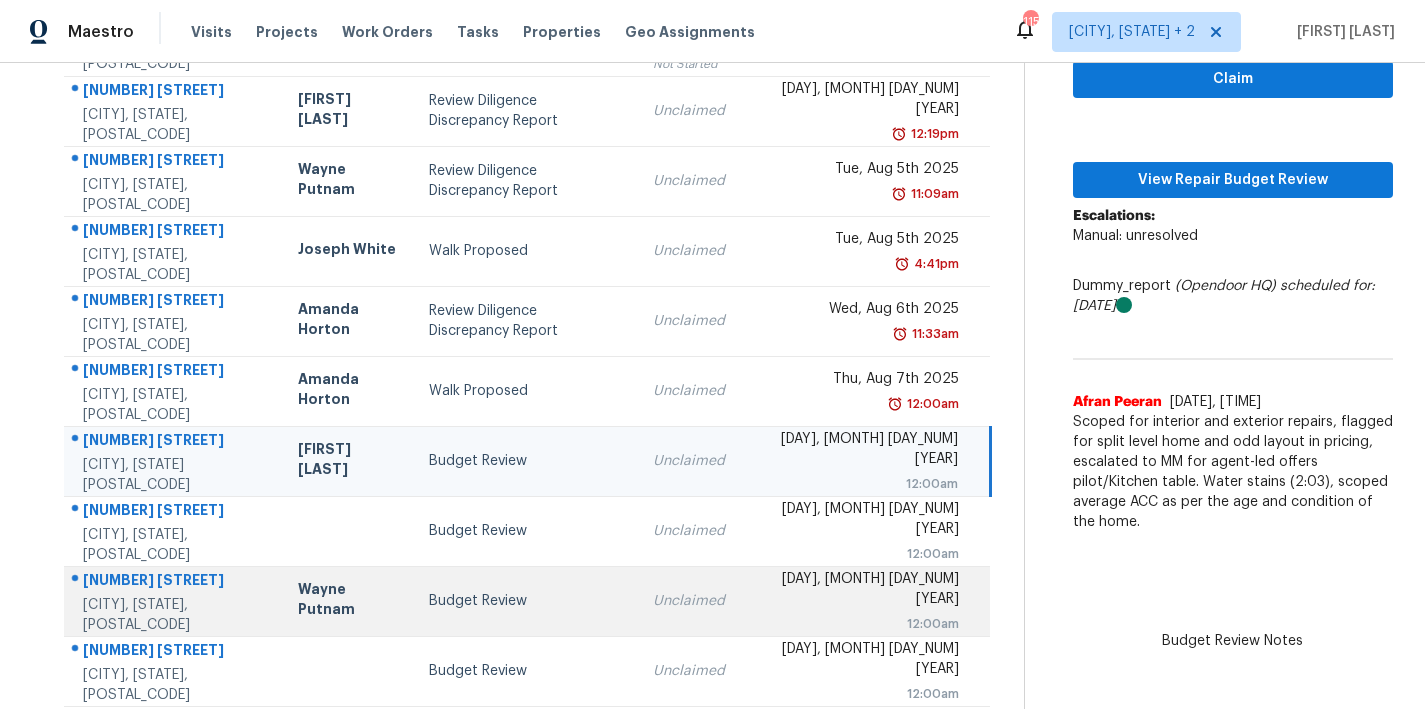 scroll, scrollTop: 0, scrollLeft: 0, axis: both 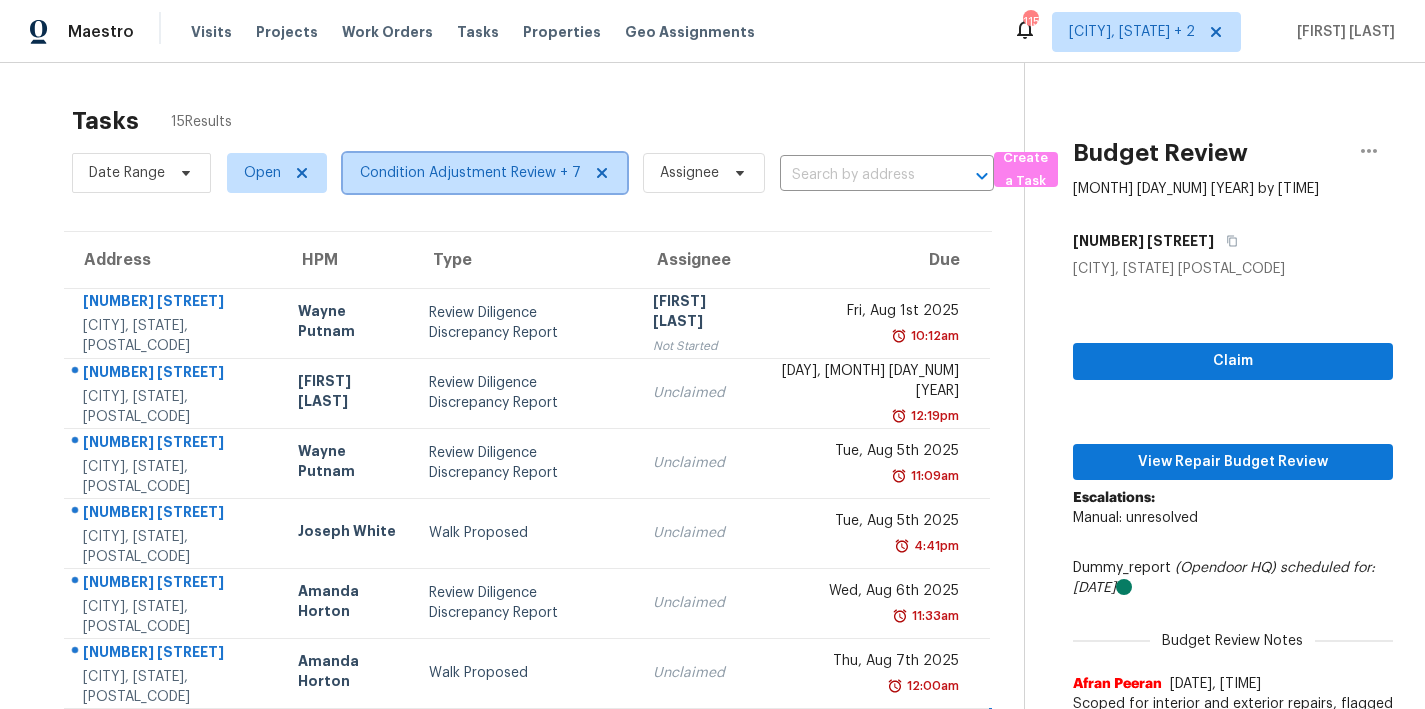 click on "Condition Adjustment Review + 7" at bounding box center [470, 173] 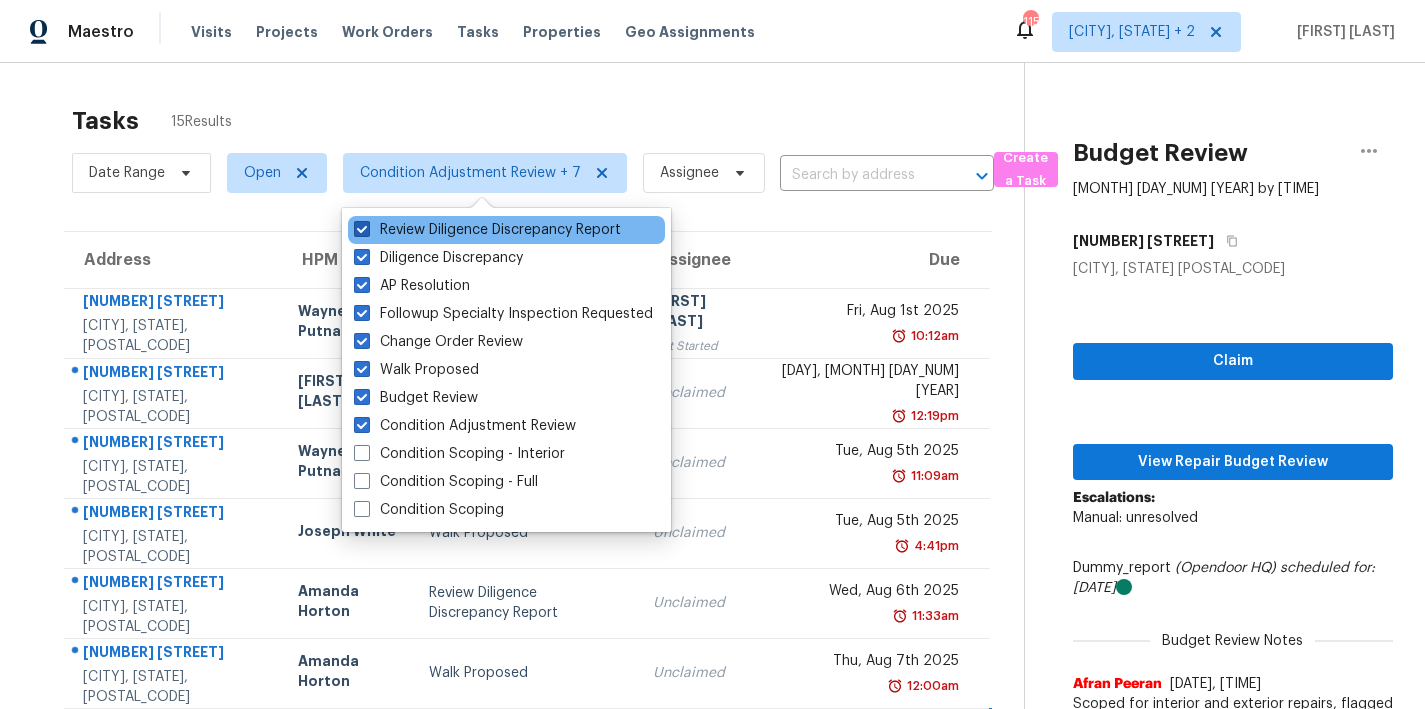 click on "Review Diligence Discrepancy Report" at bounding box center (487, 230) 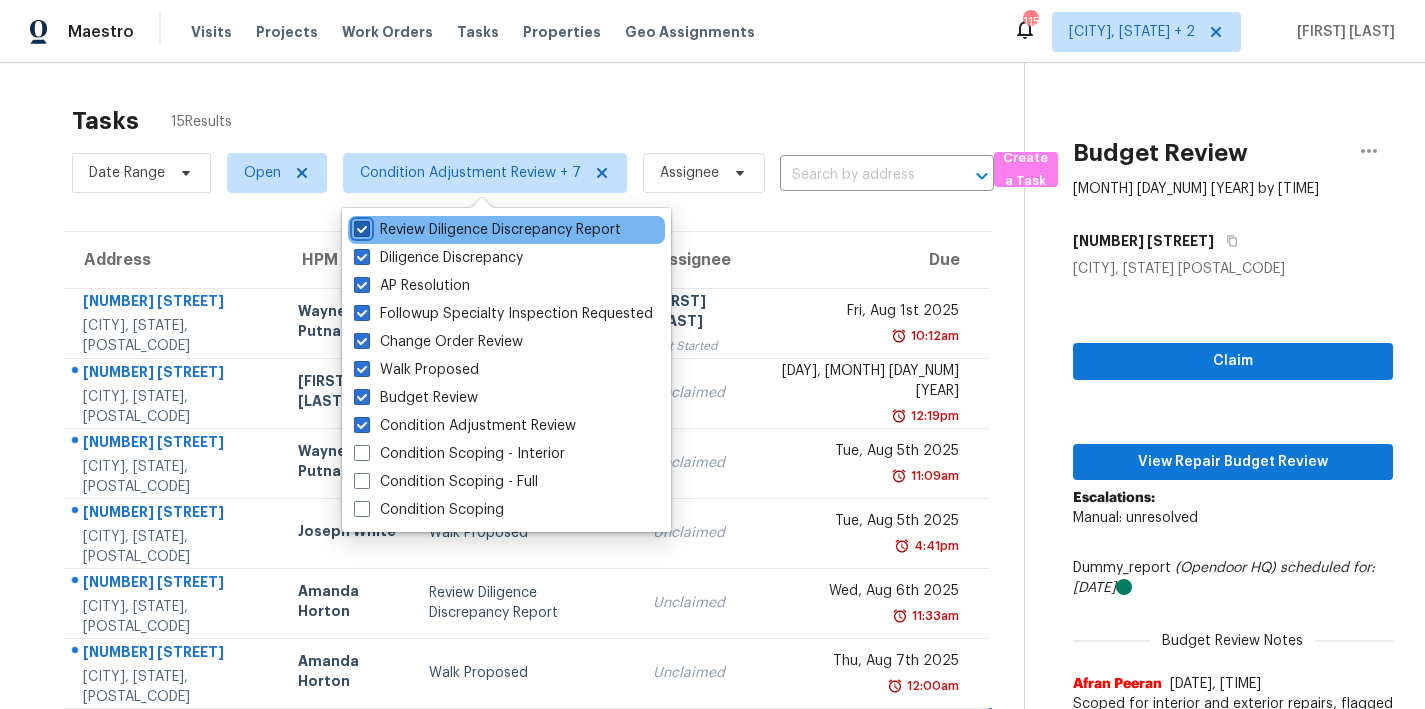 click on "Review Diligence Discrepancy Report" at bounding box center [360, 226] 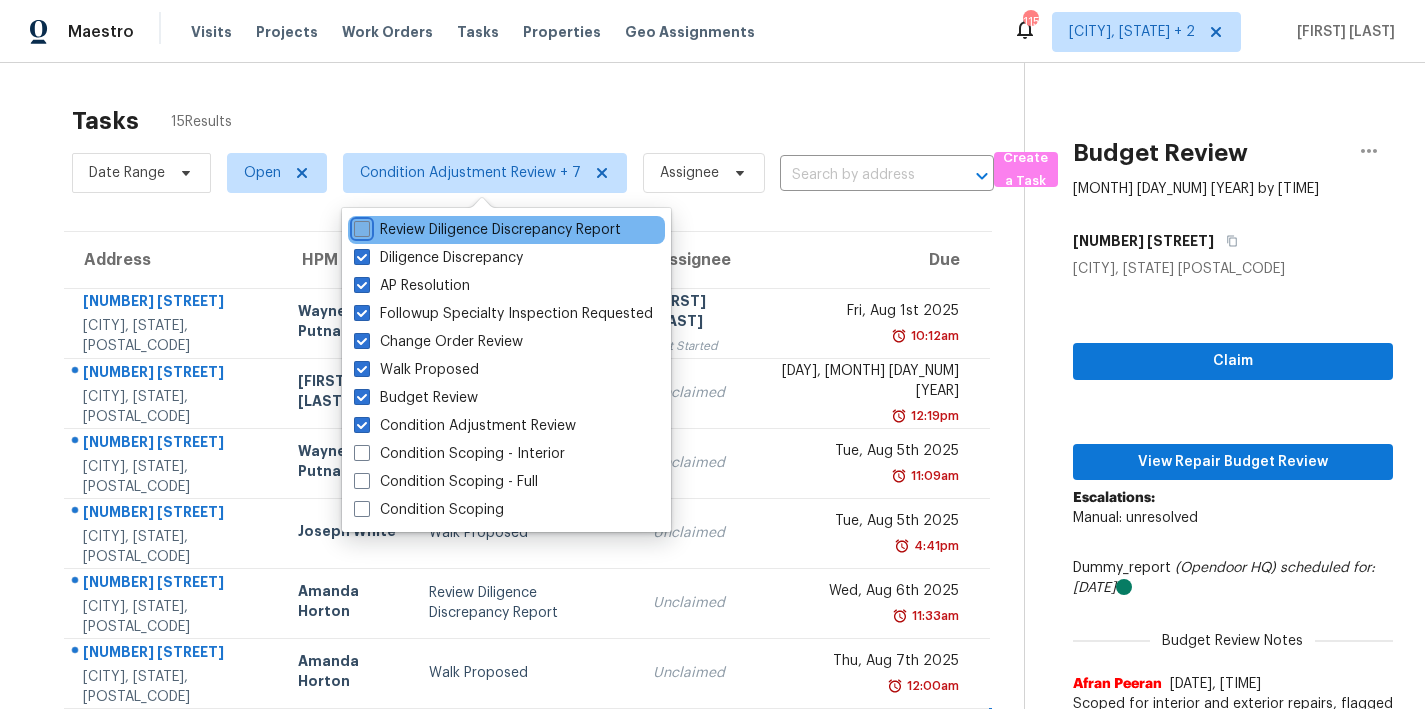 checkbox on "false" 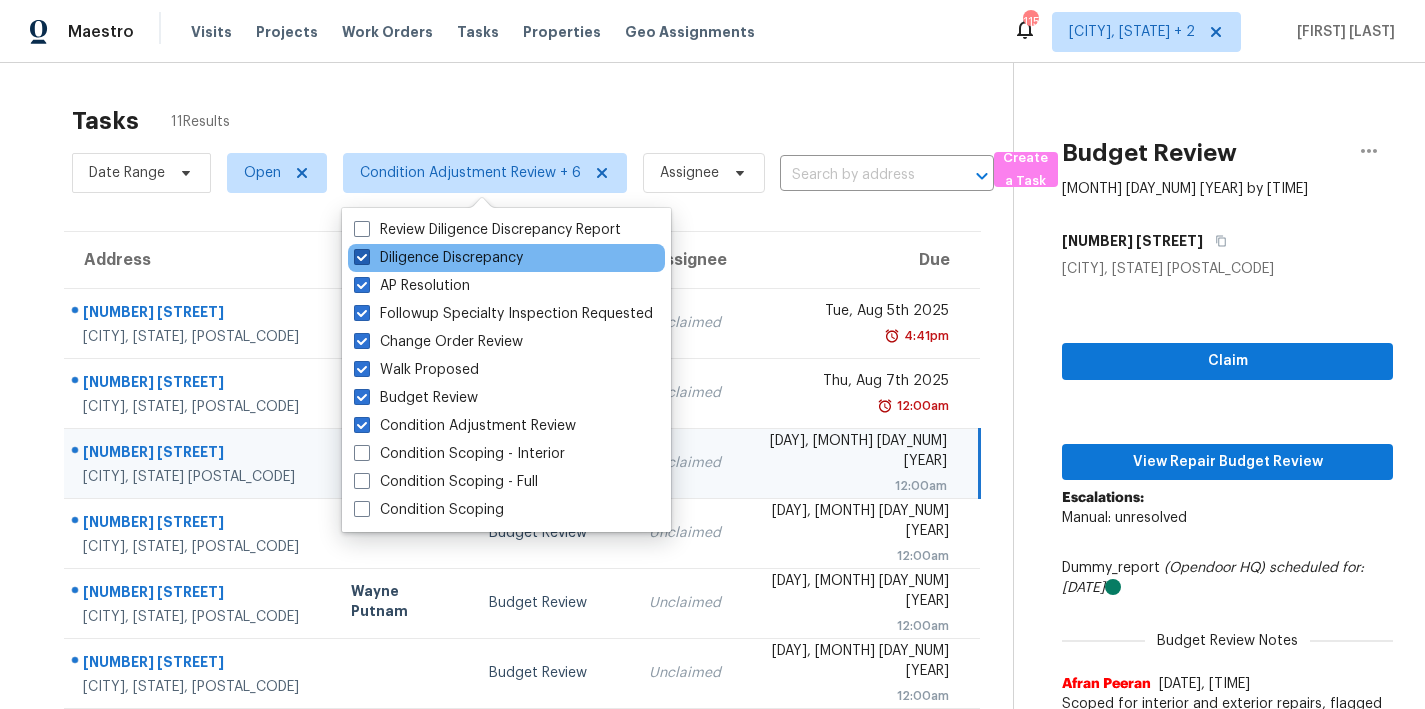 click on "Diligence Discrepancy" at bounding box center (438, 258) 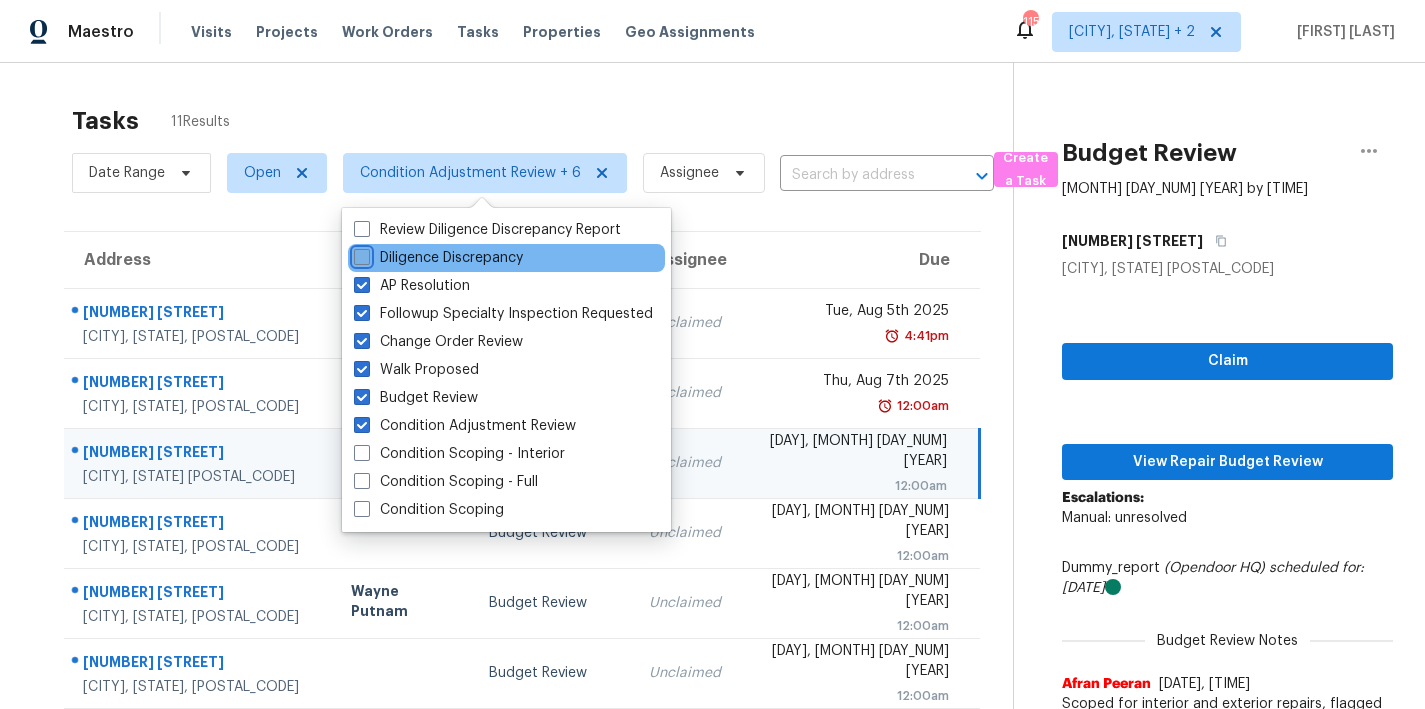 checkbox on "false" 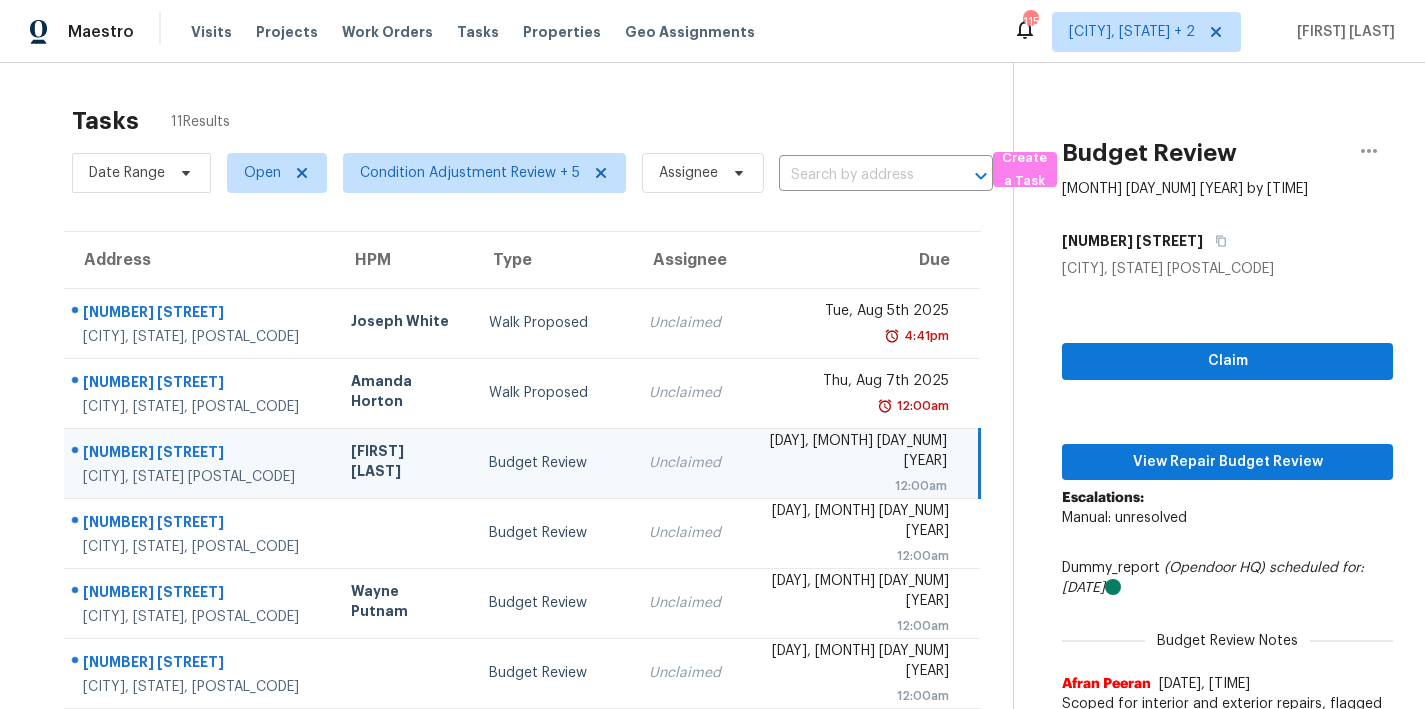 click on "Tasks 11  Results Date Range Open Condition Adjustment Review + 5 Assignee ​ Create a Task Address HPM Type Assignee Due 3400 Kensett Way   Raleigh, NC, 27616 Joseph White Walk Proposed Unclaimed Tue, Aug 5th 2025 4:41pm 1406 Valley Rd   Garner, NC, 27529 Amanda Horton Walk Proposed Unclaimed Thu, Aug 7th 2025 12:00am 224 Marbleridge Rd   North Chesterfield, VA, 23236 Christopher Neilson Budget Review Unclaimed Fri, Aug 8th 2025 12:00am 276 E Webber Ln   Clayton, NC, 27527 Budget Review Unclaimed Fri, Aug 8th 2025 12:00am 216 Amber Ln   Willow Spring, NC, 27592 Wayne Putnam Budget Review Unclaimed Fri, Aug 8th 2025 12:00am 7757 Wolford Way   Lorton, VA, 22079 Budget Review Unclaimed Fri, Aug 8th 2025 12:00am 10806 Woodland Dr   Fredericksburg, VA, 22407 Christopher Pace Change Order Review Unclaimed Fri, Aug 8th 2025 12:57pm 3126 Braddy Rd   Fayetteville, NC, 28306 Preston Sexton Budget Review Unclaimed Fri, Aug 8th 2025 1:15pm 3125 Veranda Ave   Richmond, VA, 23222 Christopher Neilson Budget Review 2:01pm" at bounding box center [712, 552] 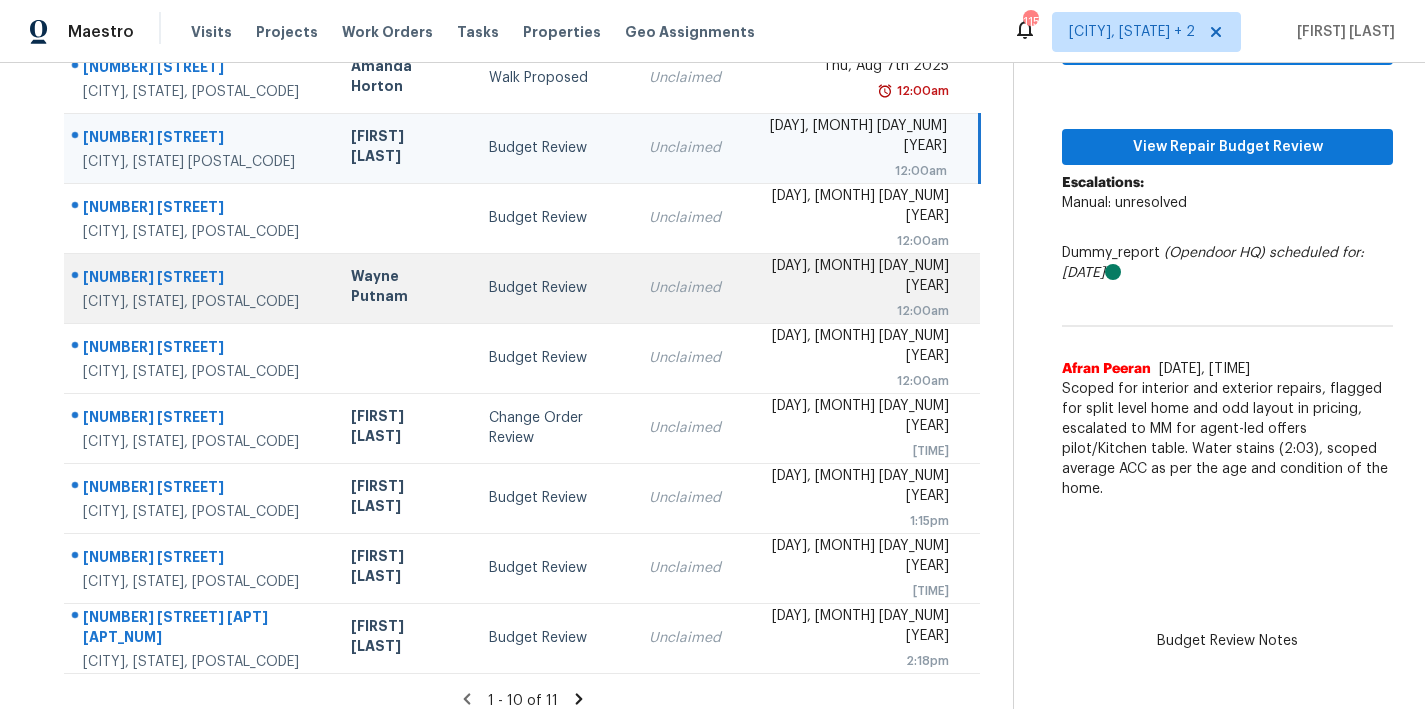 scroll, scrollTop: 145, scrollLeft: 0, axis: vertical 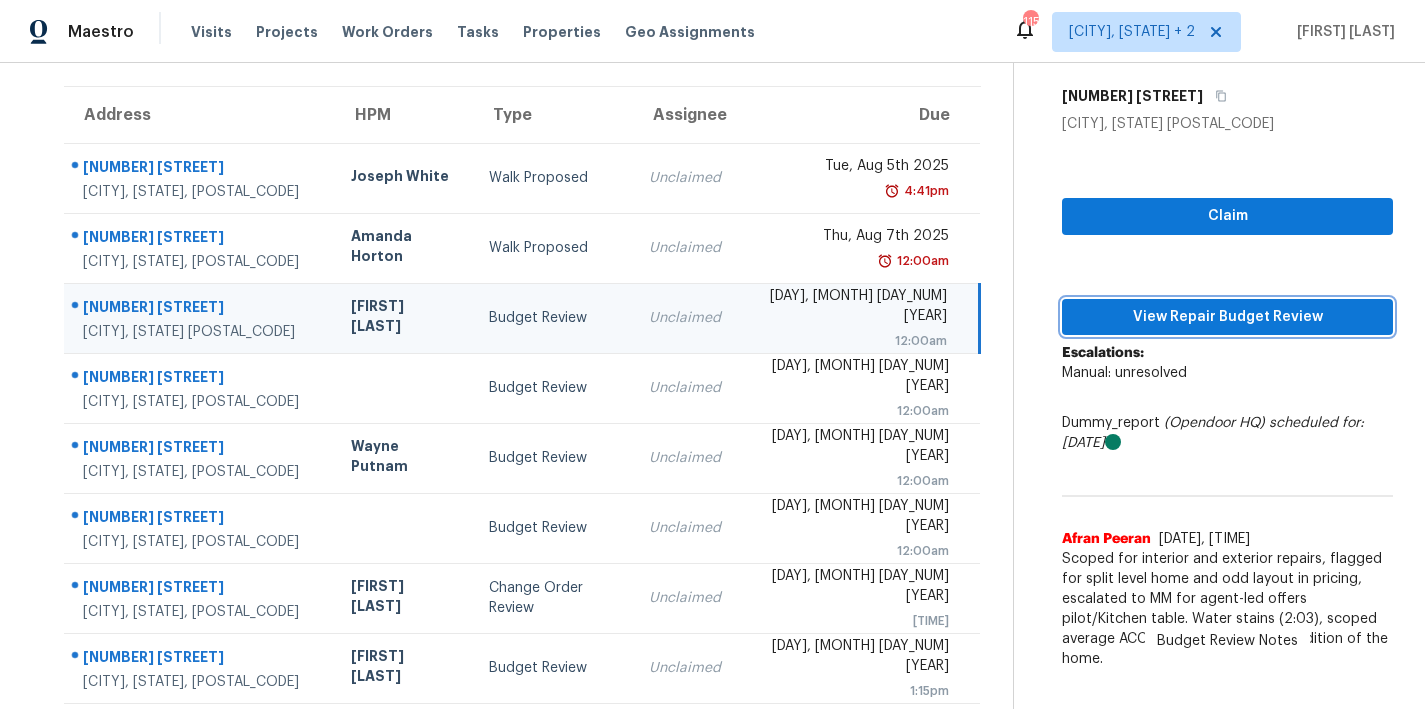 click on "View Repair Budget Review" at bounding box center [1227, 317] 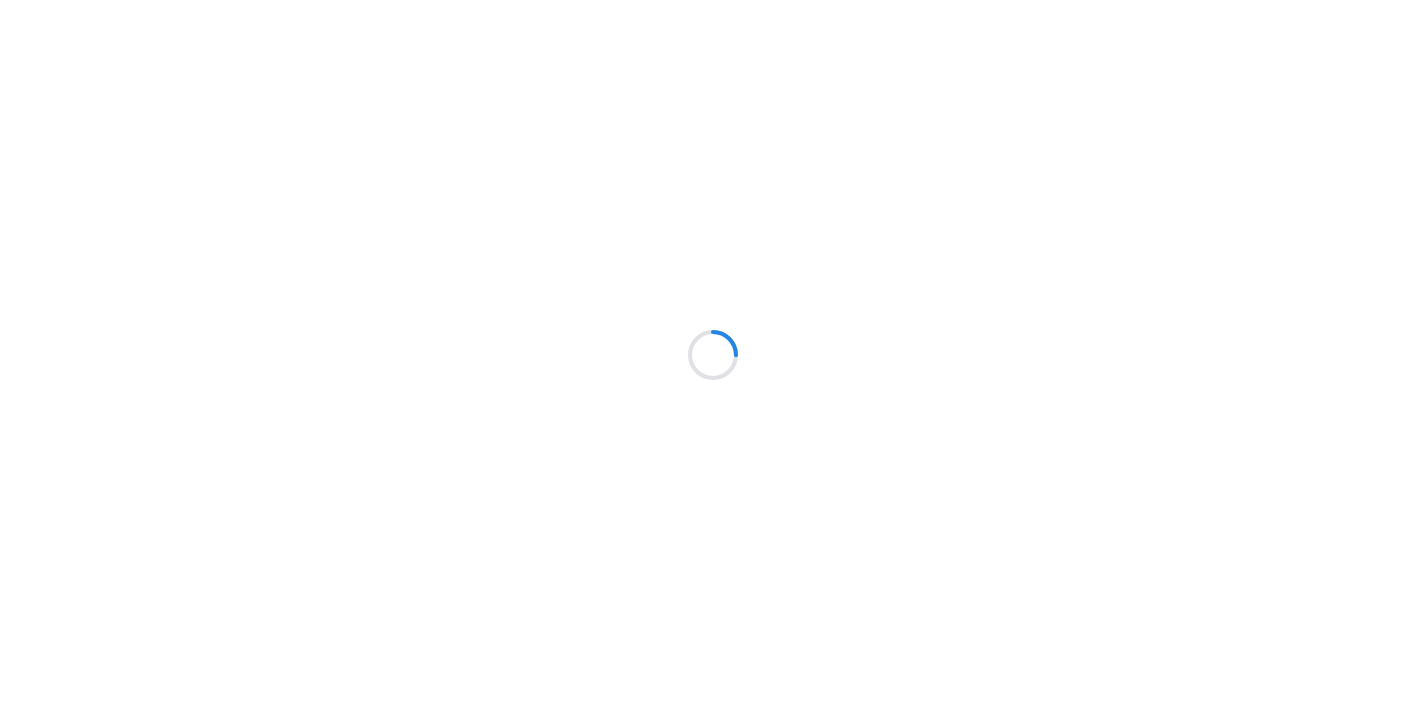scroll, scrollTop: 0, scrollLeft: 0, axis: both 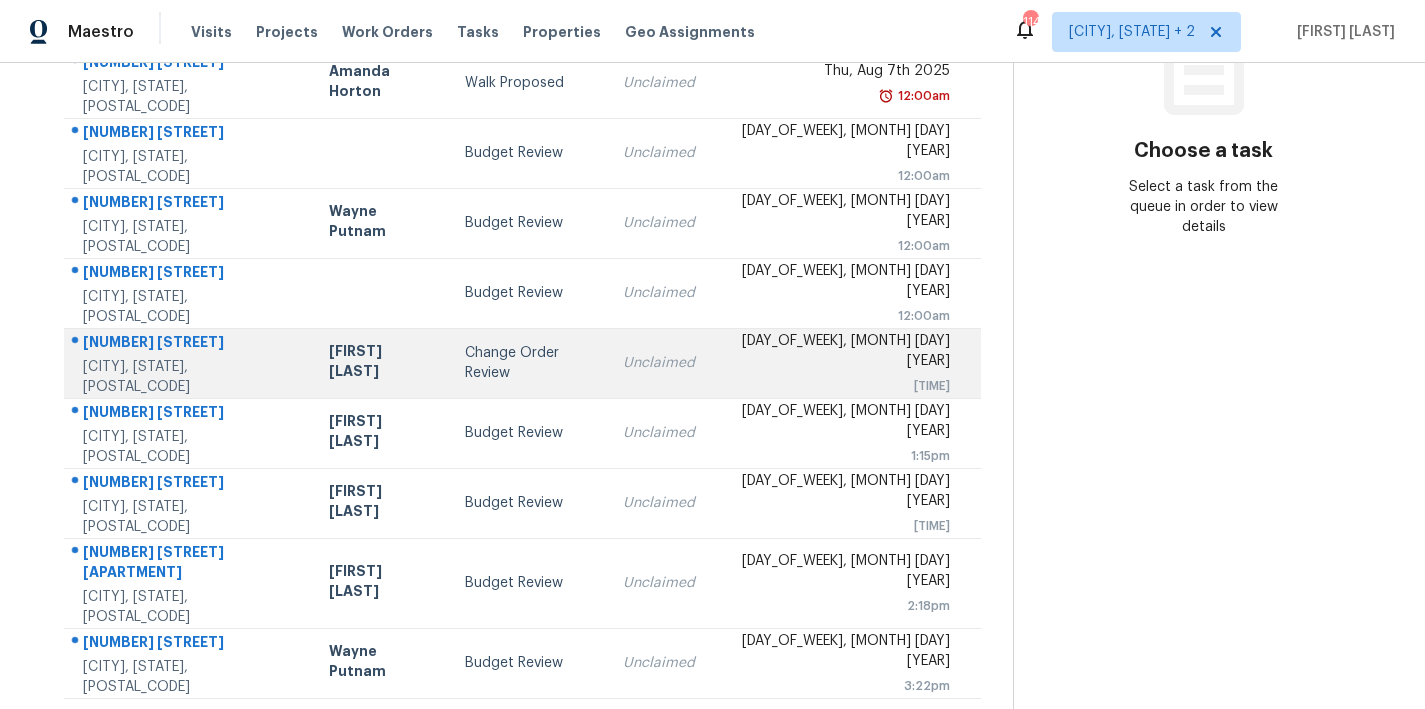 click on "[FIRST] [LAST]" at bounding box center [381, 363] 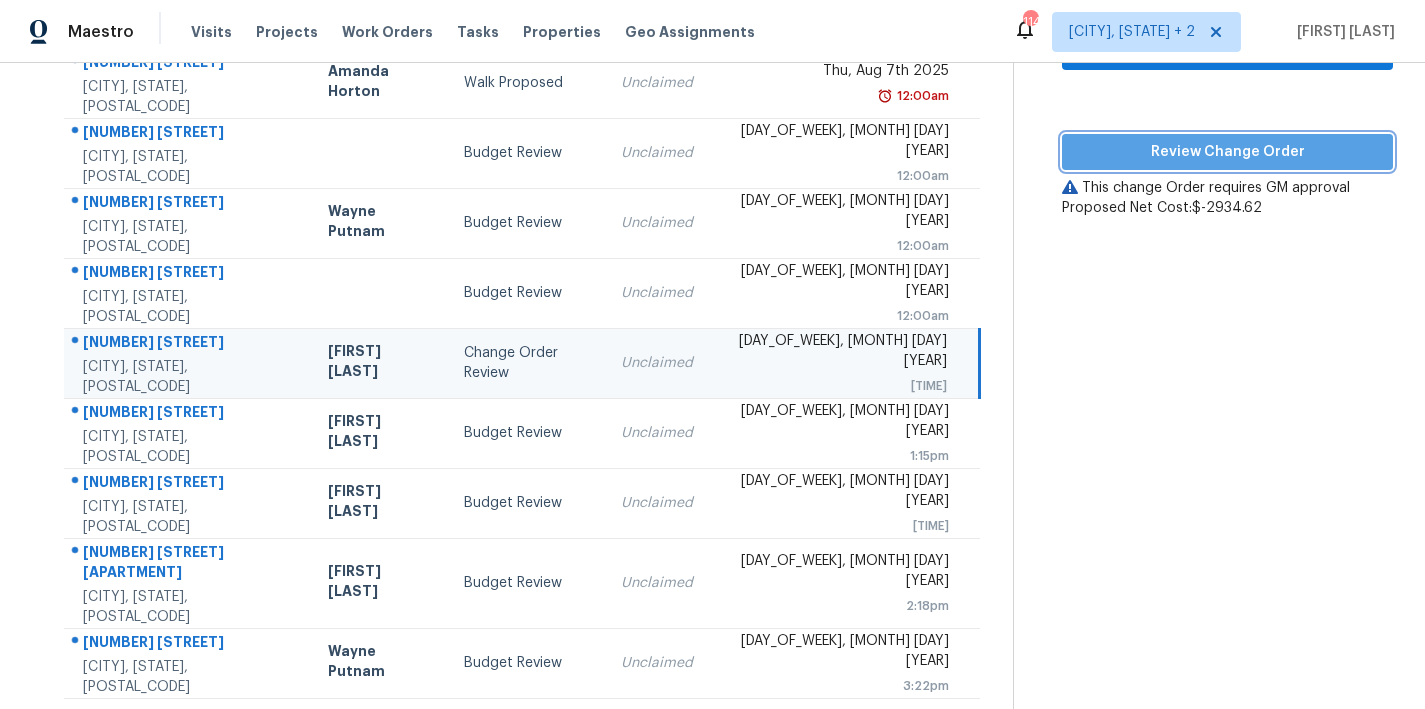 click on "Review Change Order" at bounding box center [1227, 152] 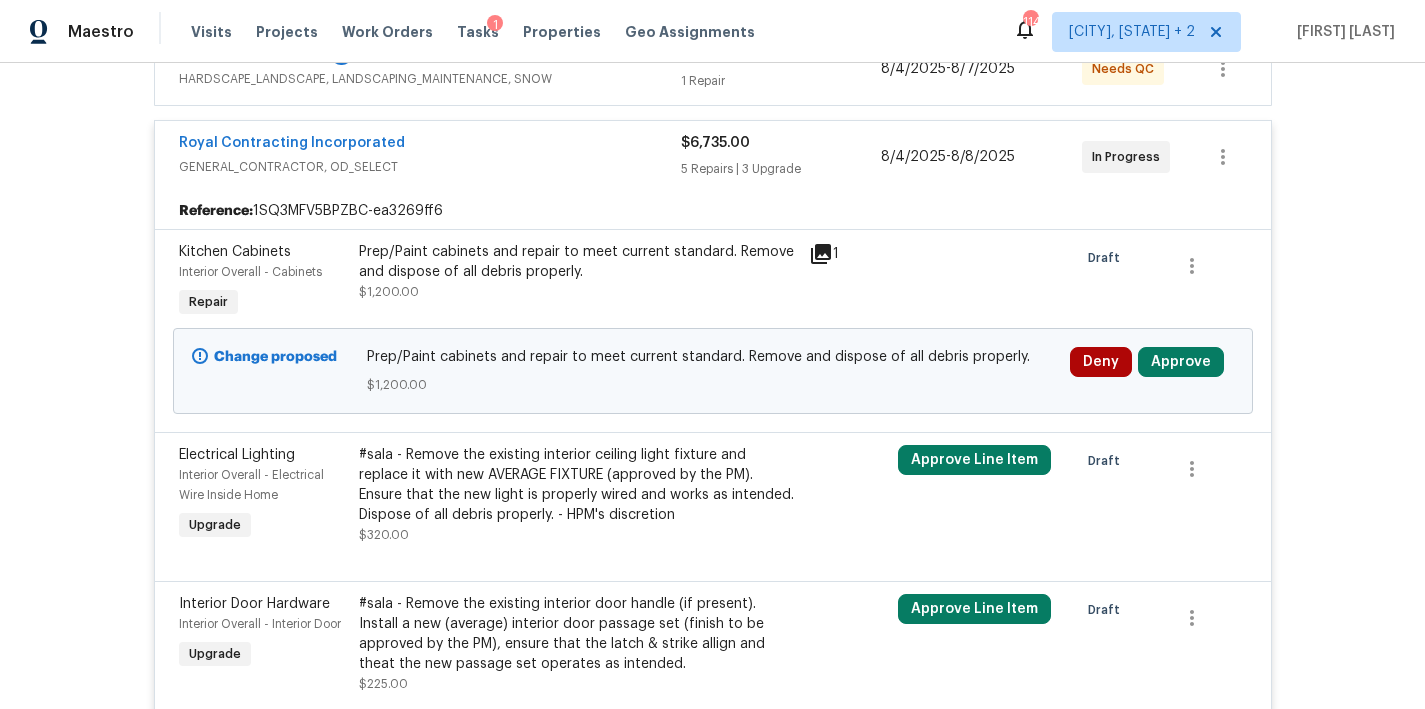 scroll, scrollTop: 586, scrollLeft: 0, axis: vertical 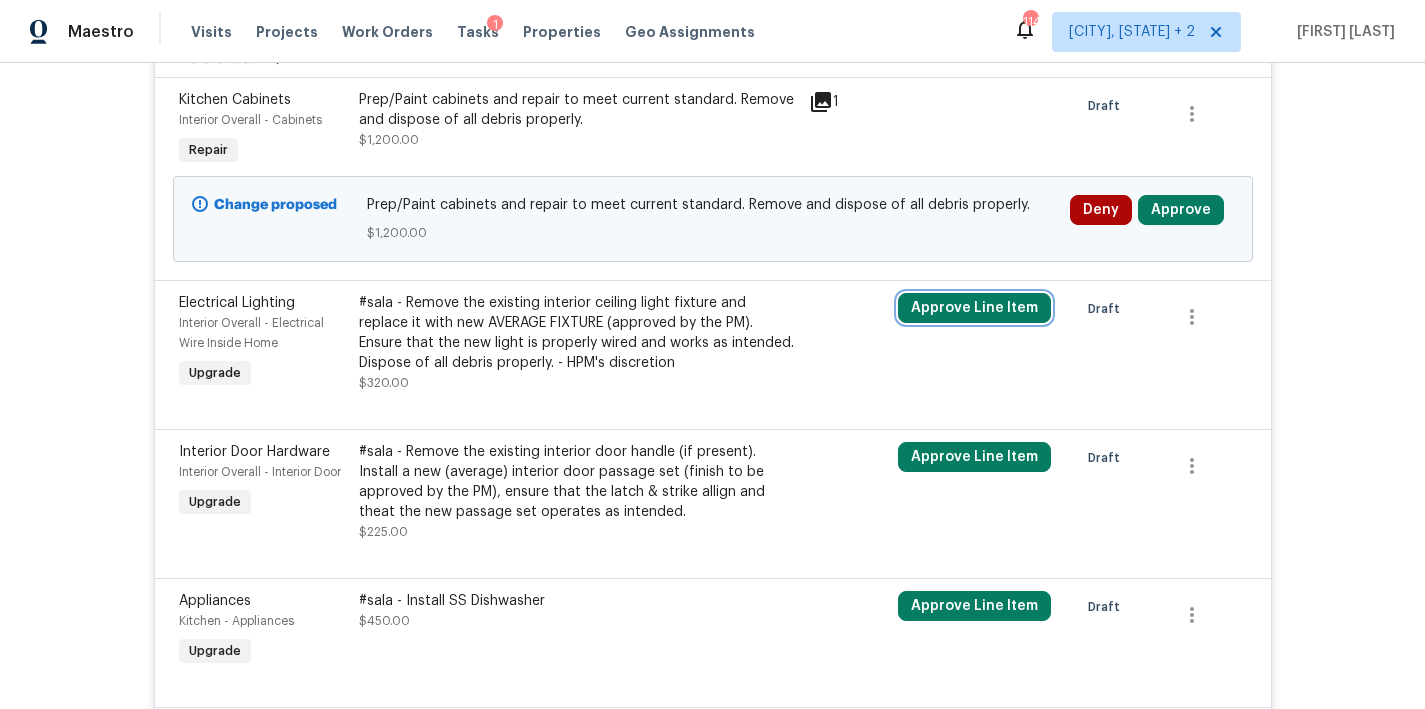 click on "Approve Line Item" at bounding box center (974, 308) 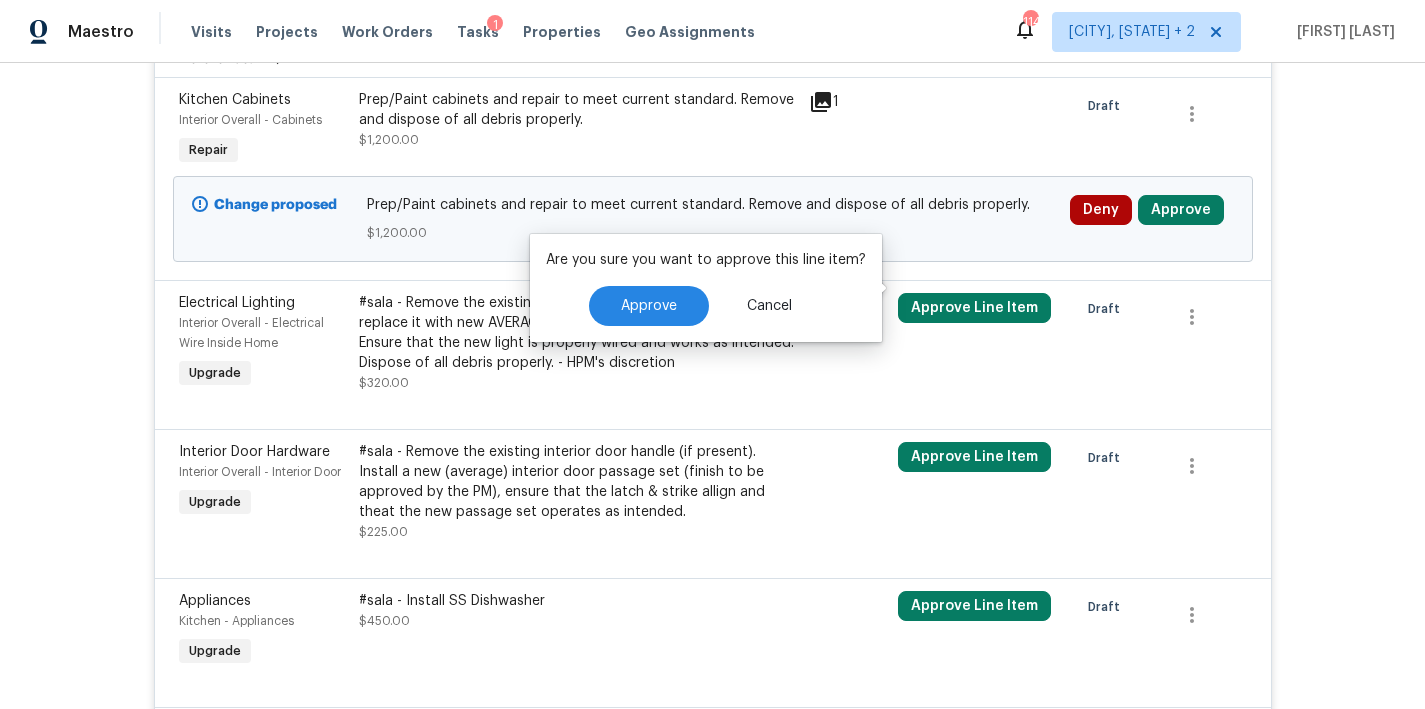 click on "Are you sure you want to approve this line item? Approve Cancel" at bounding box center (706, 288) 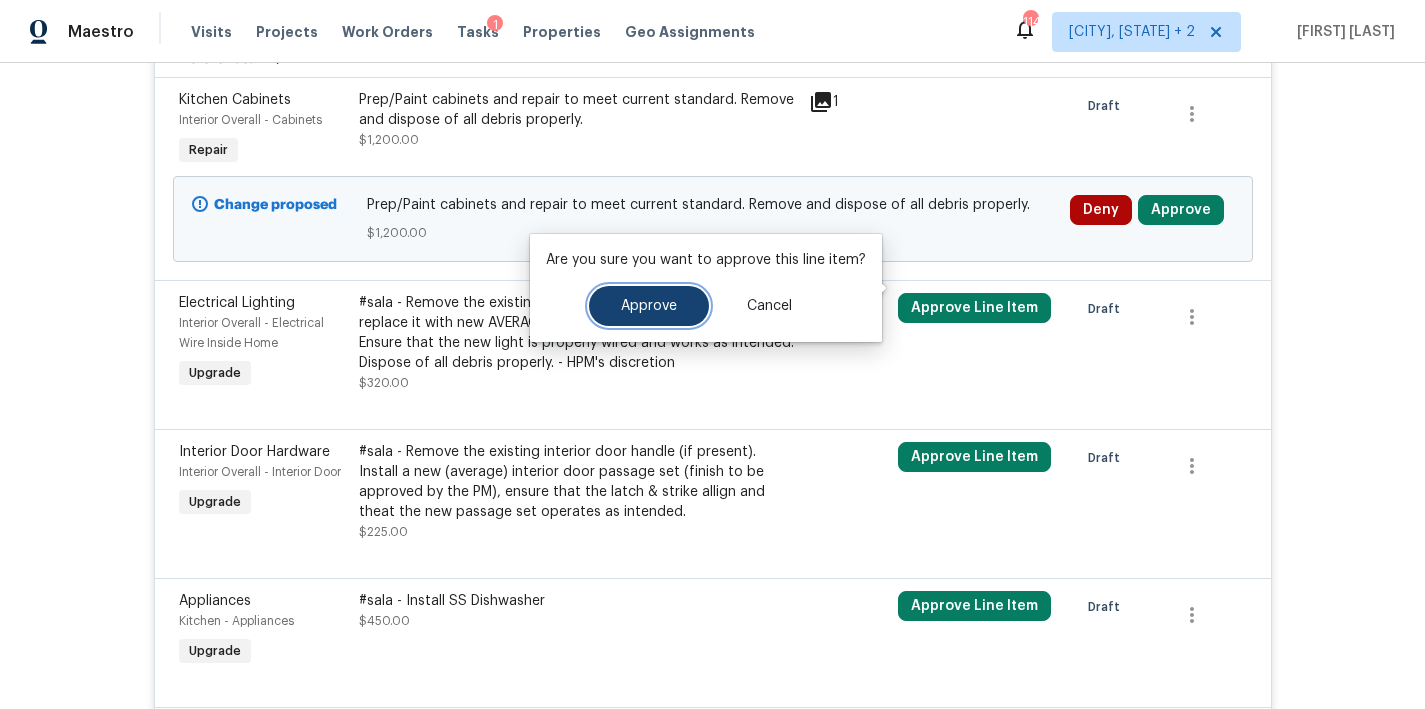 click on "Approve" at bounding box center [649, 306] 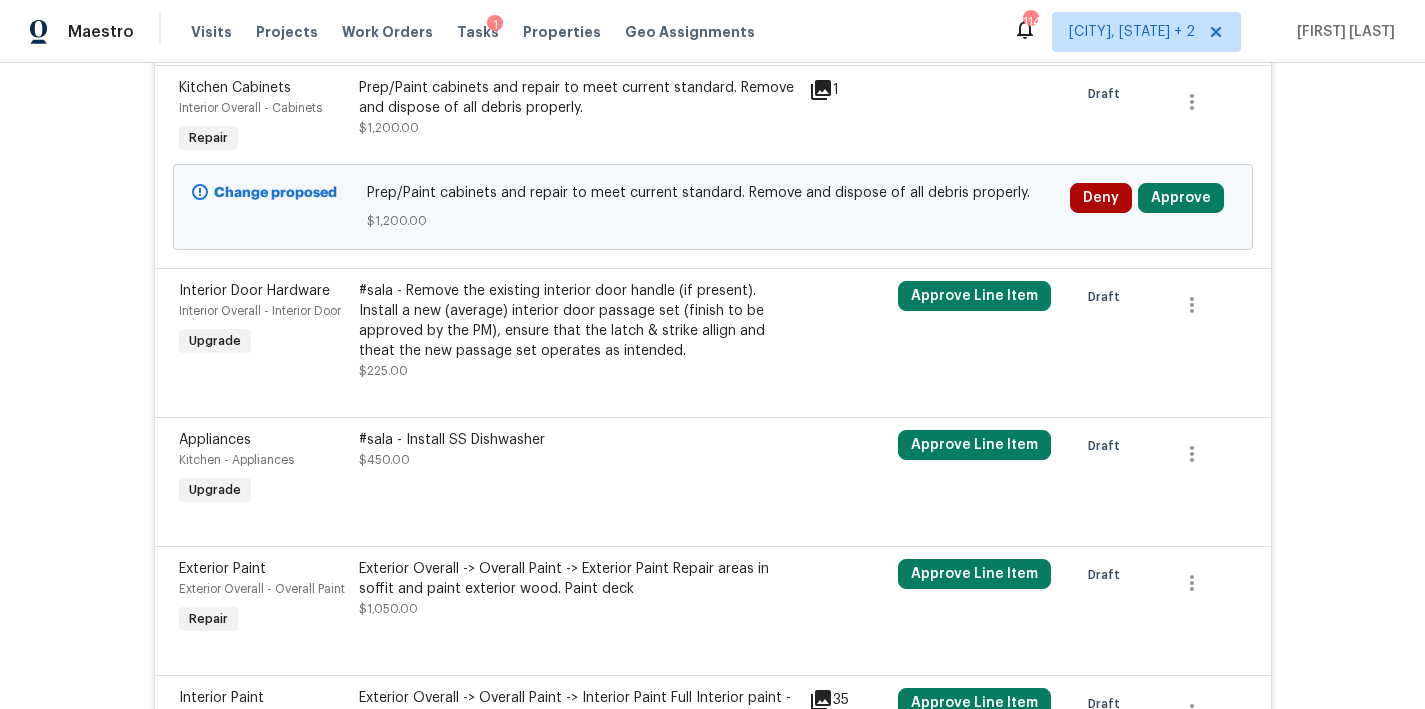scroll, scrollTop: 586, scrollLeft: 0, axis: vertical 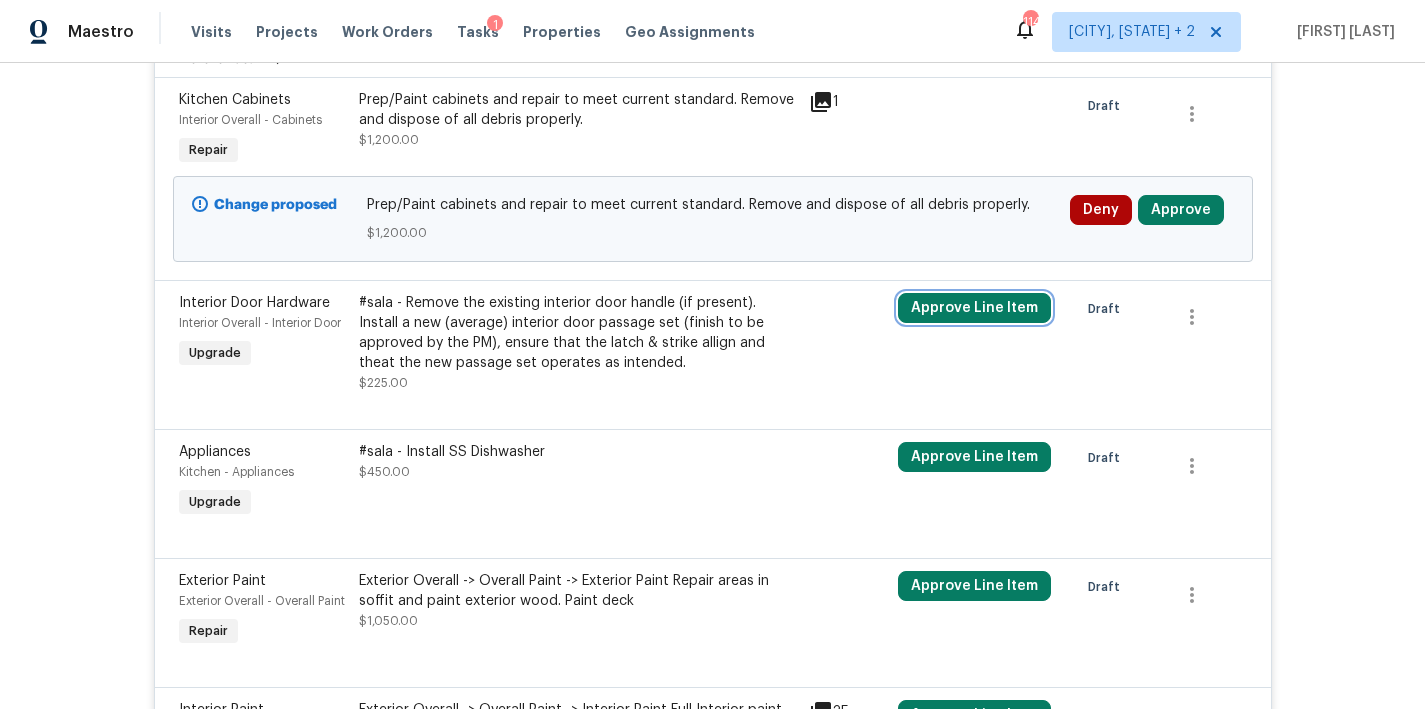 click on "Approve Line Item" at bounding box center (974, 308) 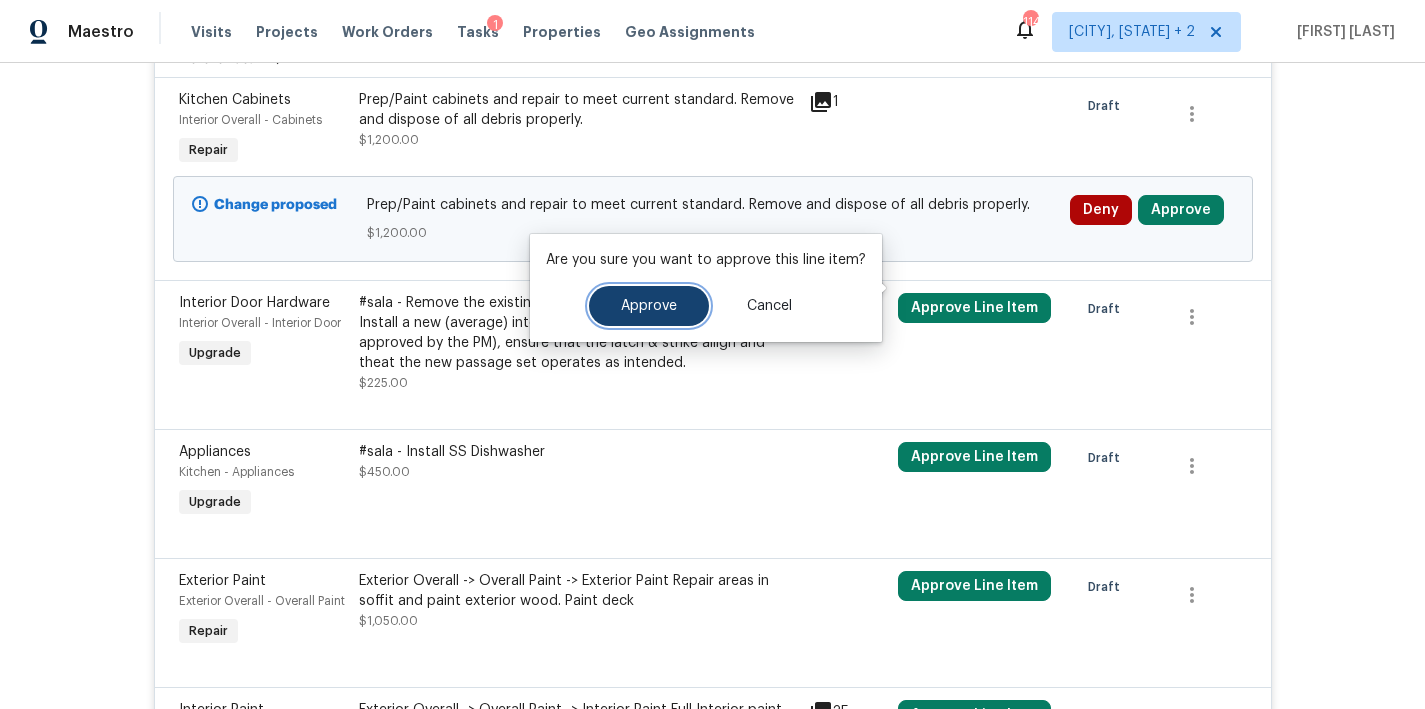click on "Approve" at bounding box center [649, 306] 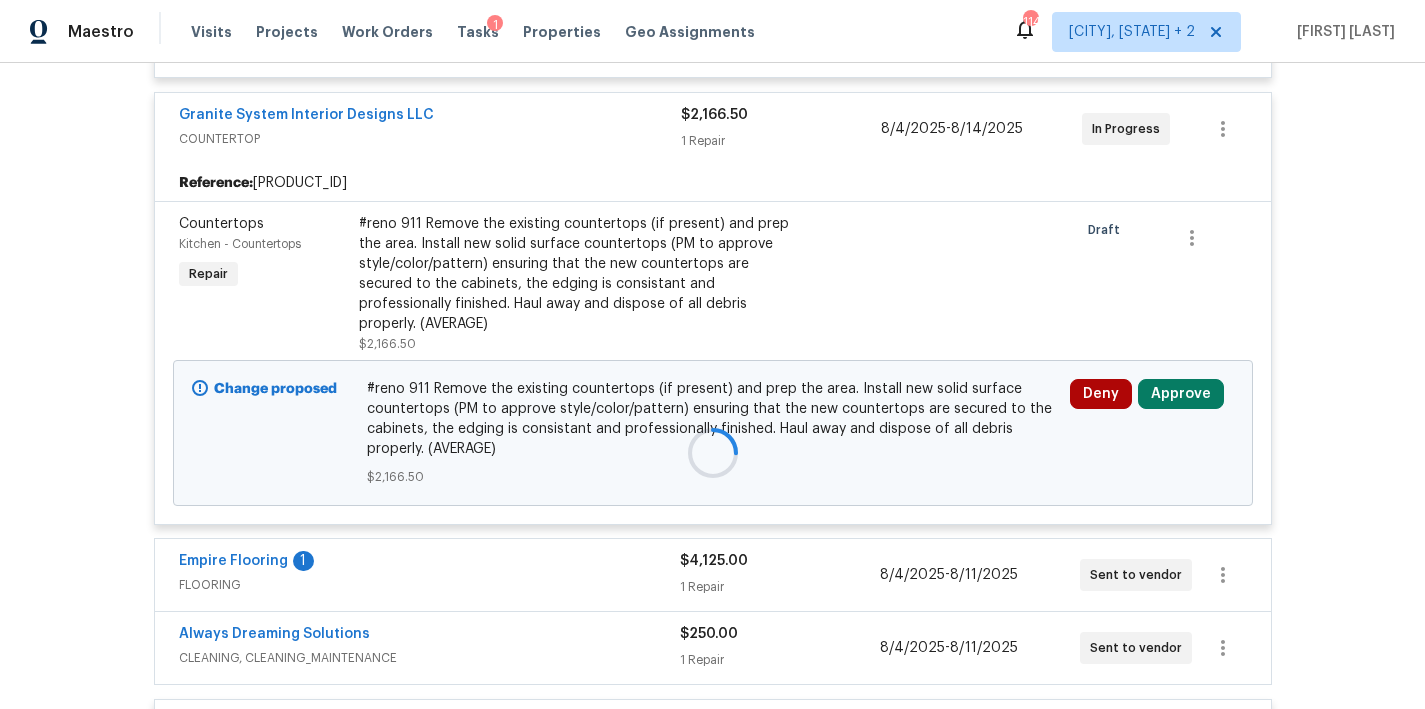 scroll, scrollTop: 586, scrollLeft: 0, axis: vertical 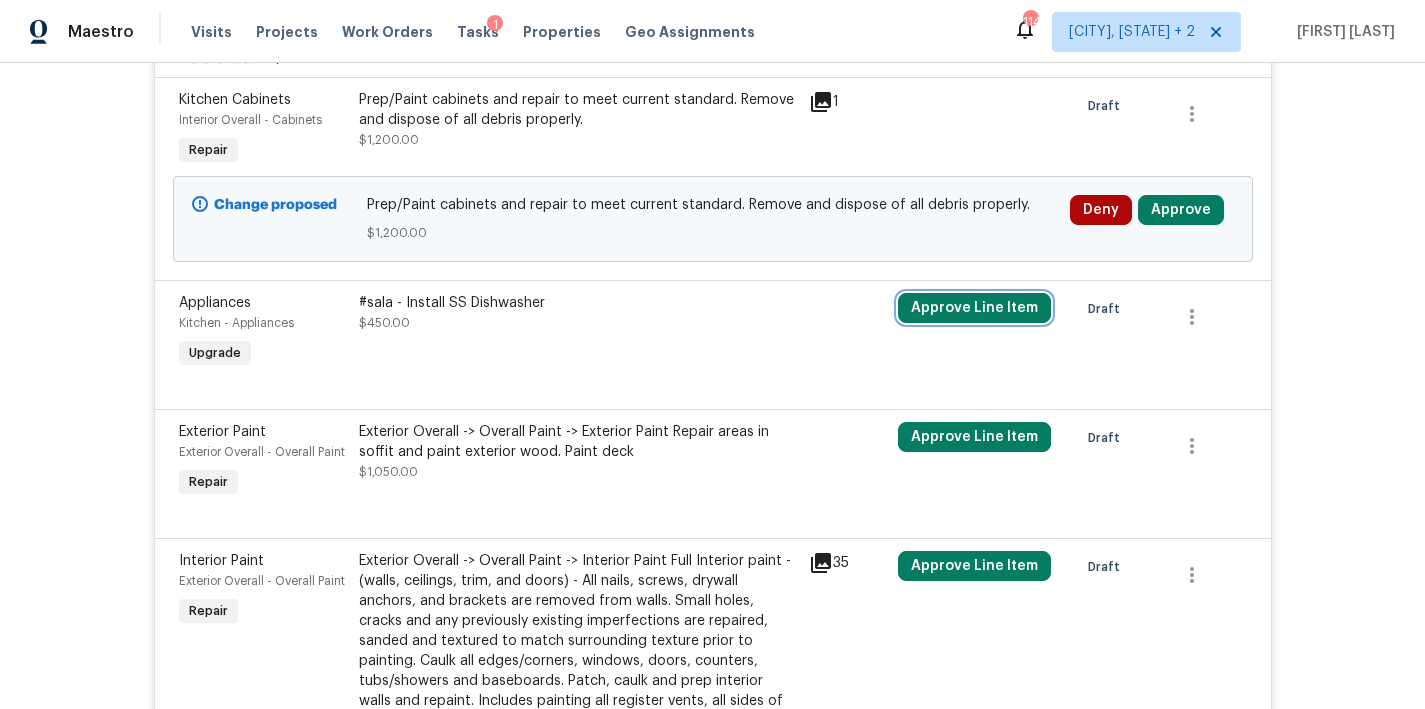 click on "Approve Line Item" at bounding box center (974, 308) 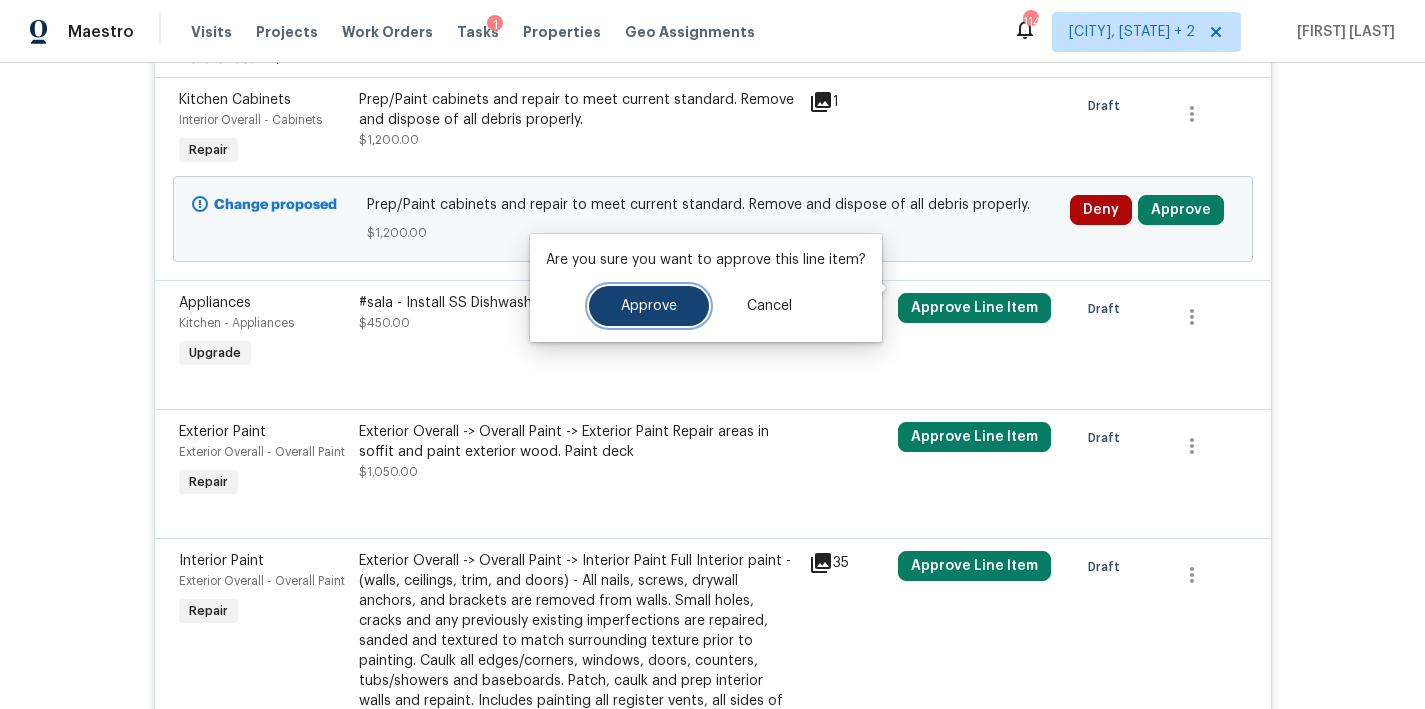 click on "Approve" at bounding box center [649, 306] 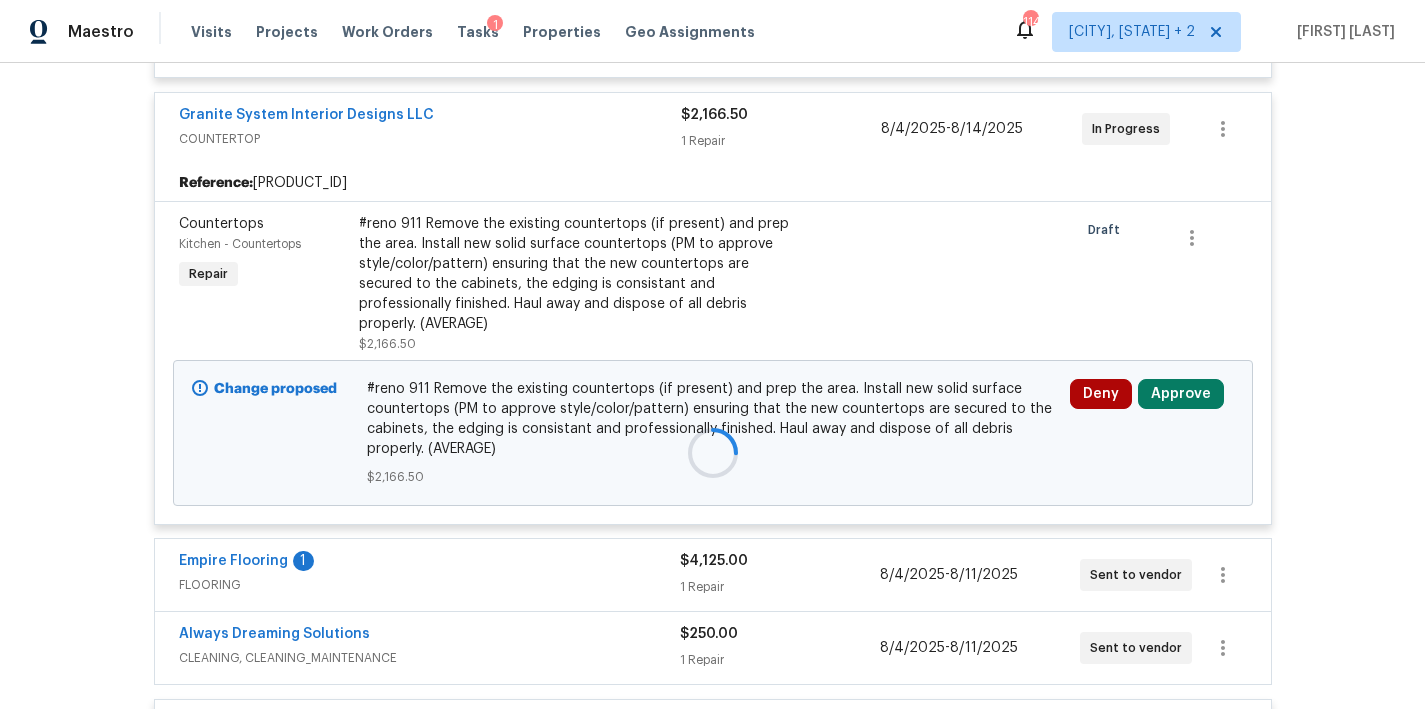 scroll, scrollTop: 586, scrollLeft: 0, axis: vertical 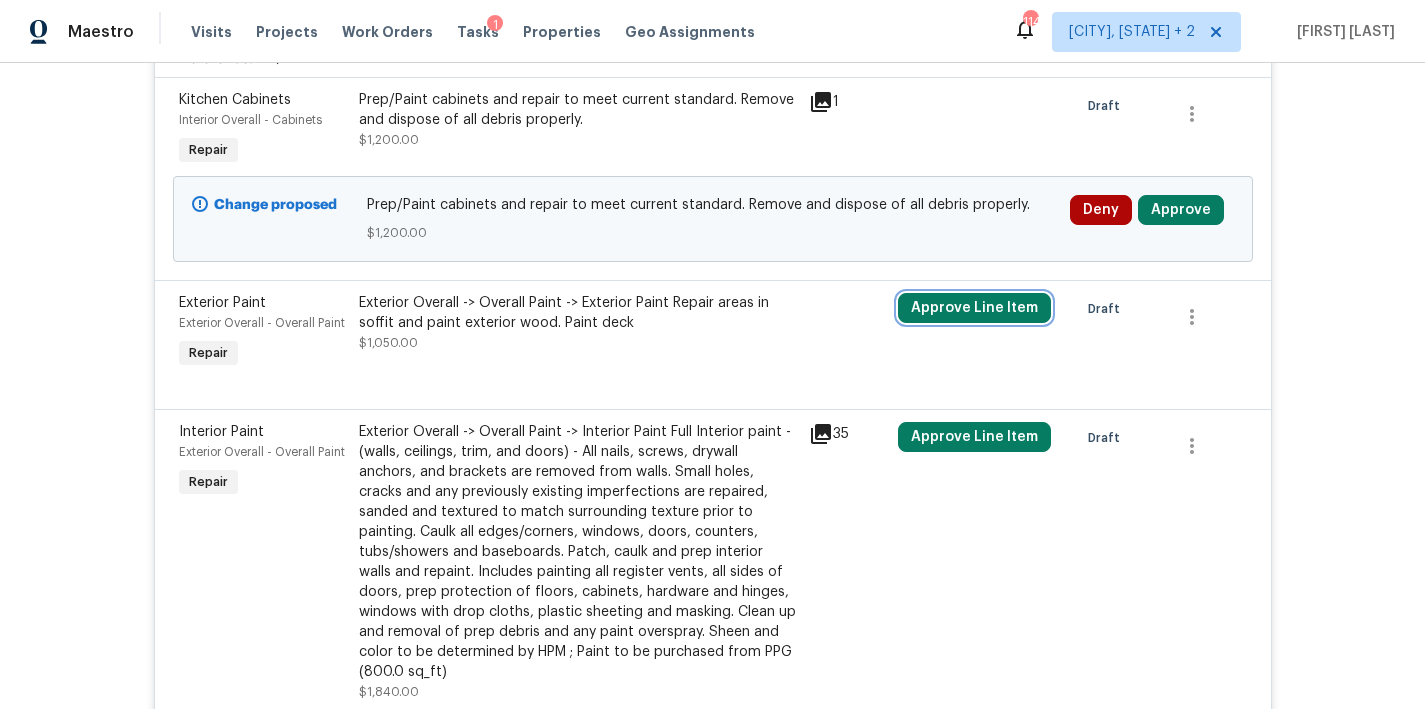 click on "Approve Line Item" at bounding box center [974, 308] 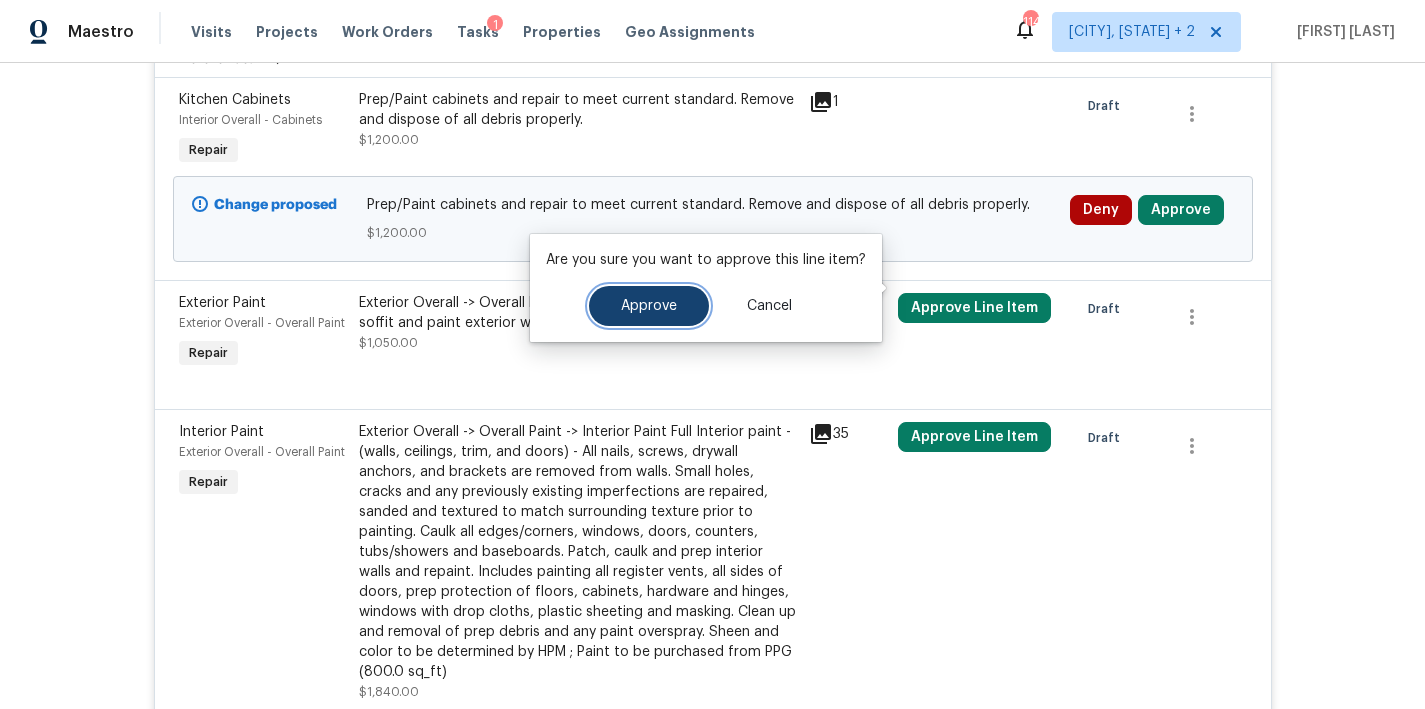 click on "Approve" at bounding box center (649, 306) 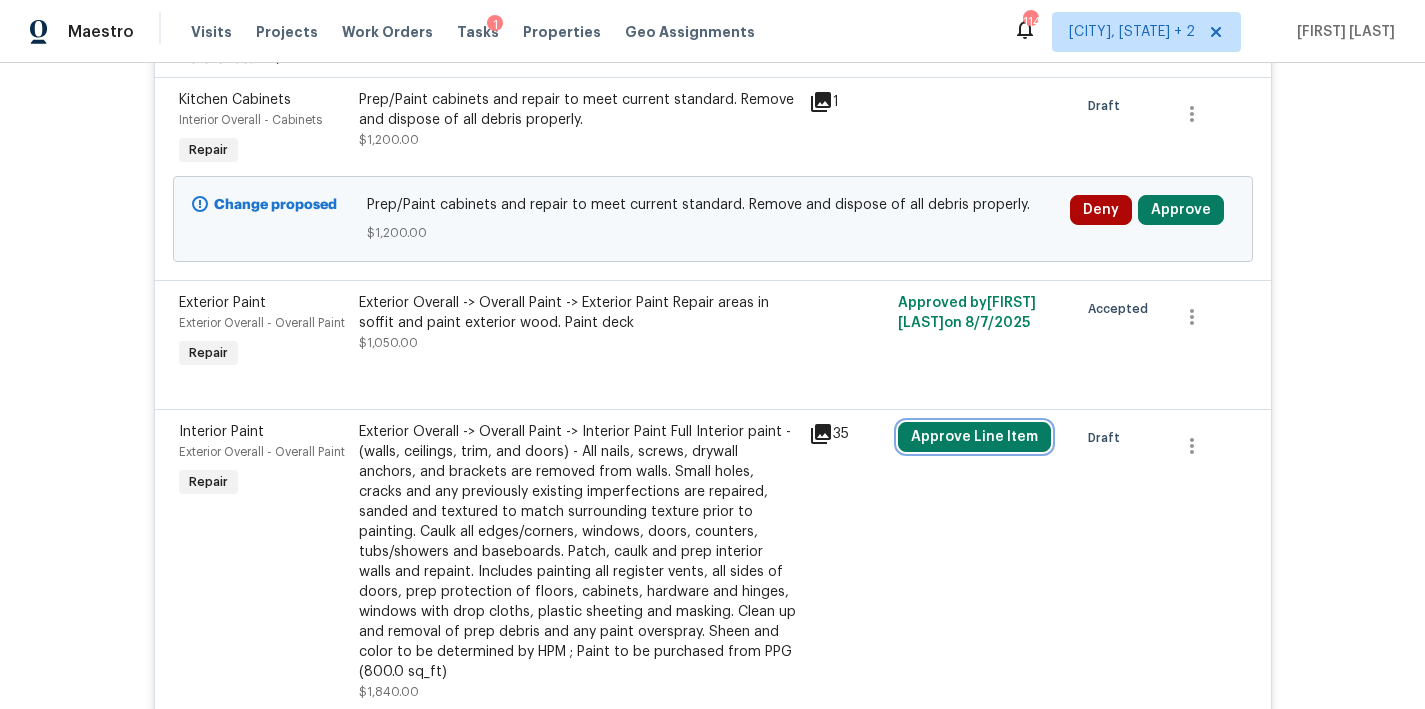 click on "Approve Line Item" at bounding box center (974, 437) 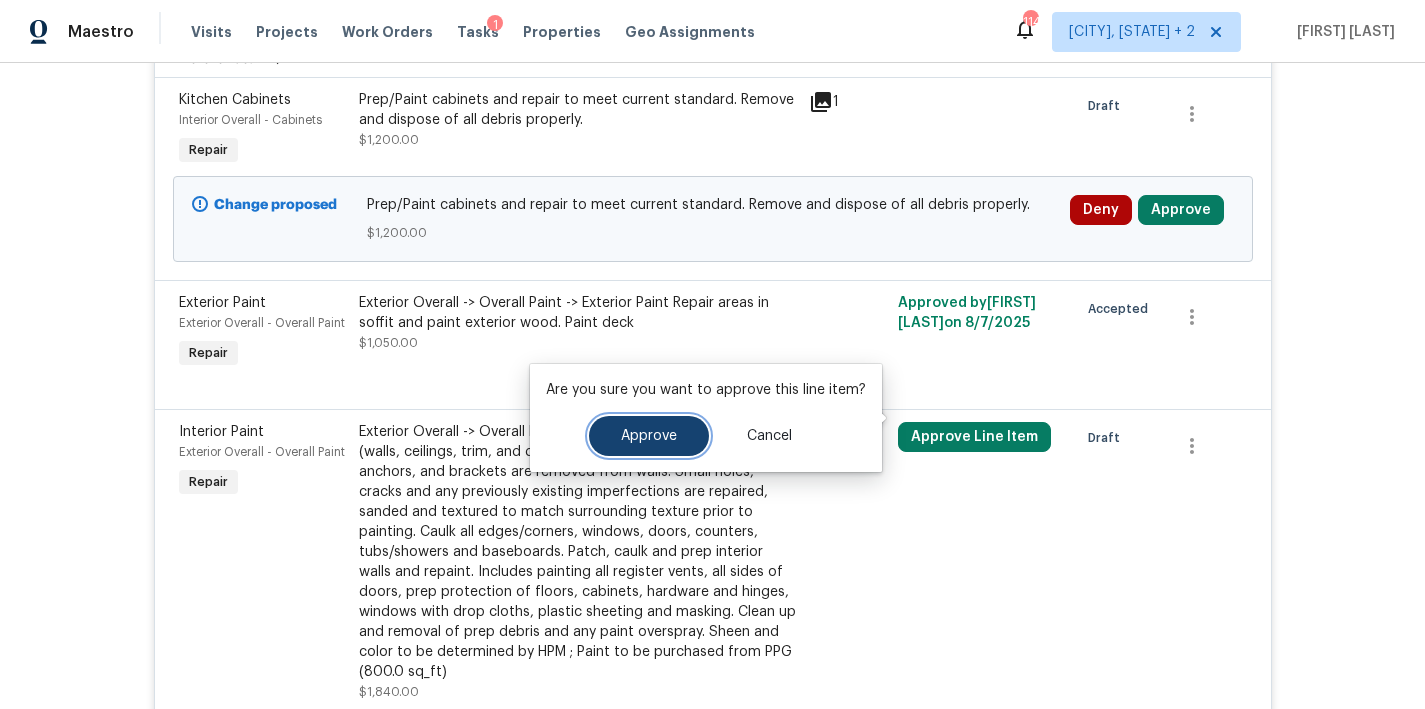 click on "Approve" at bounding box center [649, 436] 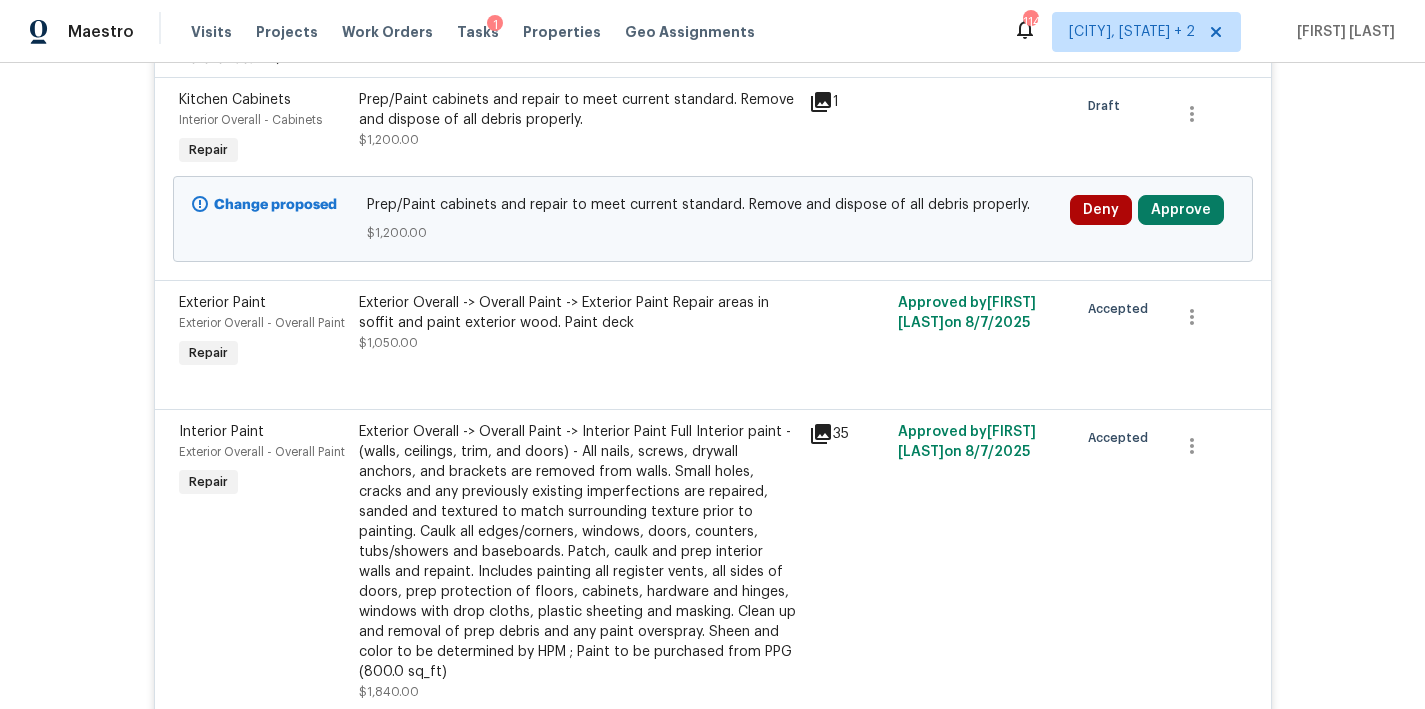 scroll, scrollTop: 770, scrollLeft: 0, axis: vertical 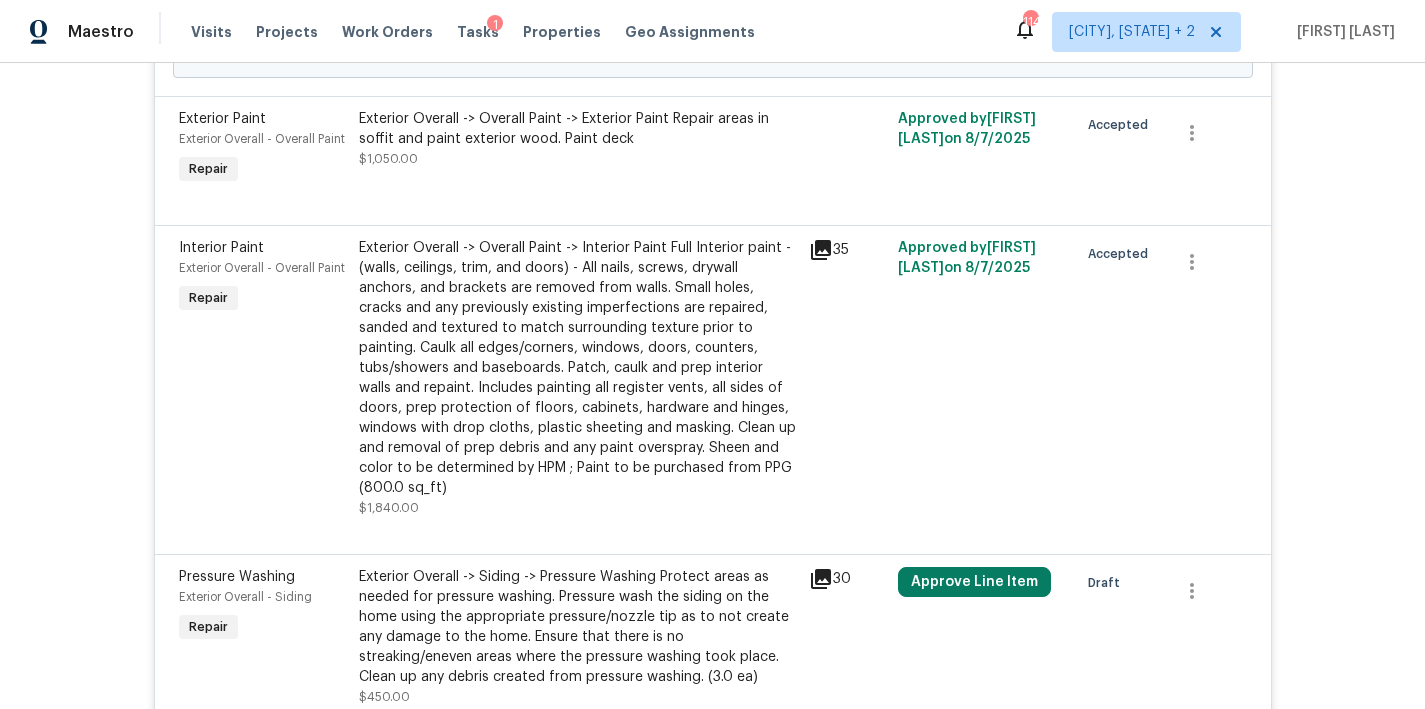 click 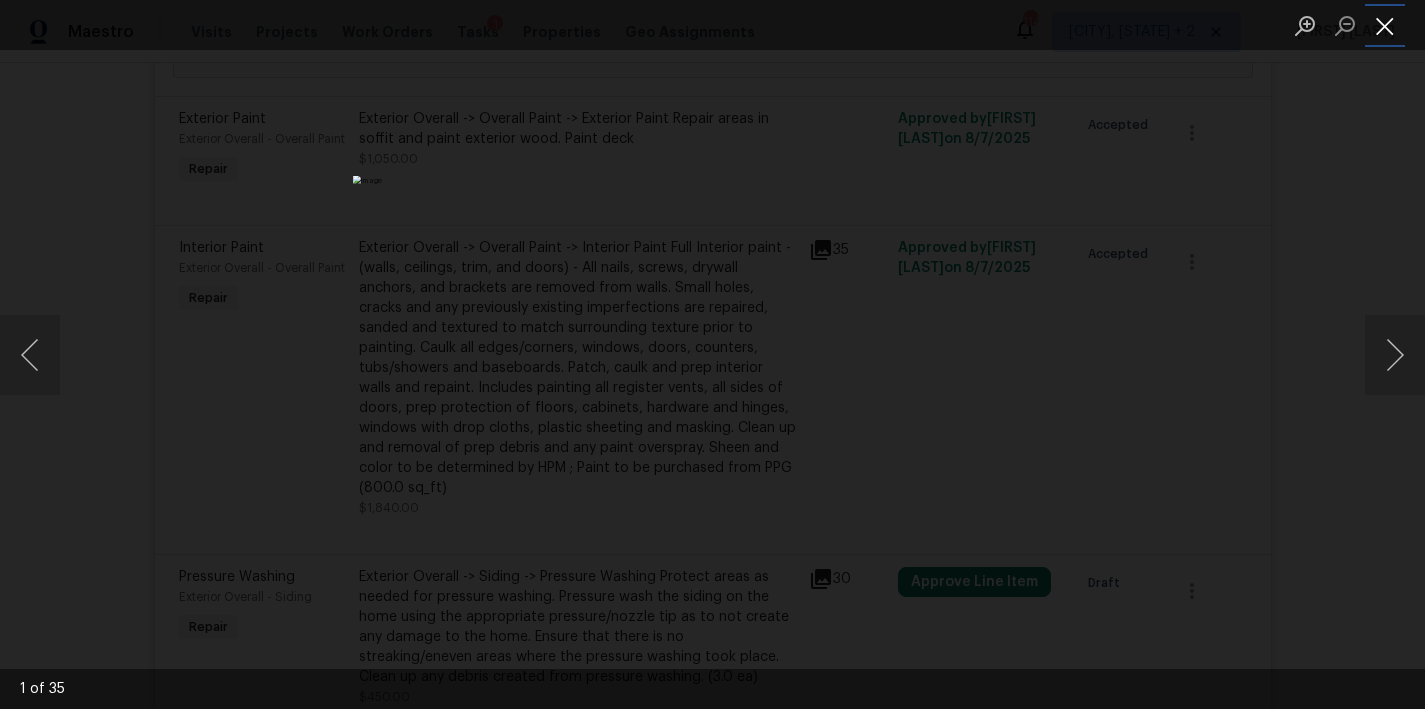 click at bounding box center [1385, 25] 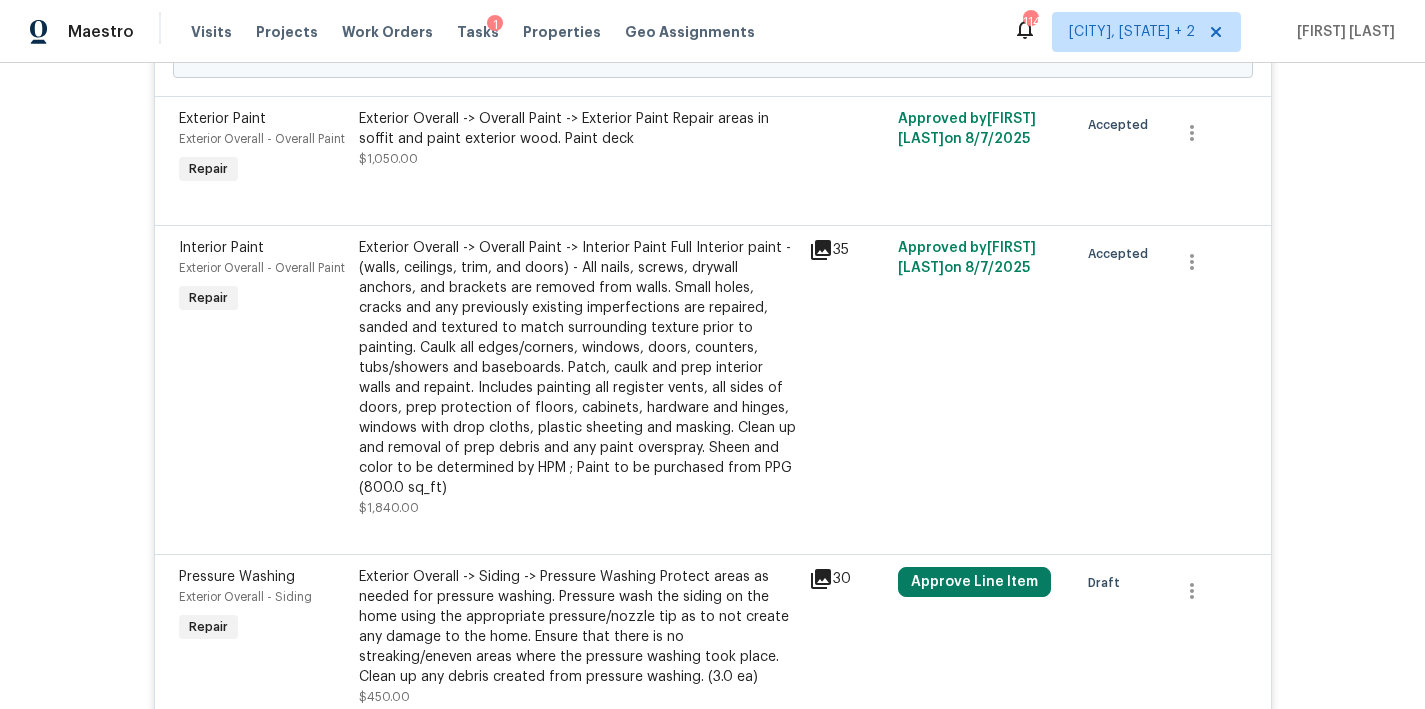 click on "Exterior Overall -> Overall Paint -> Interior Paint
Full Interior paint - (walls, ceilings, trim, and doors) - All nails, screws, drywall anchors, and brackets are removed from walls. Small holes, cracks and any previously existing imperfections are repaired, sanded and textured to match surrounding texture prior to painting. Caulk all edges/corners, windows, doors, counters, tubs/showers and baseboards. Patch, caulk and prep interior walls and repaint. Includes painting all register vents, all sides of doors, prep protection of floors, cabinets, hardware and hinges, windows with drop cloths, plastic sheeting and masking. Clean up and removal of prep debris and any paint overspray. Sheen and color to be determined by HPM ; Paint to be purchased from PPG
(800.0 sq_ft)" at bounding box center [578, 368] 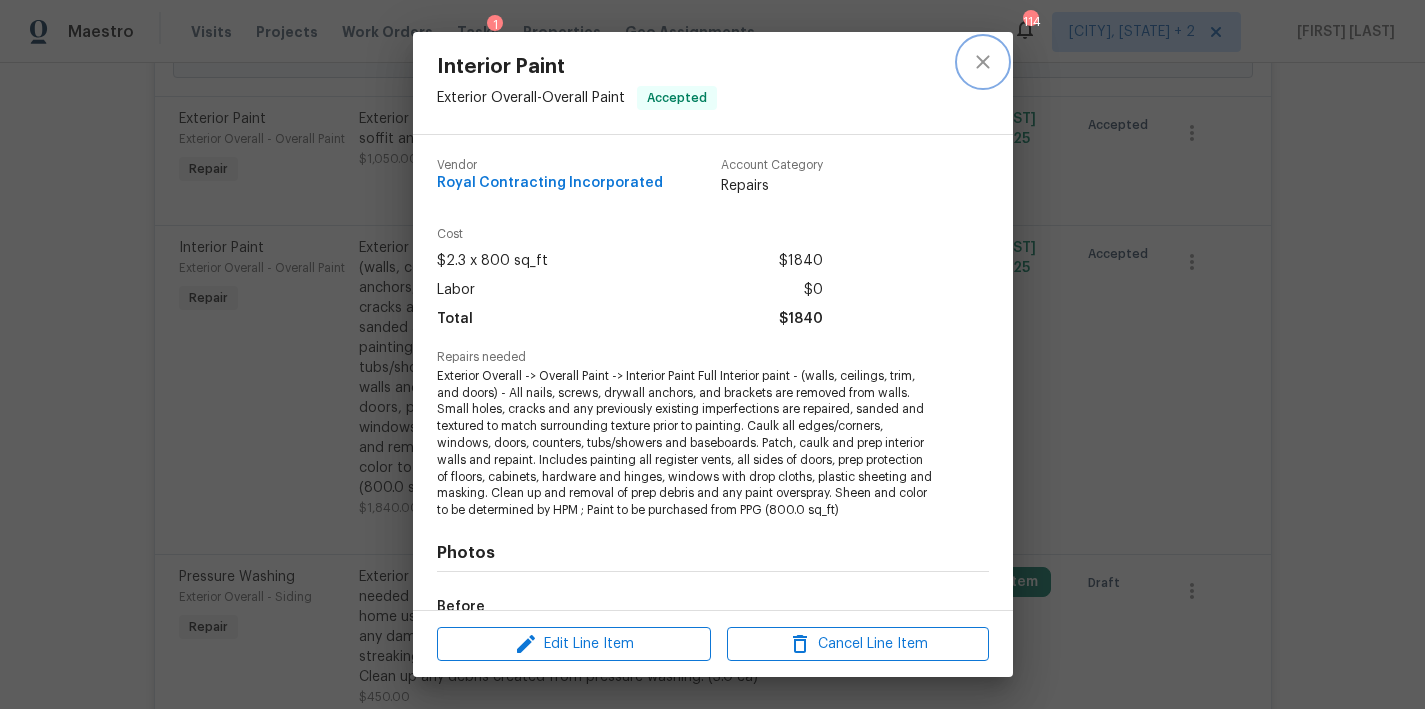 click 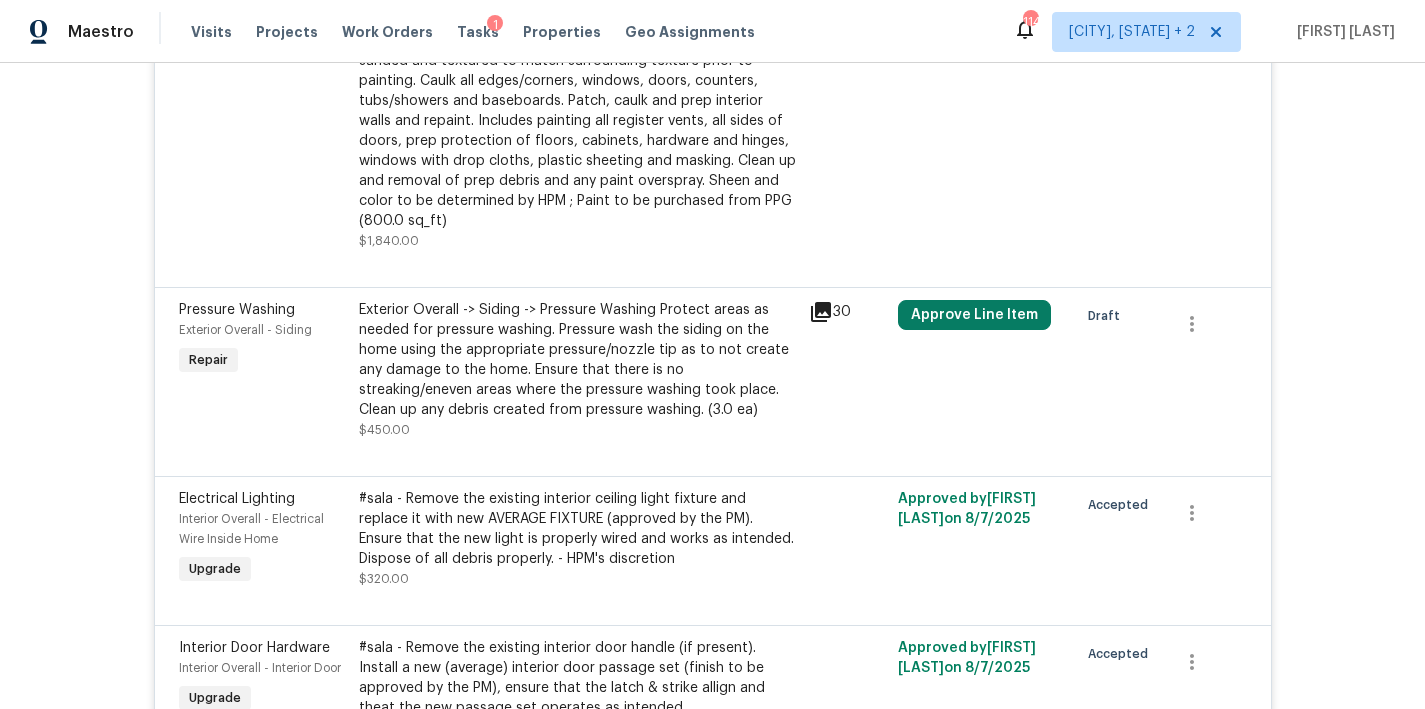 scroll, scrollTop: 1042, scrollLeft: 0, axis: vertical 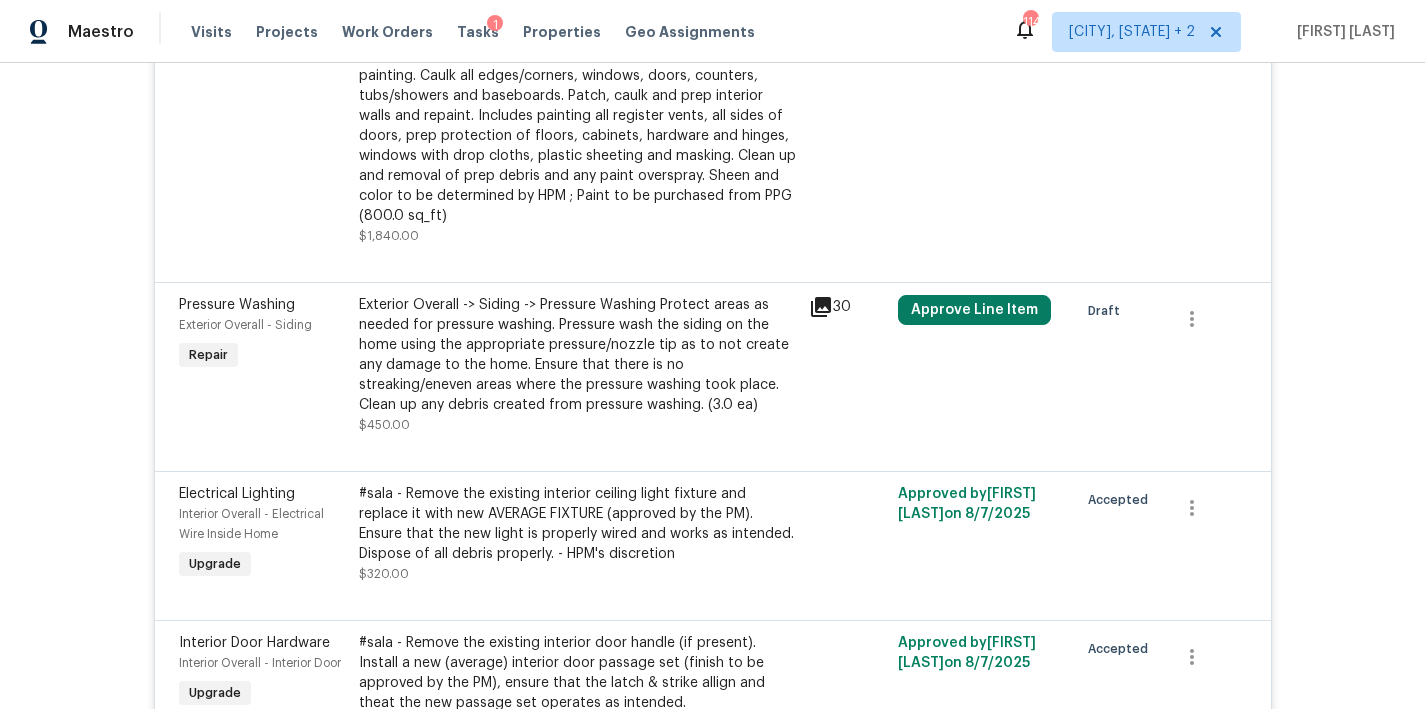 click 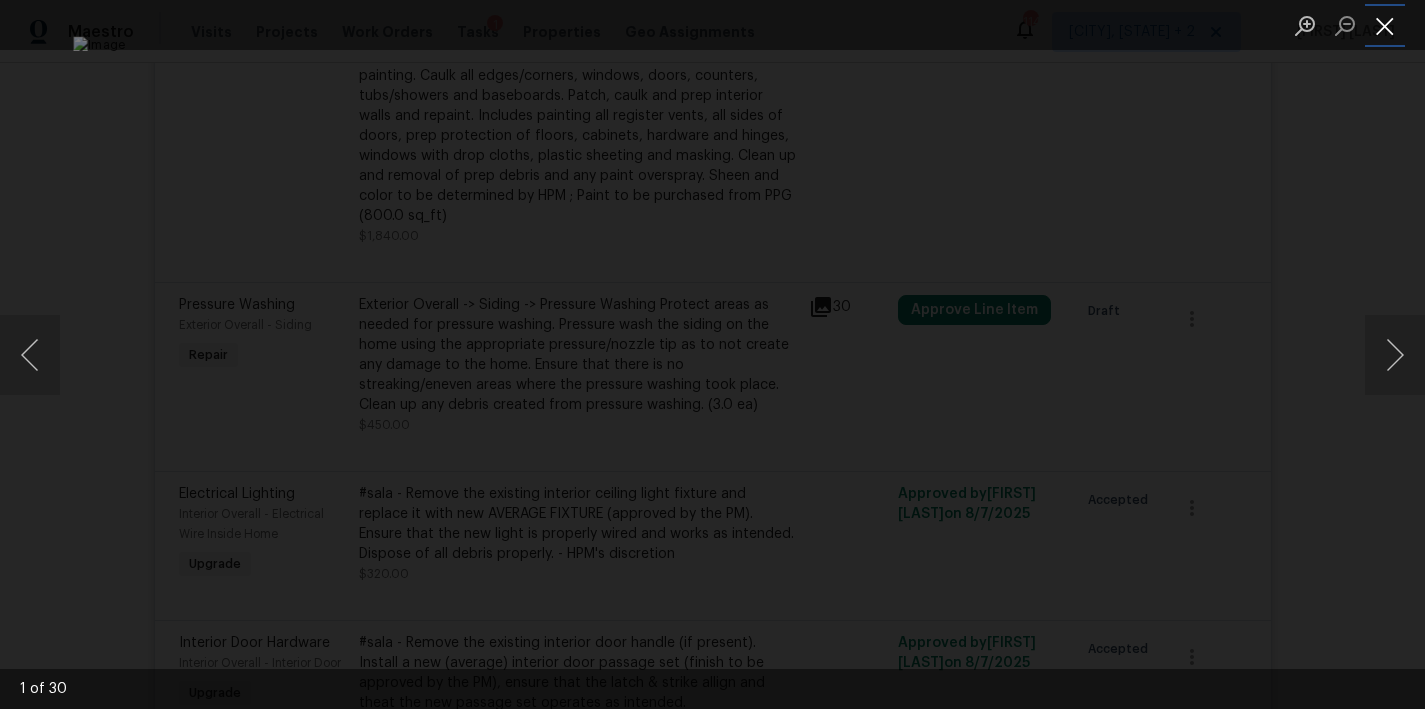 click at bounding box center [1385, 25] 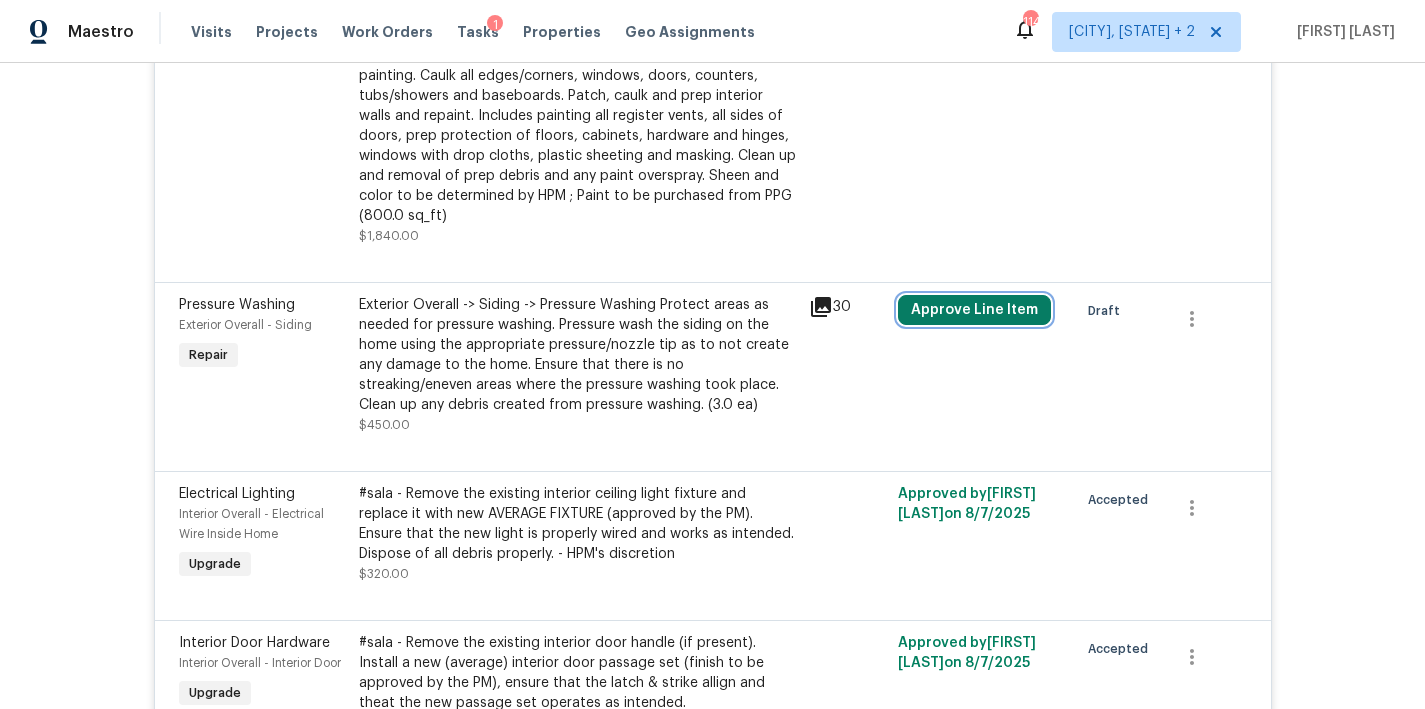 click on "Approve Line Item" at bounding box center (974, 310) 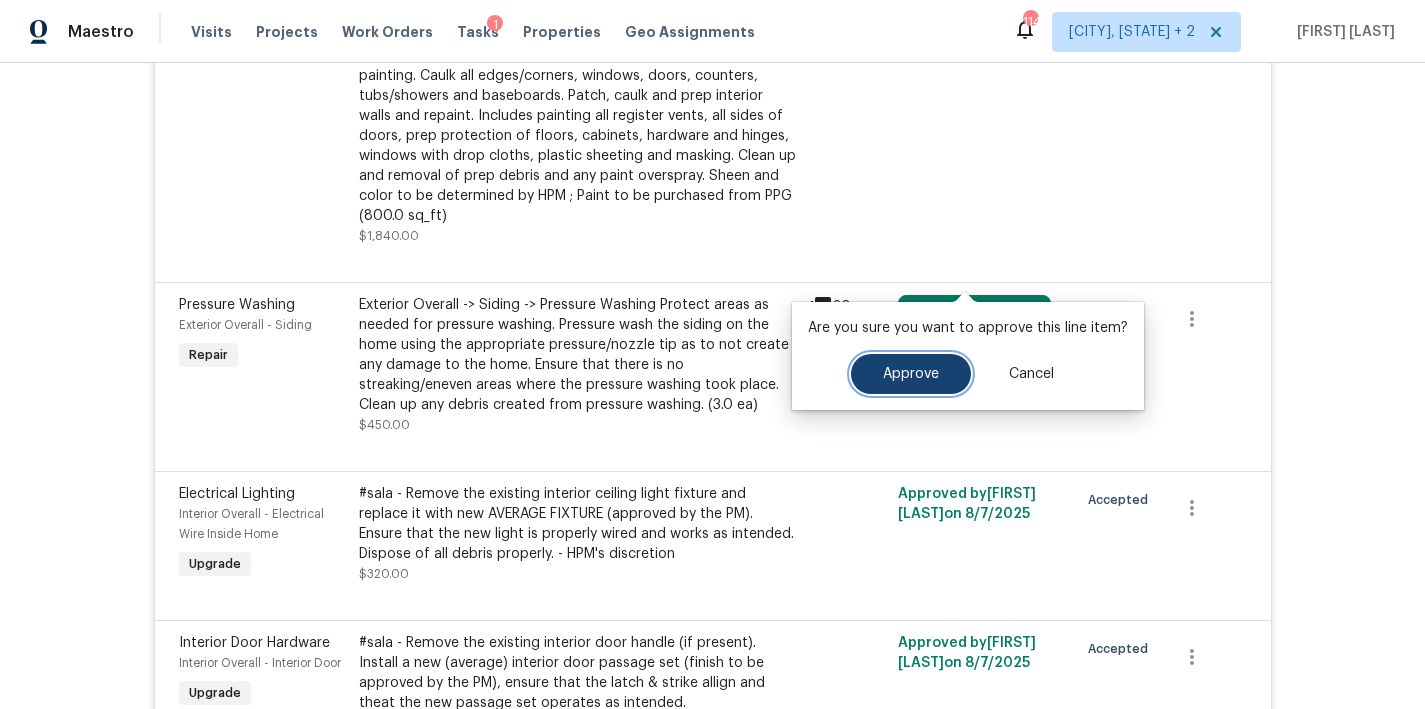 click on "Approve" at bounding box center [911, 374] 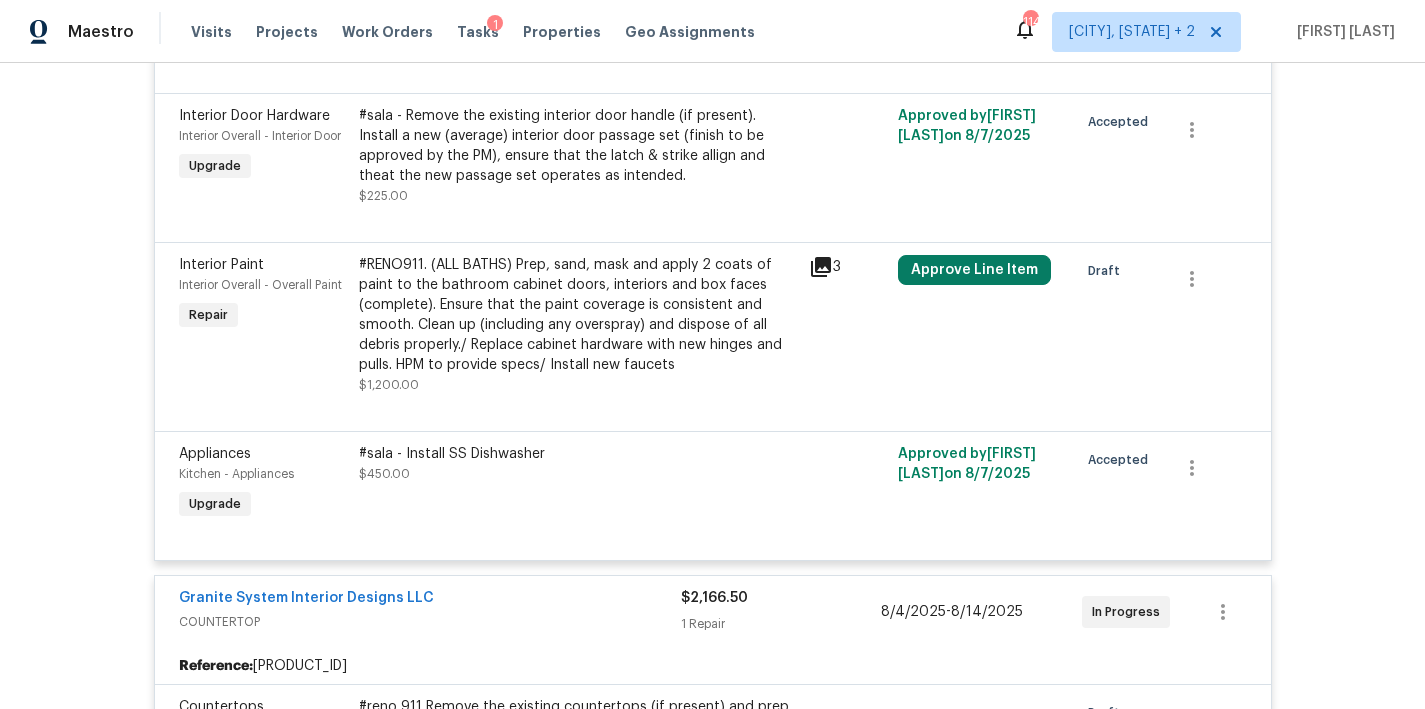 scroll, scrollTop: 1678, scrollLeft: 0, axis: vertical 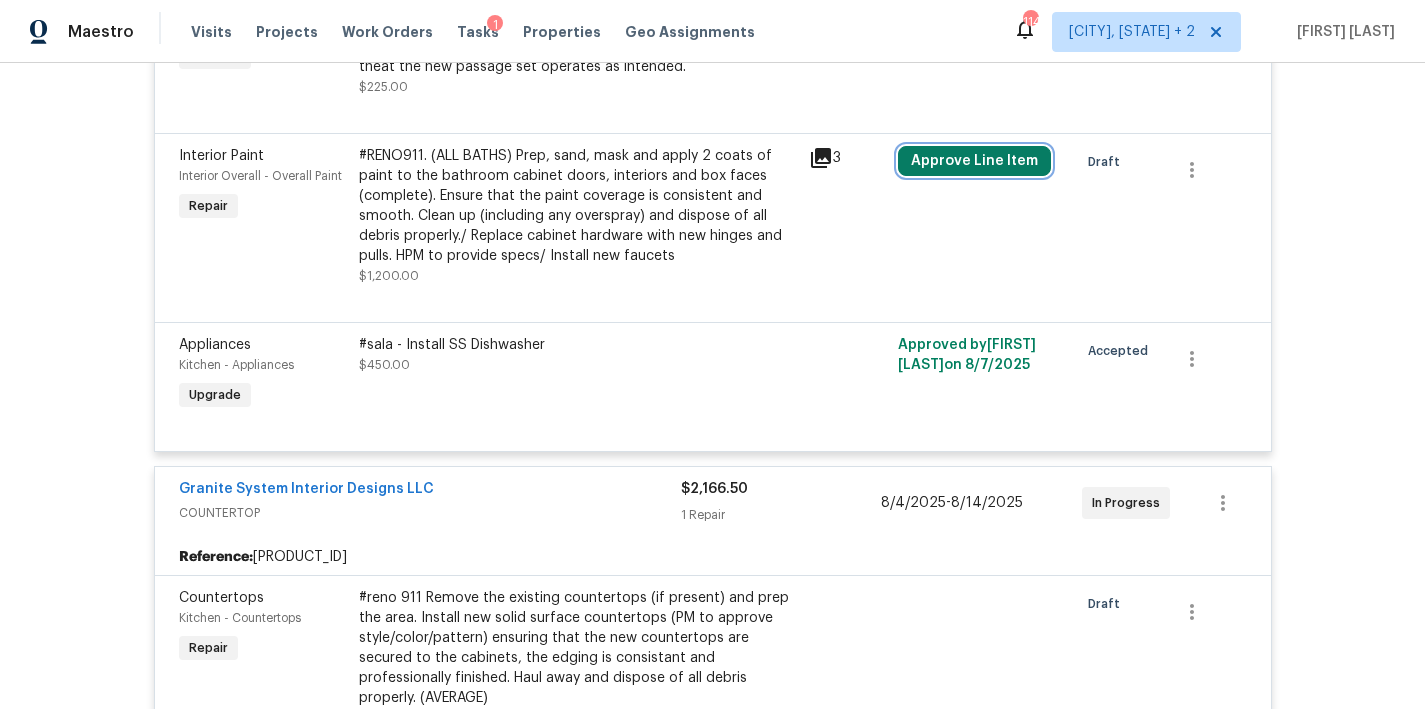click on "Approve Line Item" at bounding box center (974, 161) 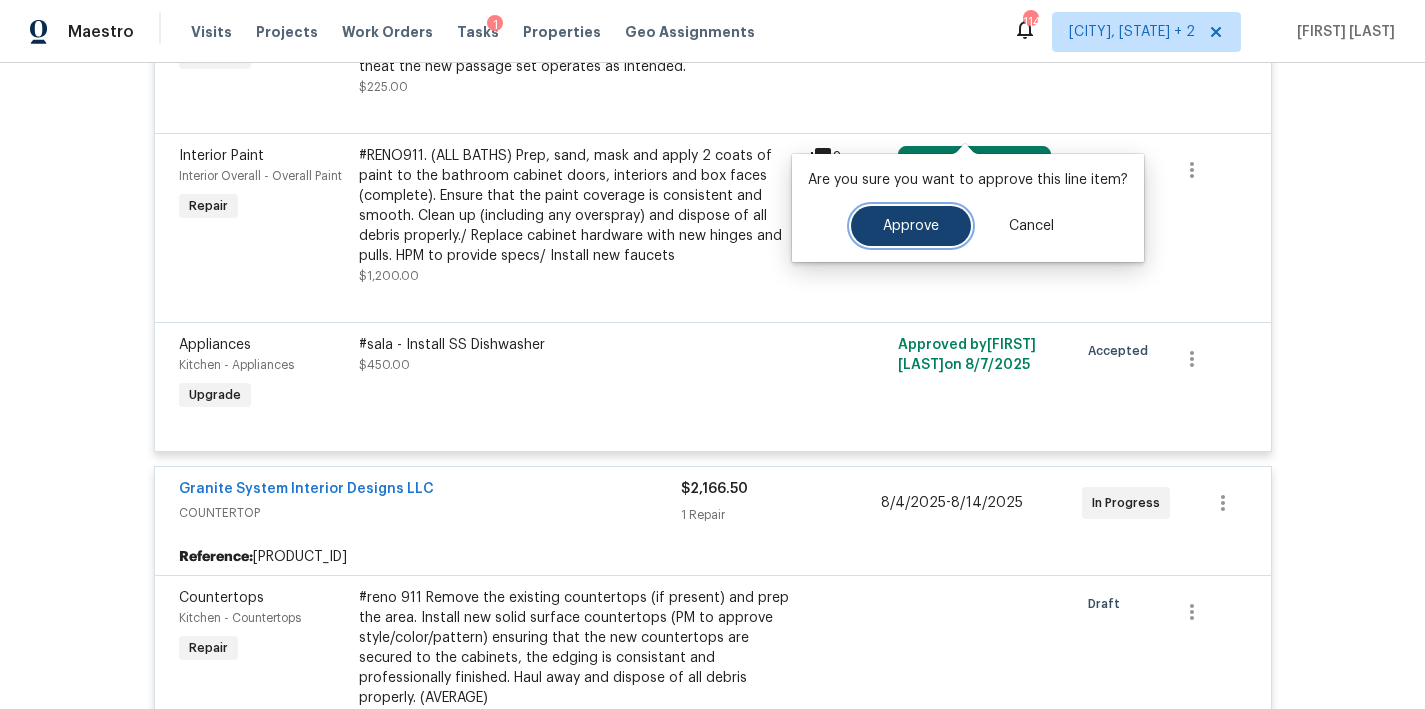 click on "Approve" at bounding box center [911, 226] 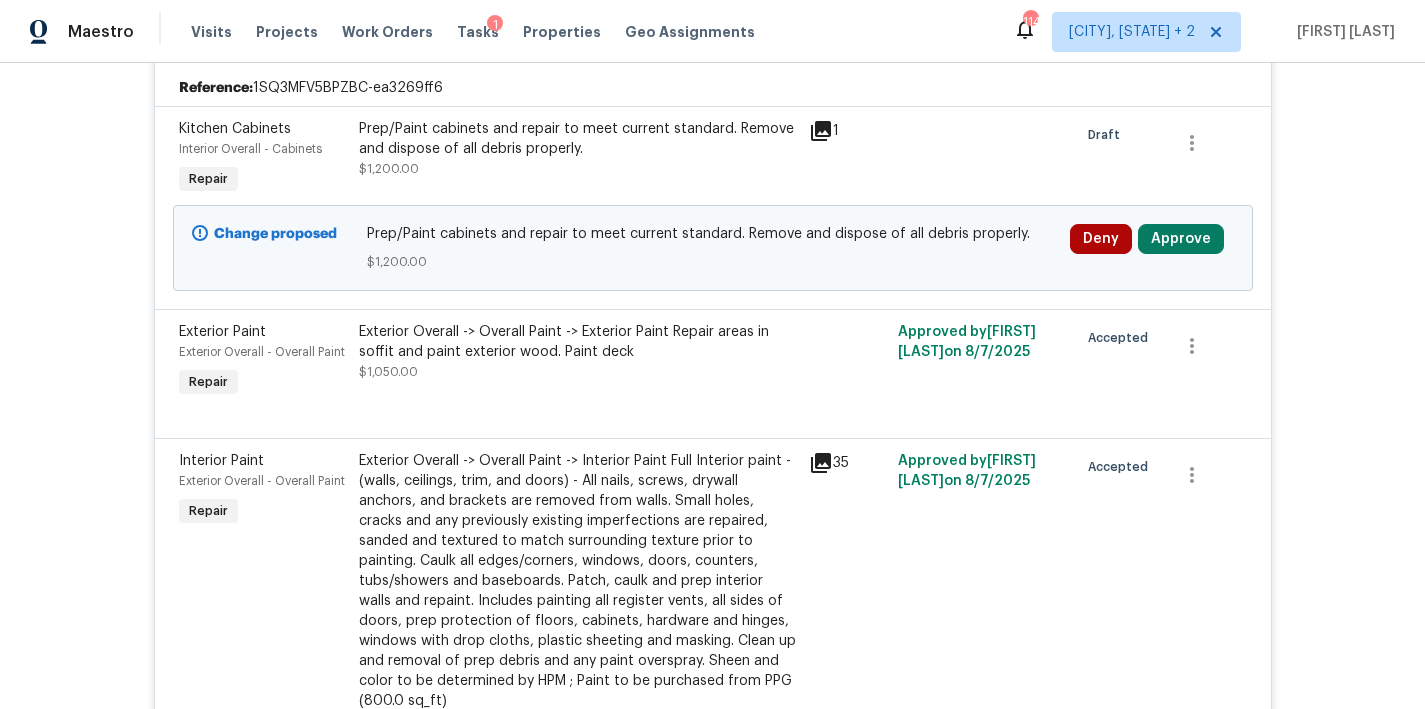 scroll, scrollTop: 480, scrollLeft: 0, axis: vertical 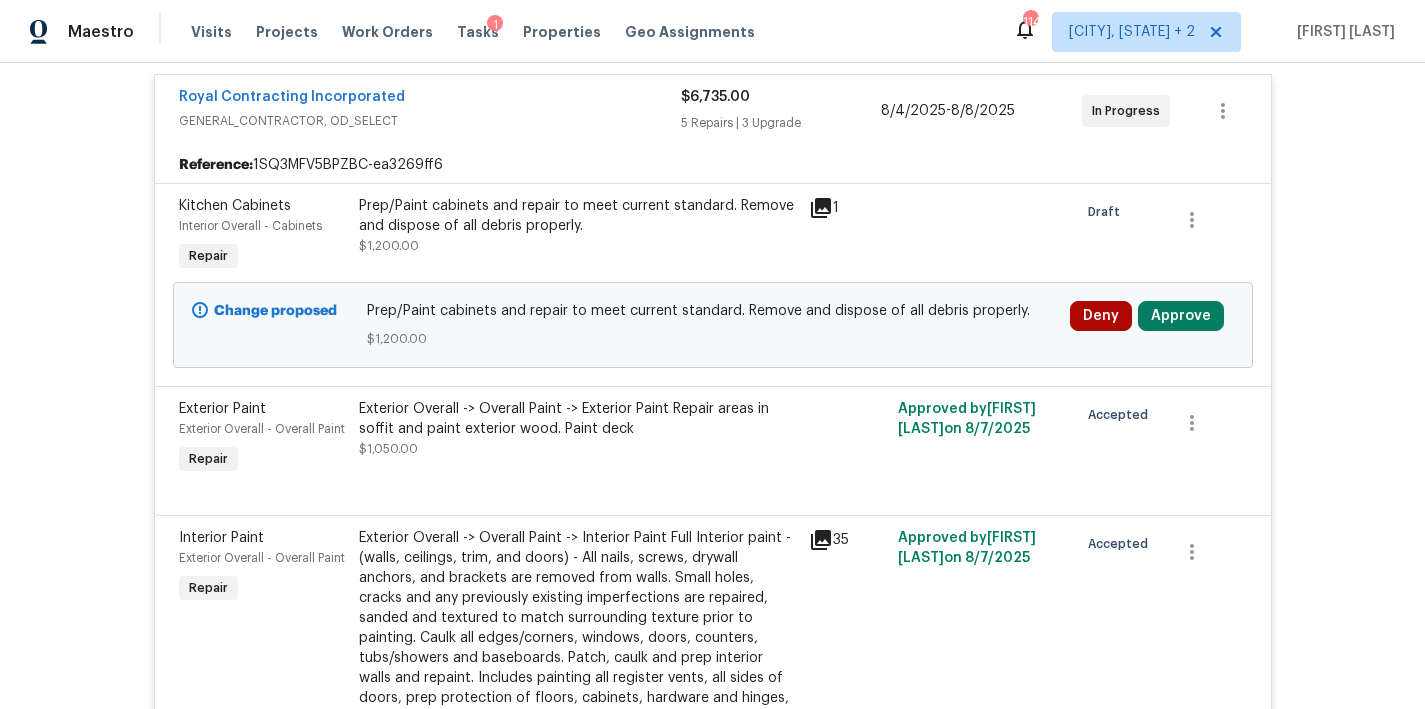 click 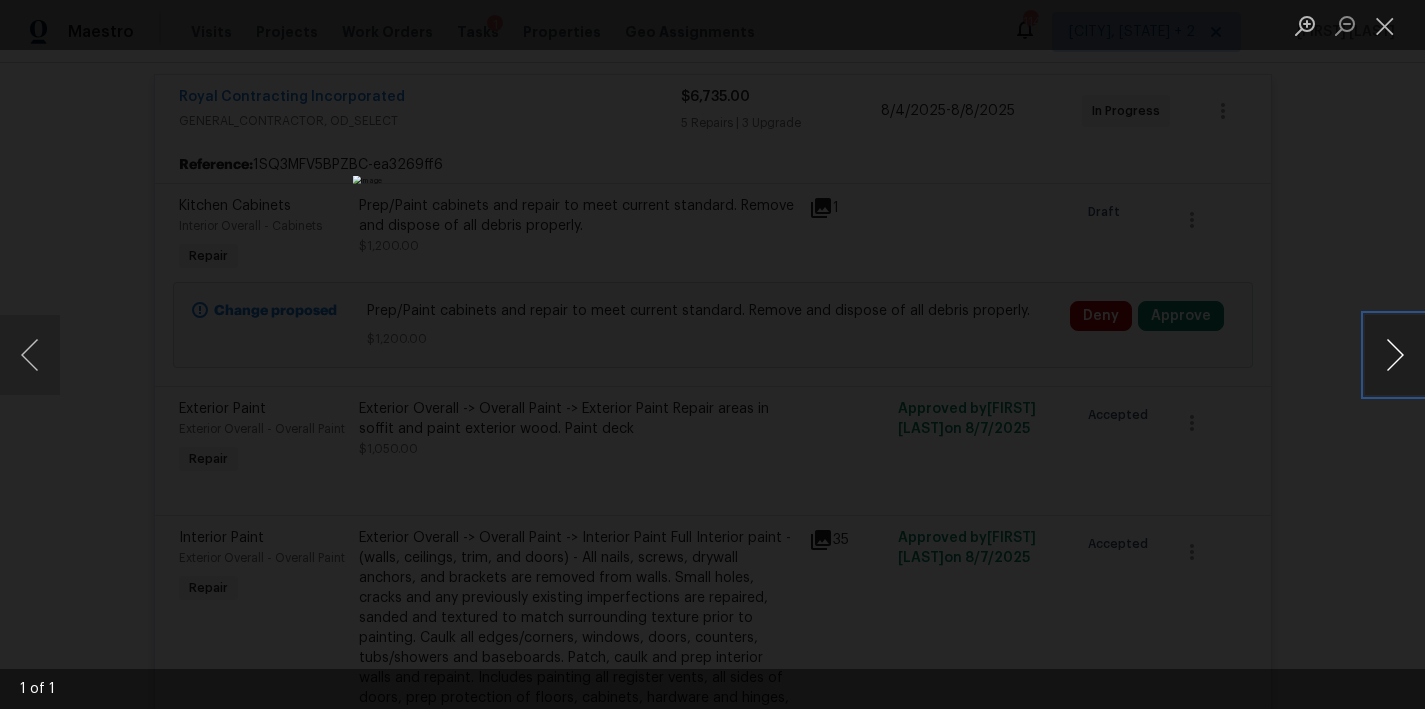 click at bounding box center [1395, 355] 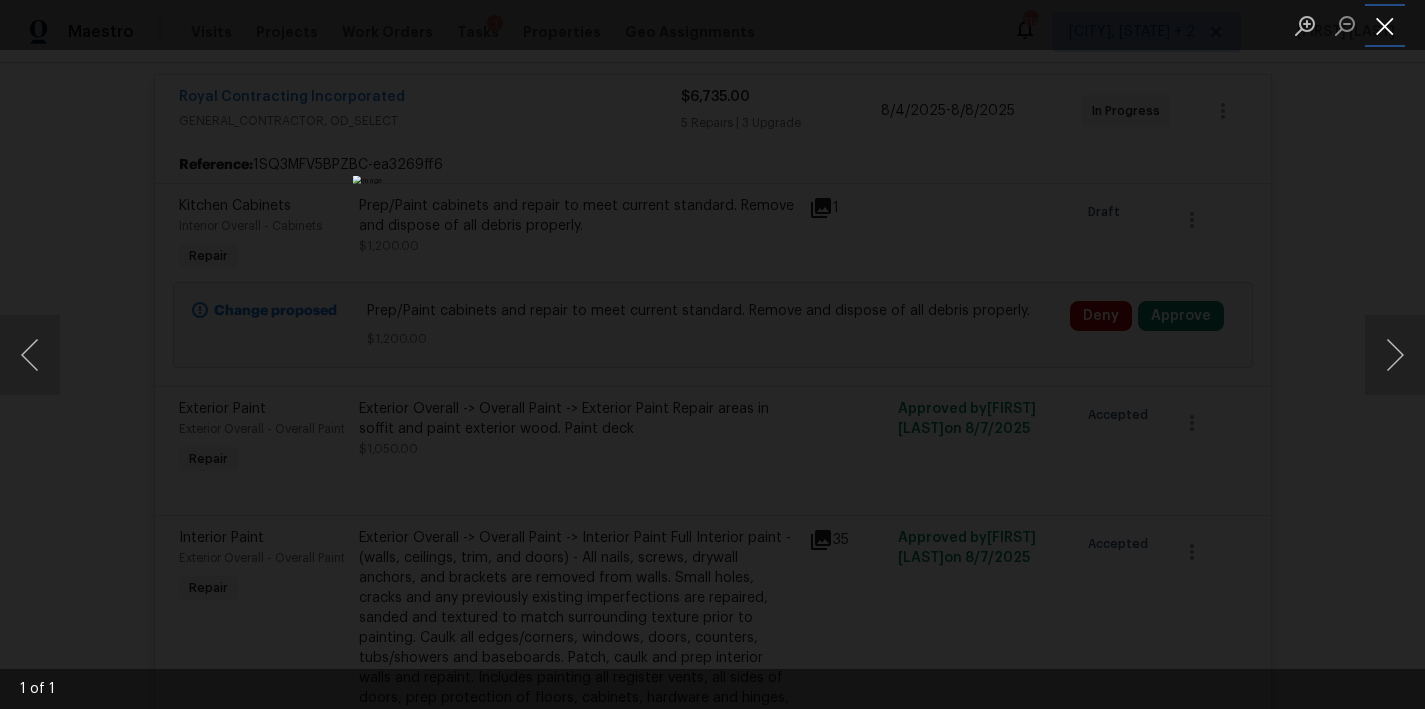 click at bounding box center (1385, 25) 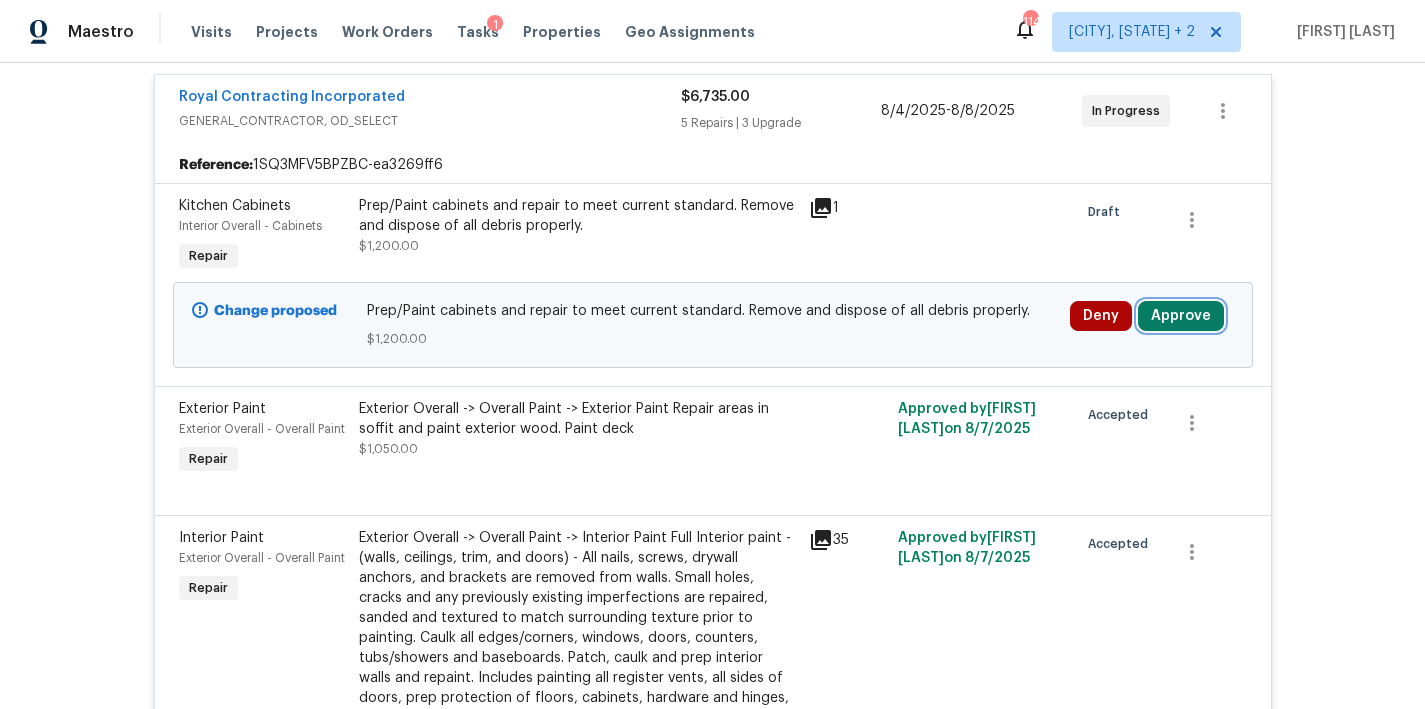 click on "Approve" at bounding box center (1181, 316) 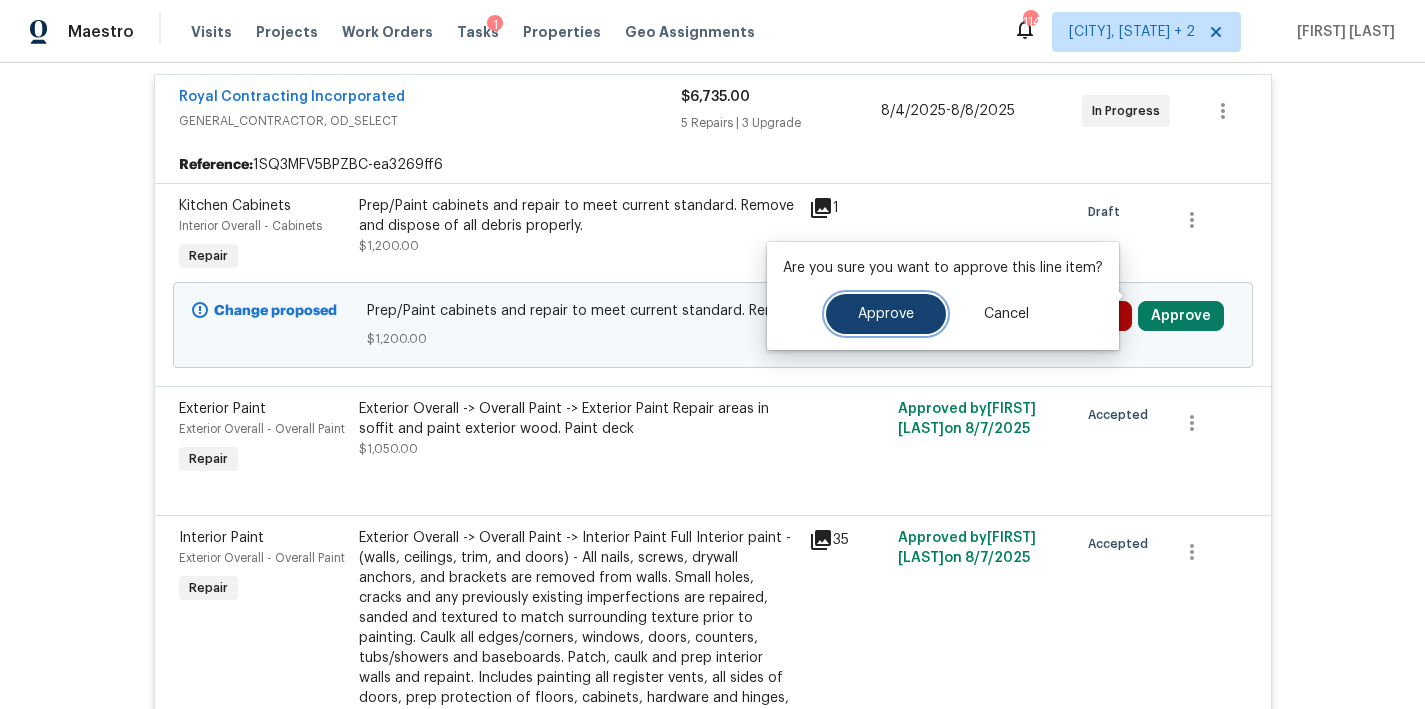 click on "Approve" at bounding box center [886, 314] 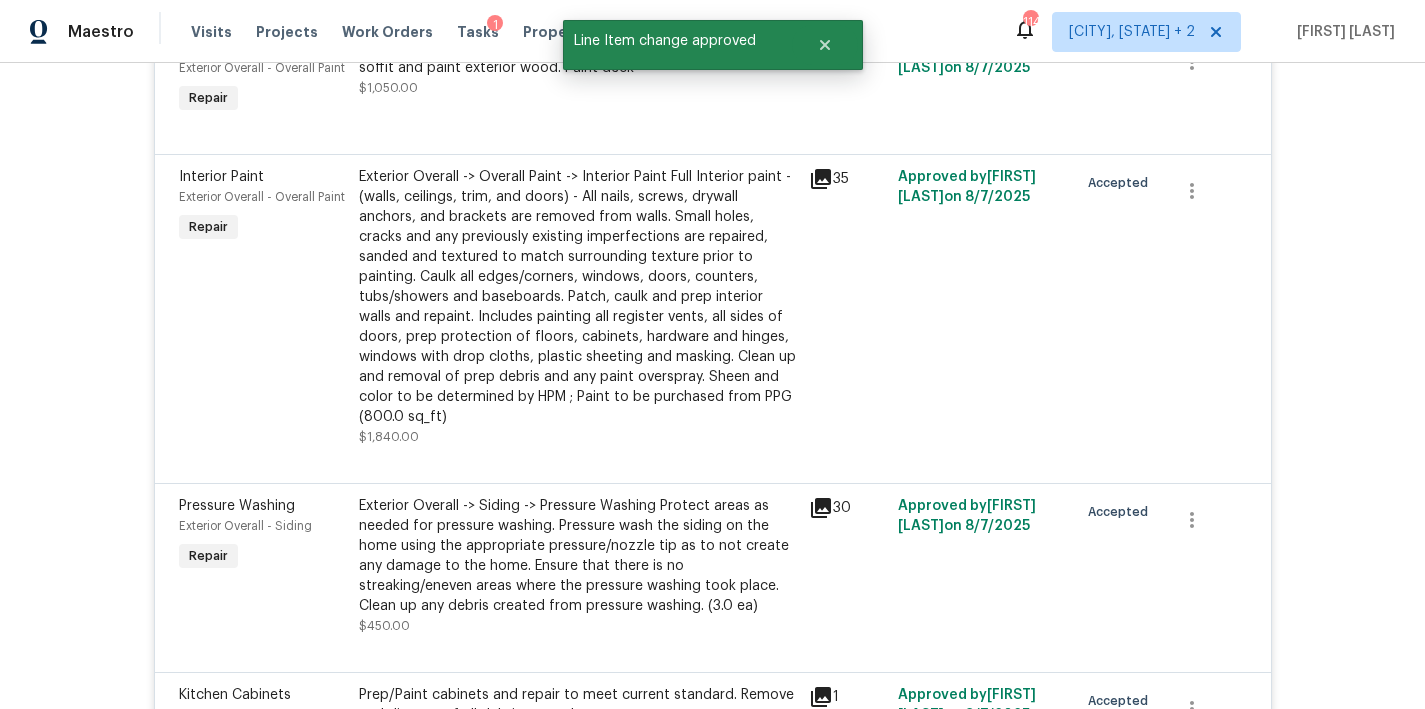 scroll, scrollTop: 344, scrollLeft: 0, axis: vertical 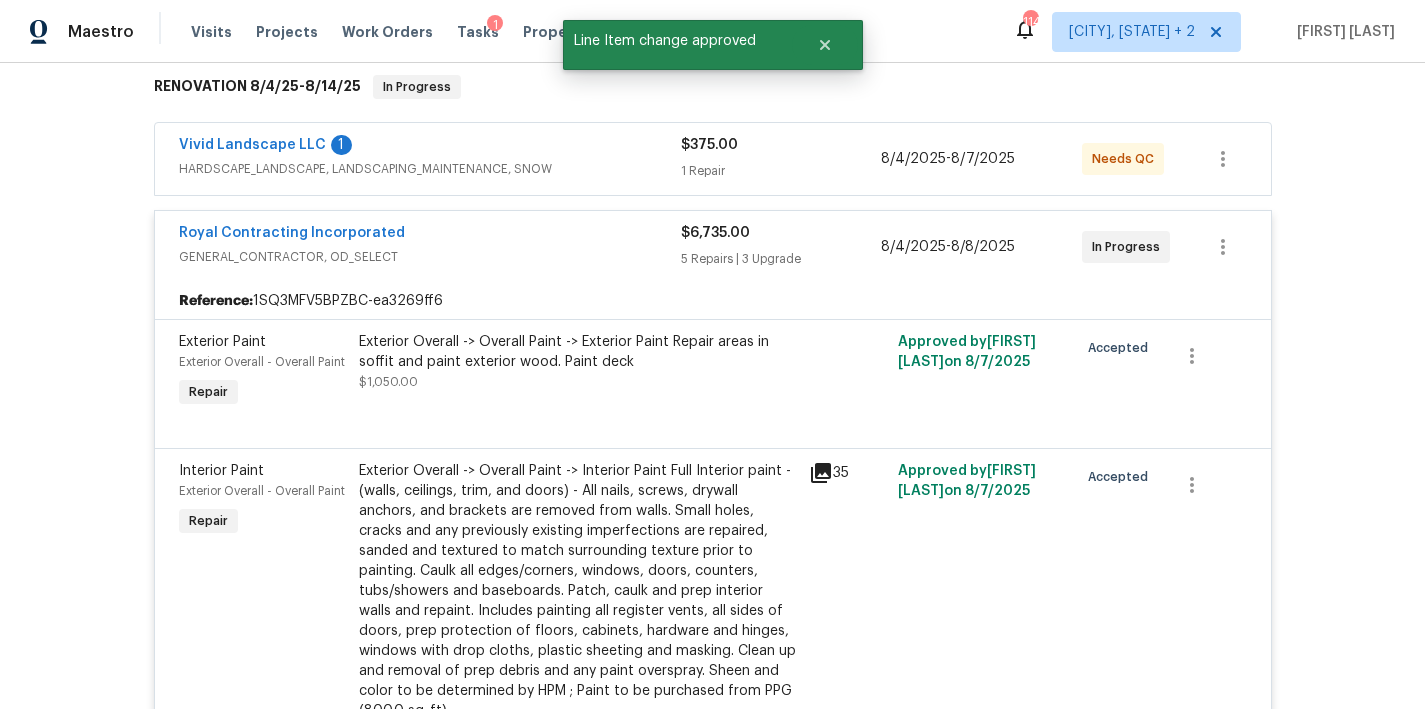 click on "Royal Contracting Incorporated" at bounding box center (430, 235) 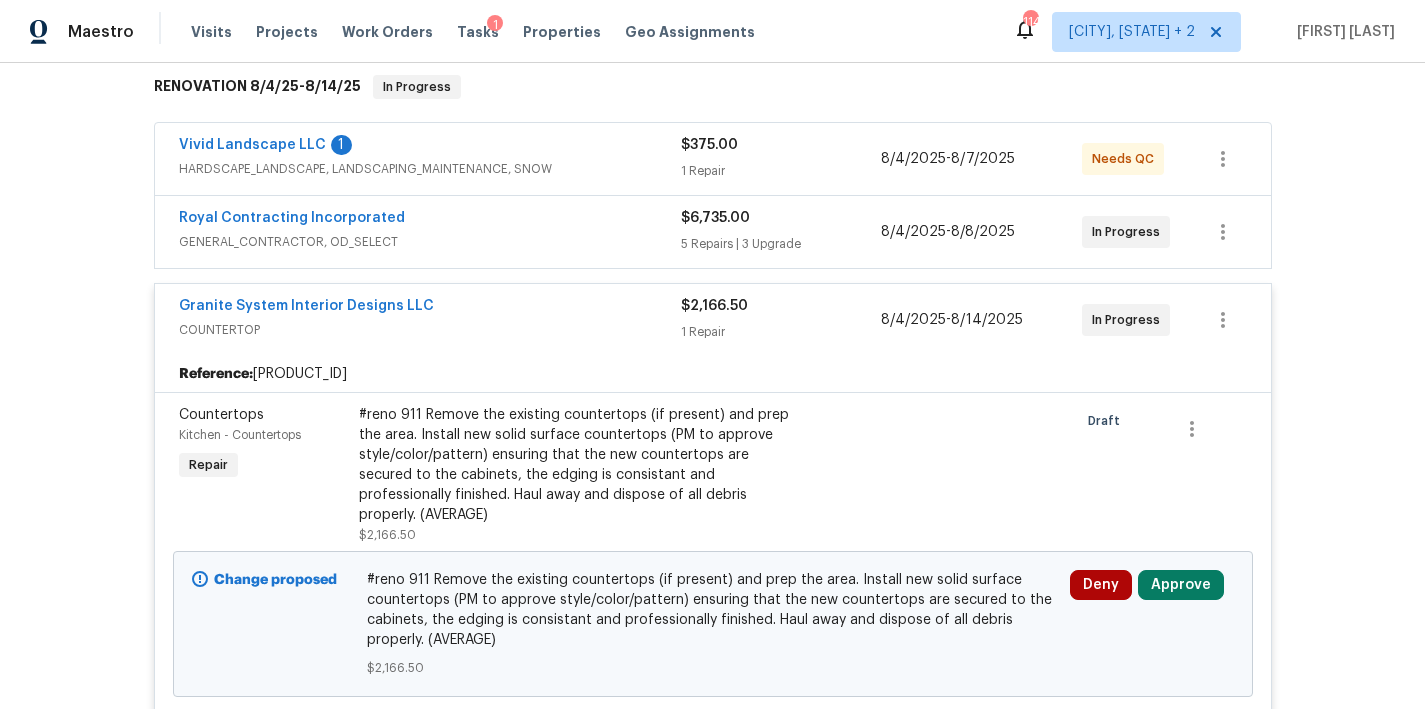 scroll, scrollTop: 556, scrollLeft: 0, axis: vertical 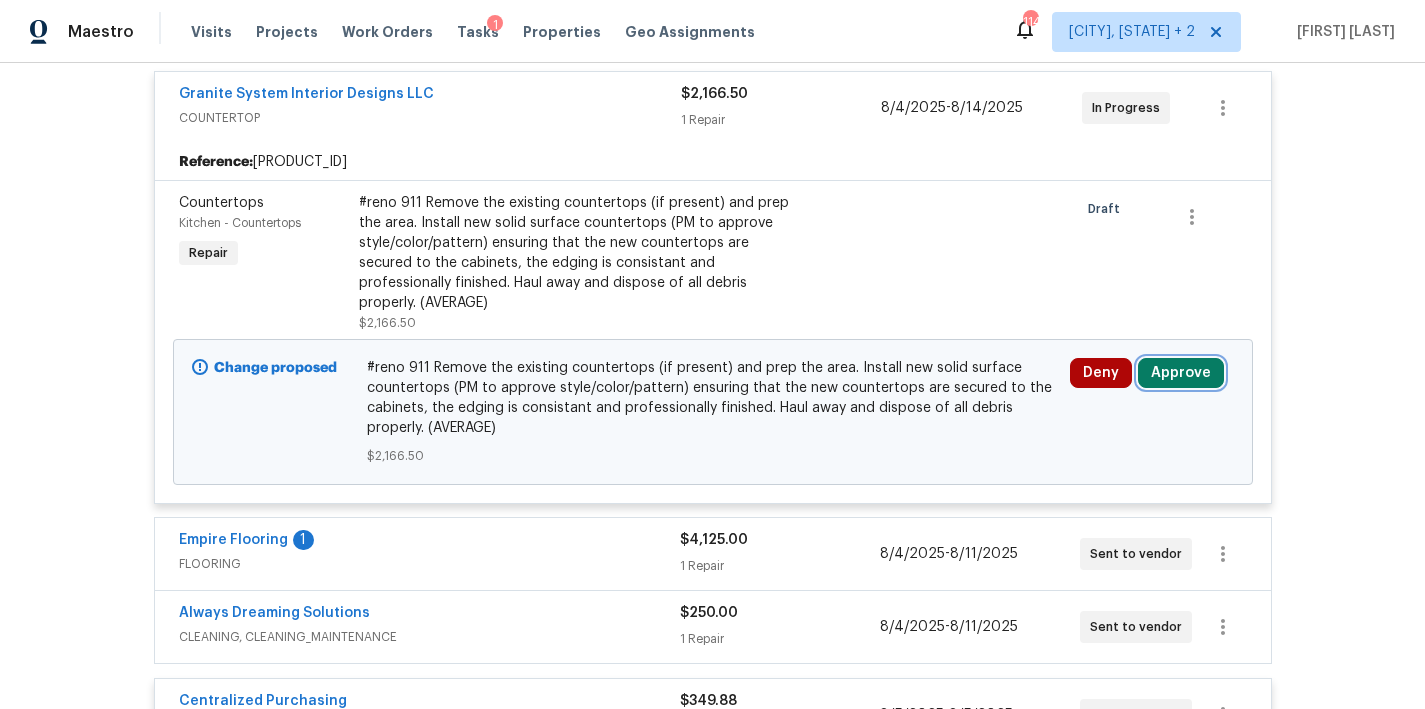 click on "Approve" at bounding box center (1181, 373) 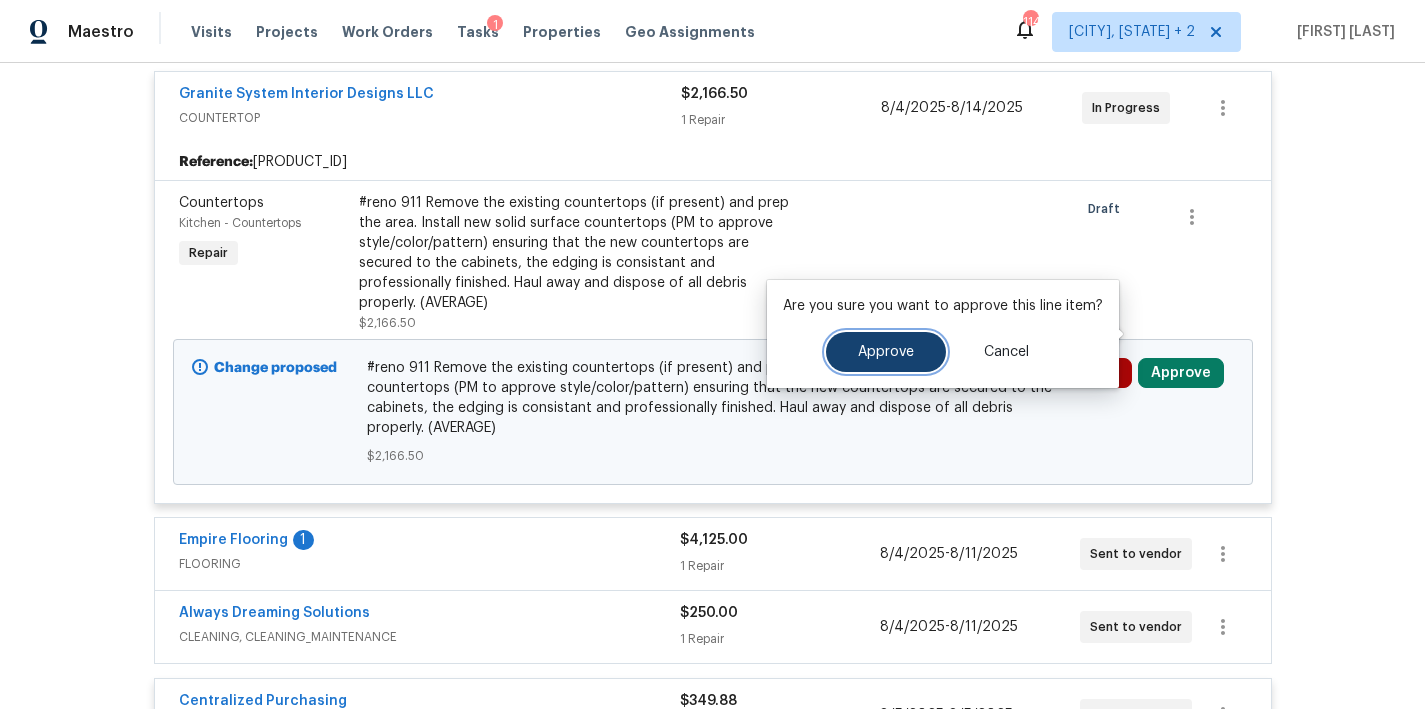 click on "Approve" at bounding box center (886, 352) 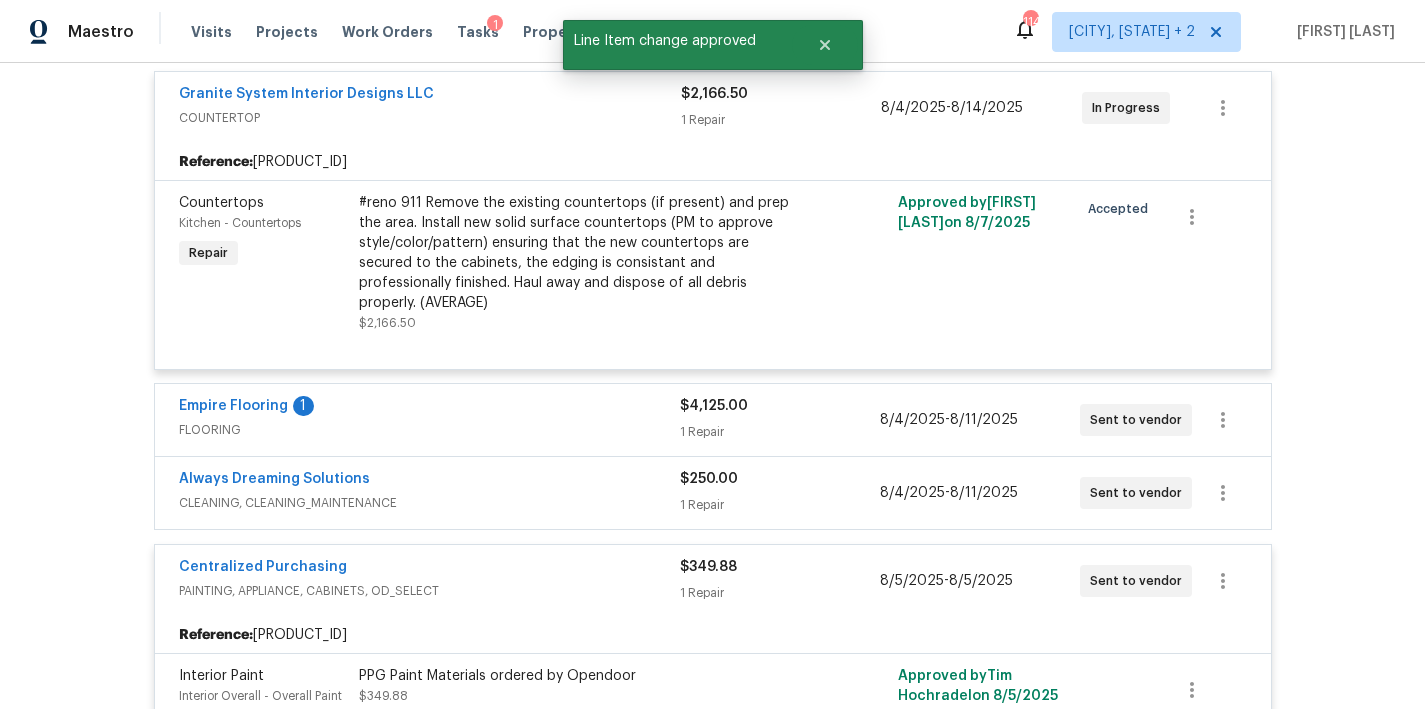click on "Granite System Interior Designs LLC" at bounding box center (430, 96) 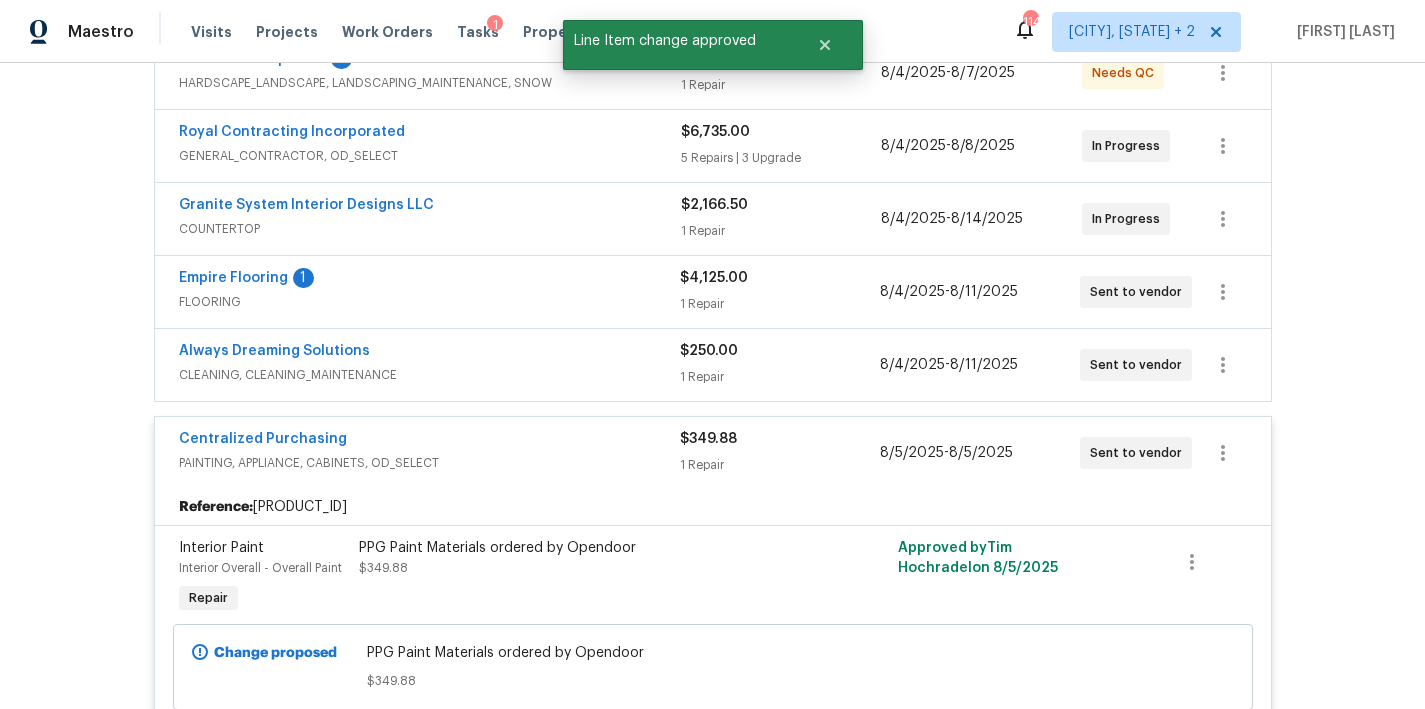 scroll, scrollTop: 0, scrollLeft: 0, axis: both 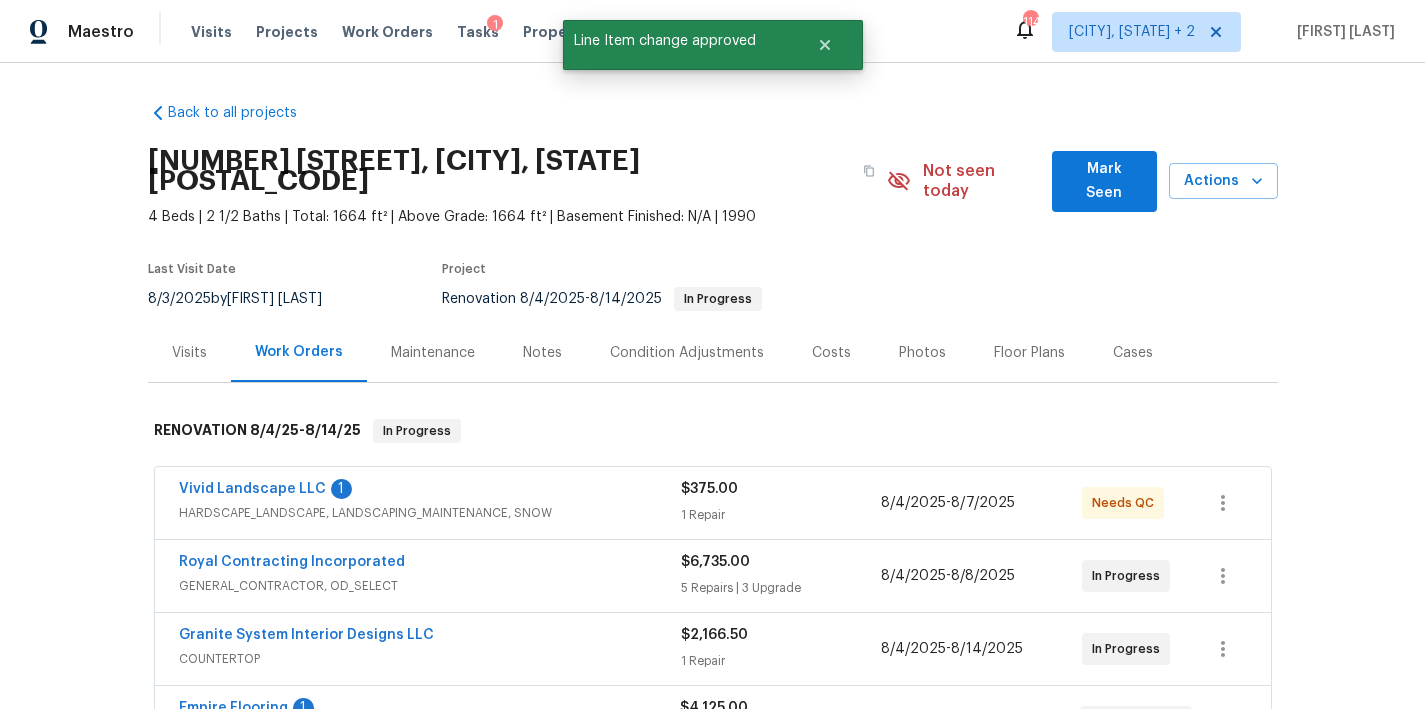 click on "Costs" at bounding box center (831, 353) 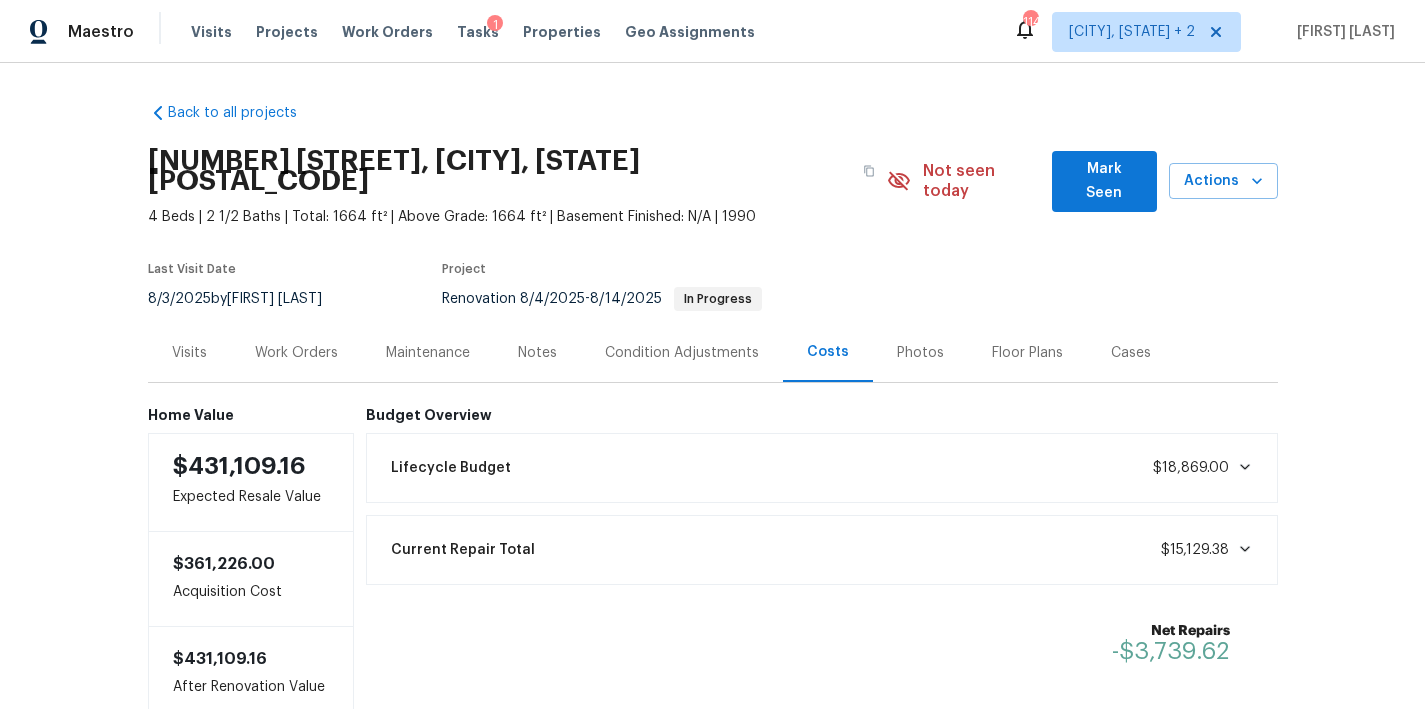 click on "Work Orders" at bounding box center [296, 353] 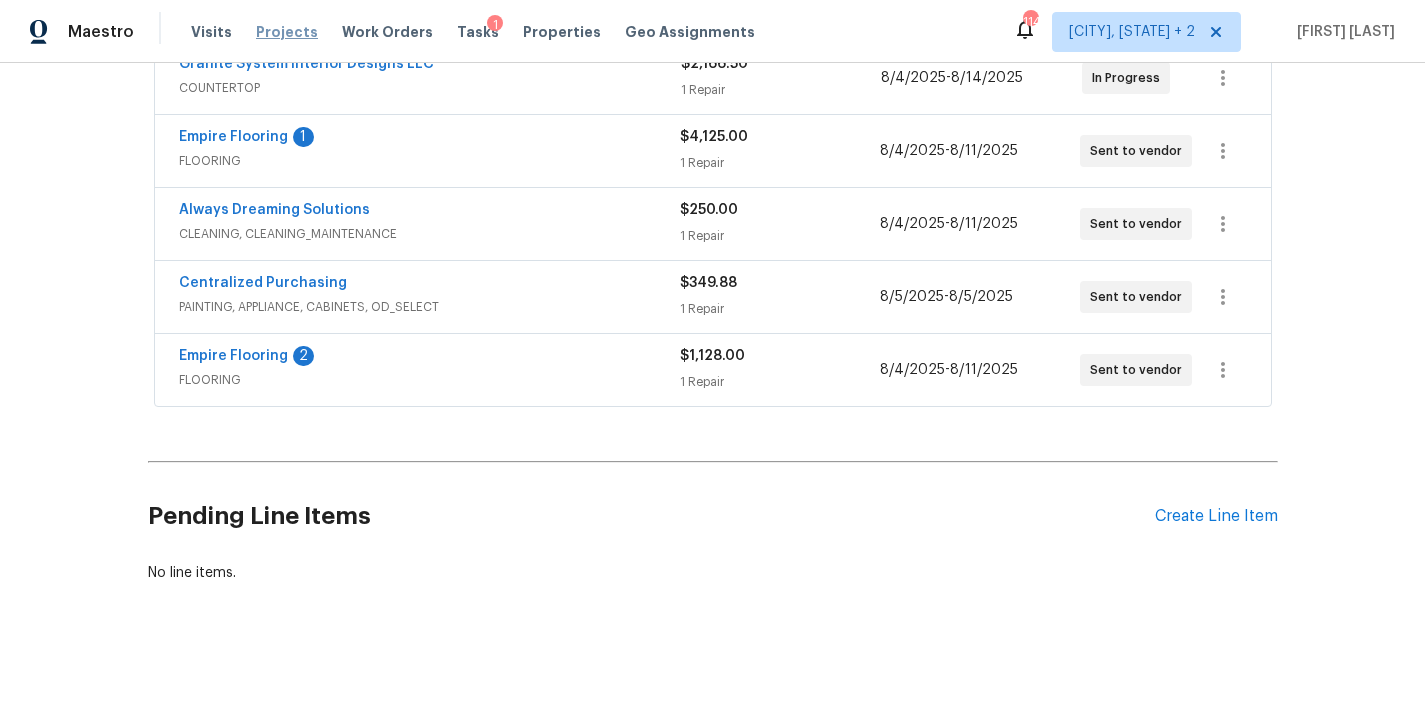 scroll, scrollTop: 576, scrollLeft: 0, axis: vertical 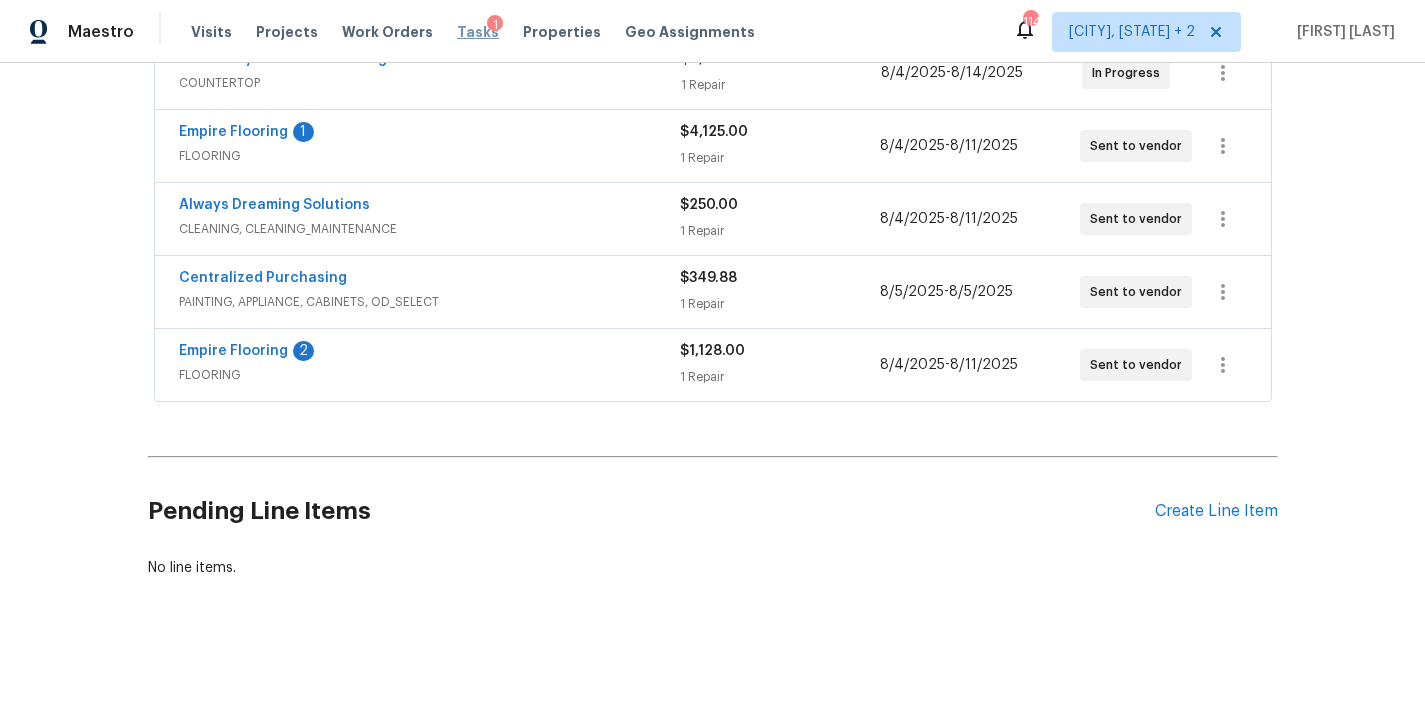 click on "Tasks" at bounding box center [478, 32] 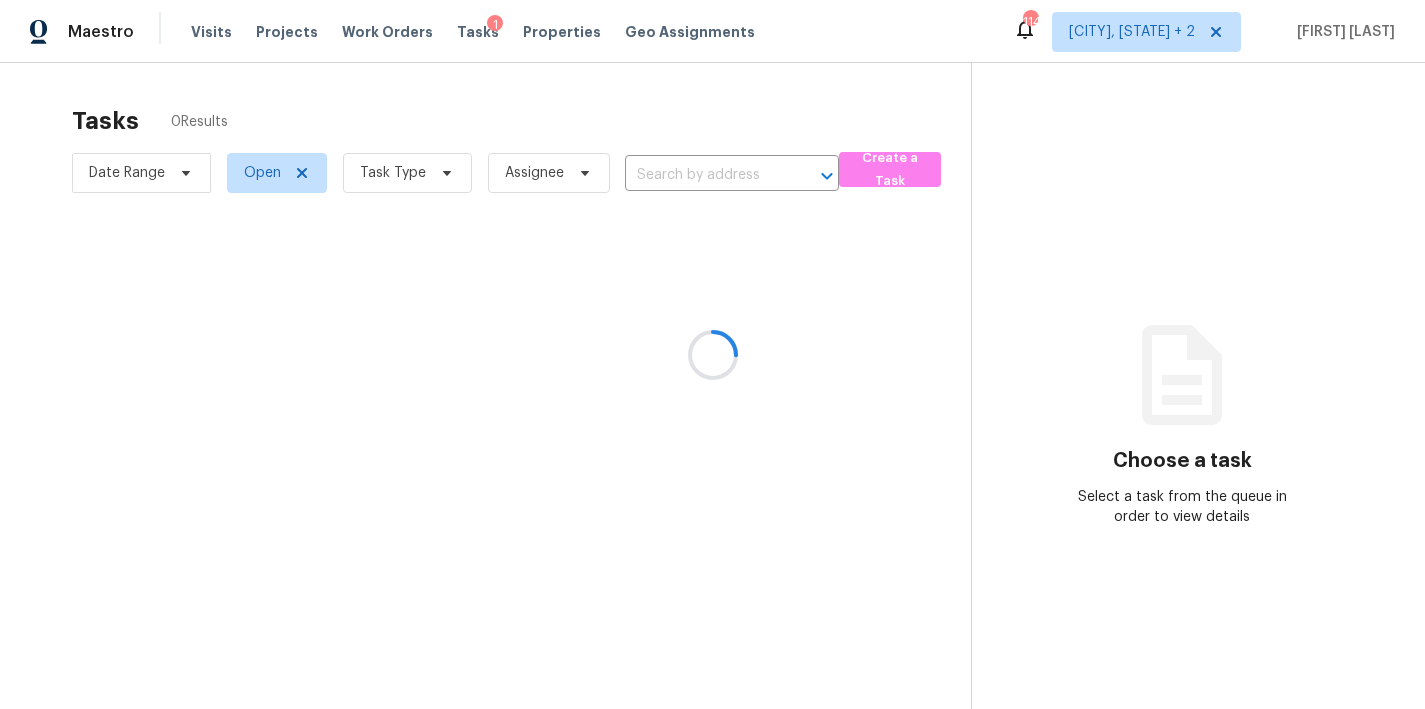 click at bounding box center [712, 354] 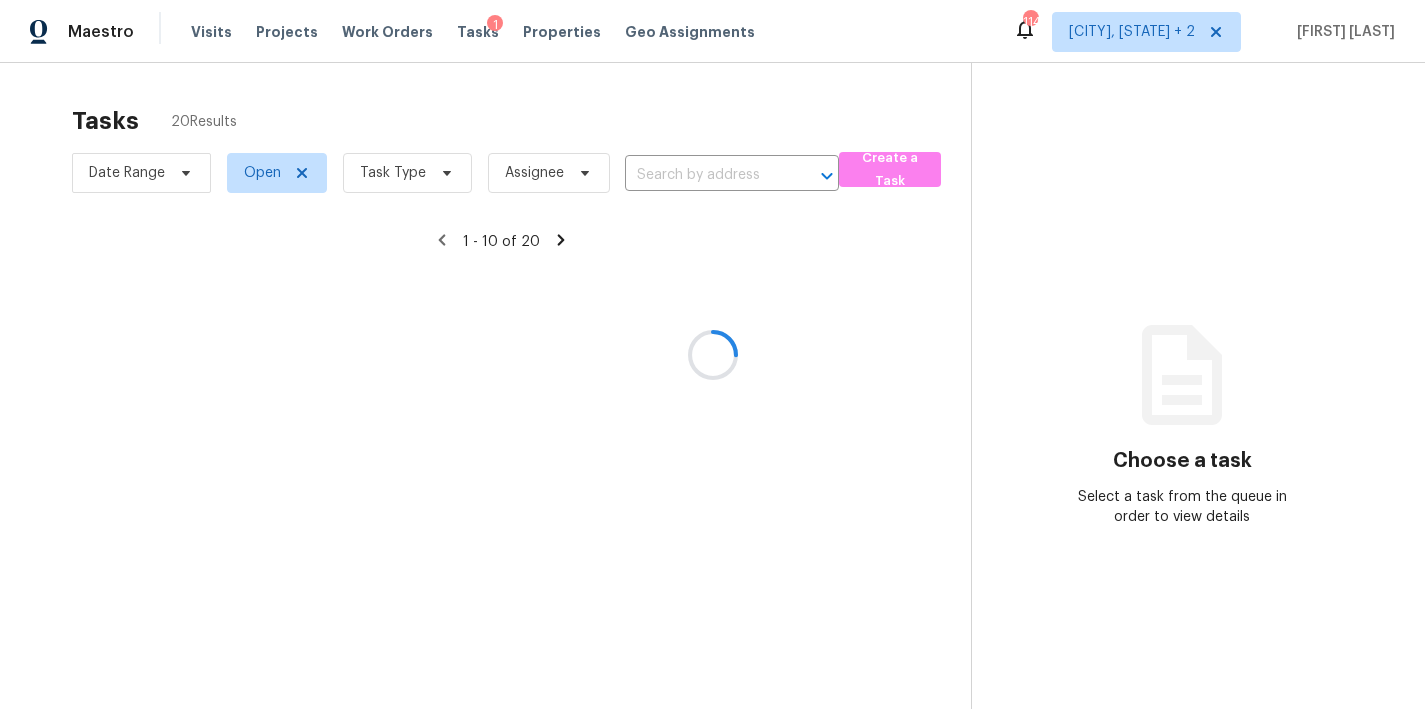 click at bounding box center [712, 354] 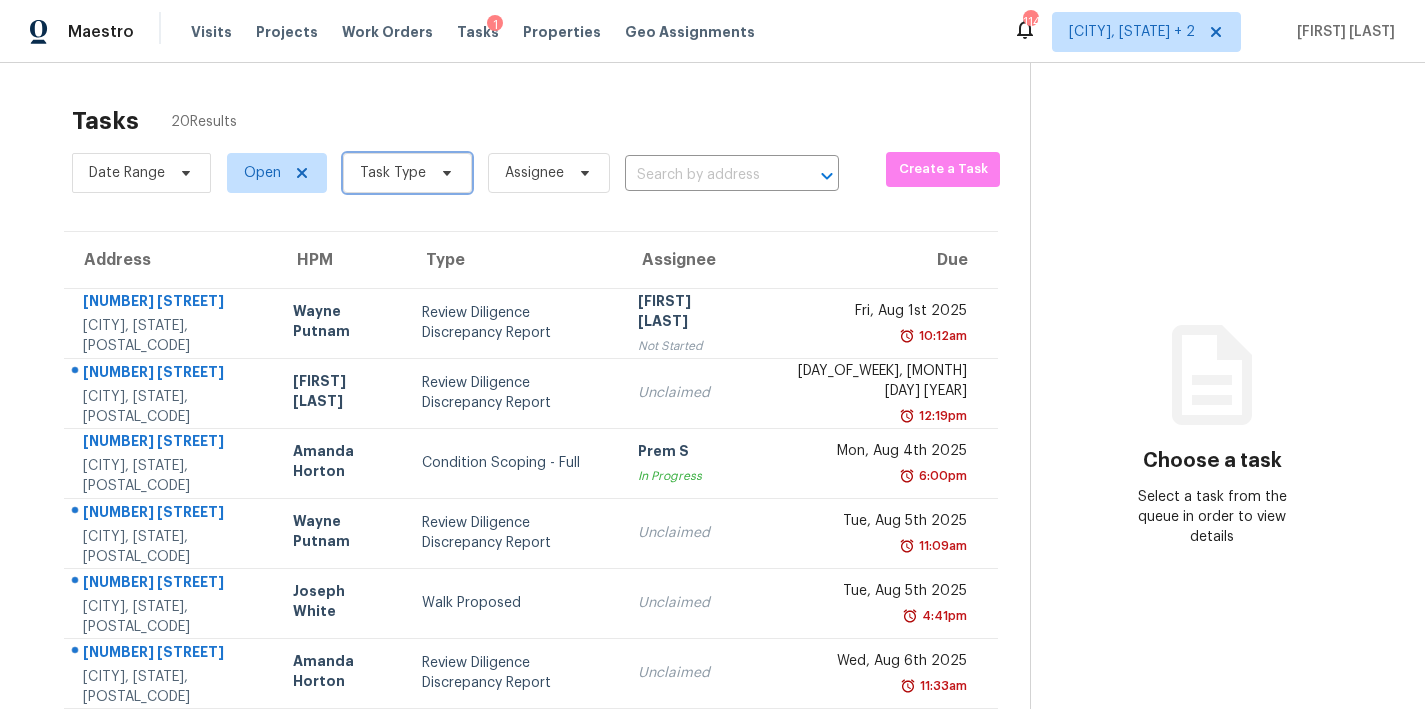 click 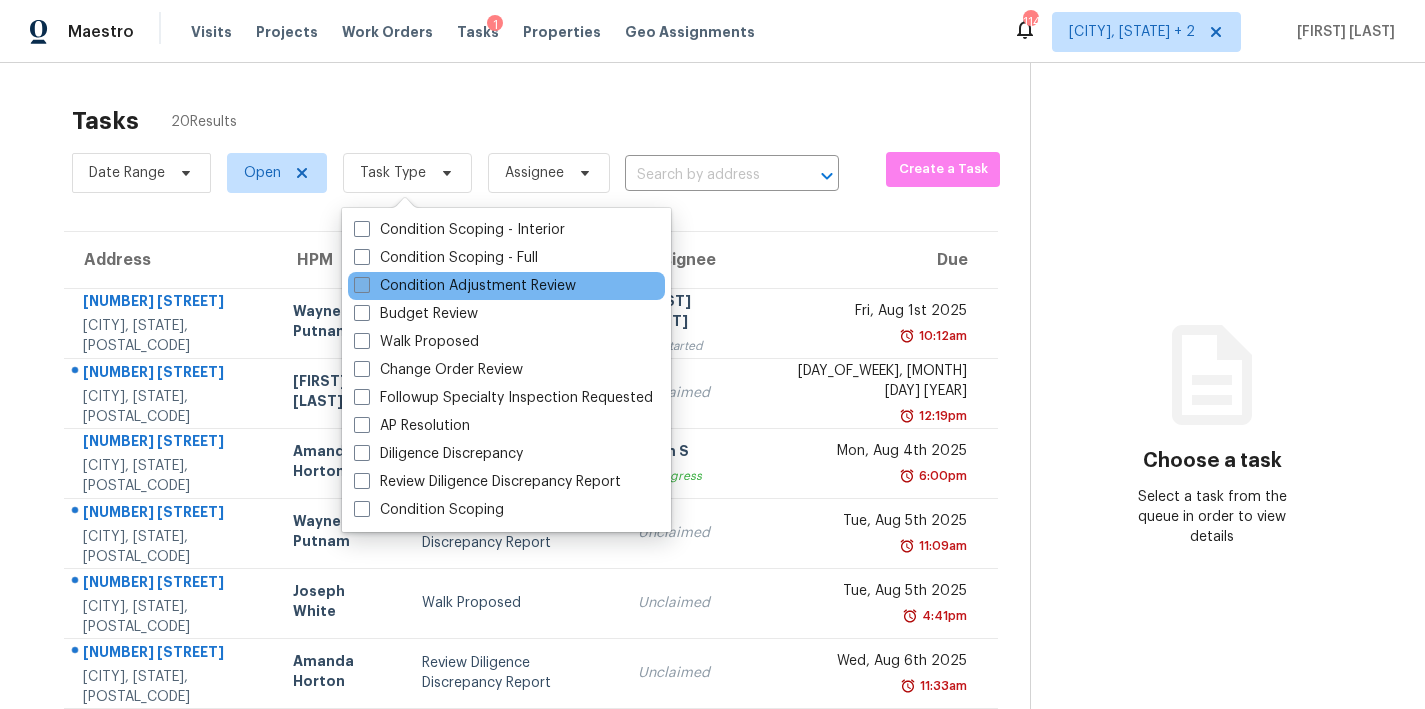 click on "Condition Adjustment Review" at bounding box center [465, 286] 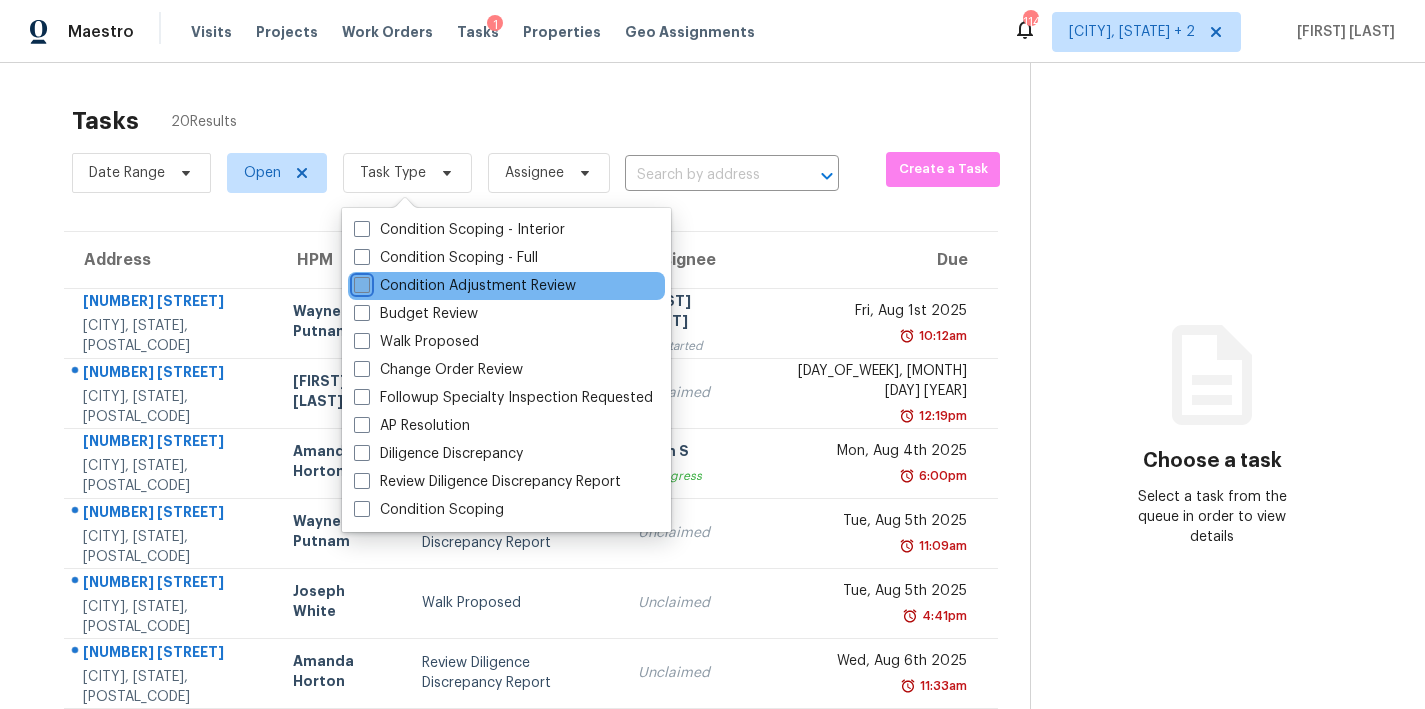 click on "Condition Adjustment Review" at bounding box center (360, 282) 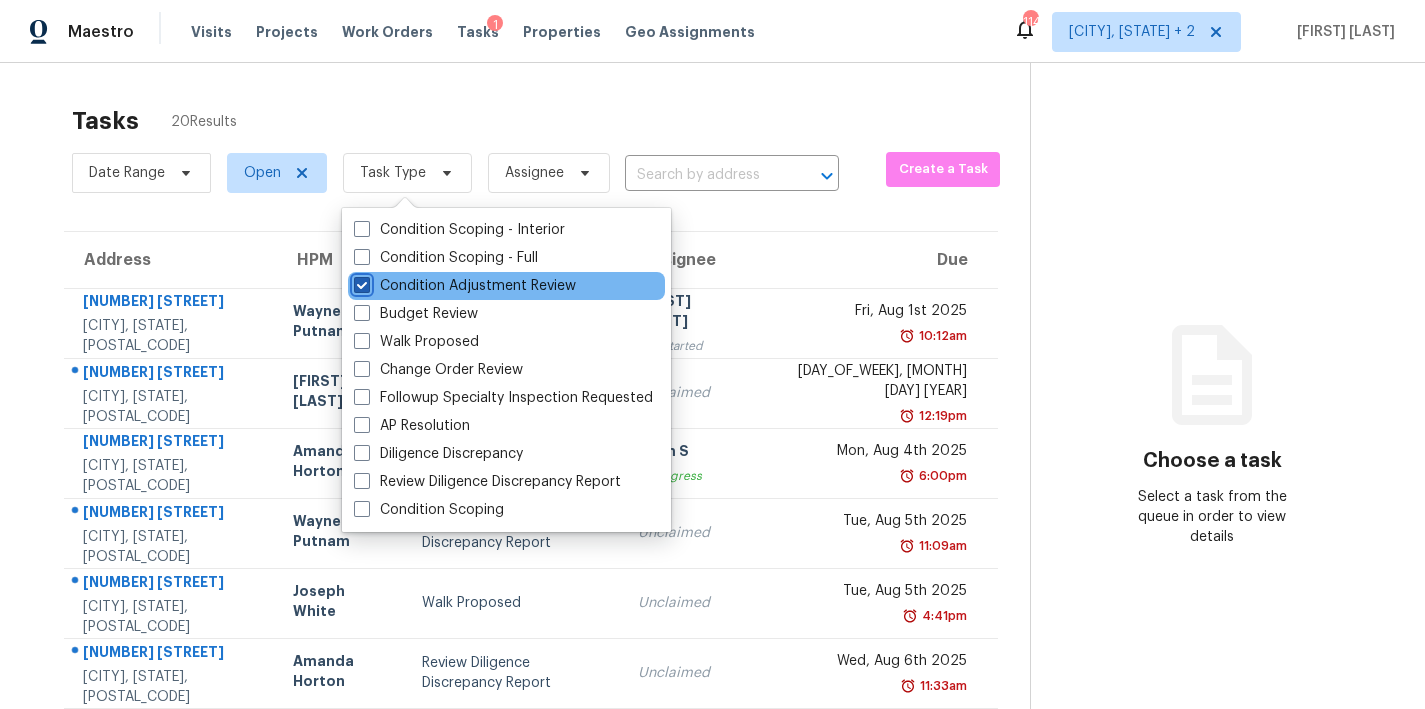 checkbox on "true" 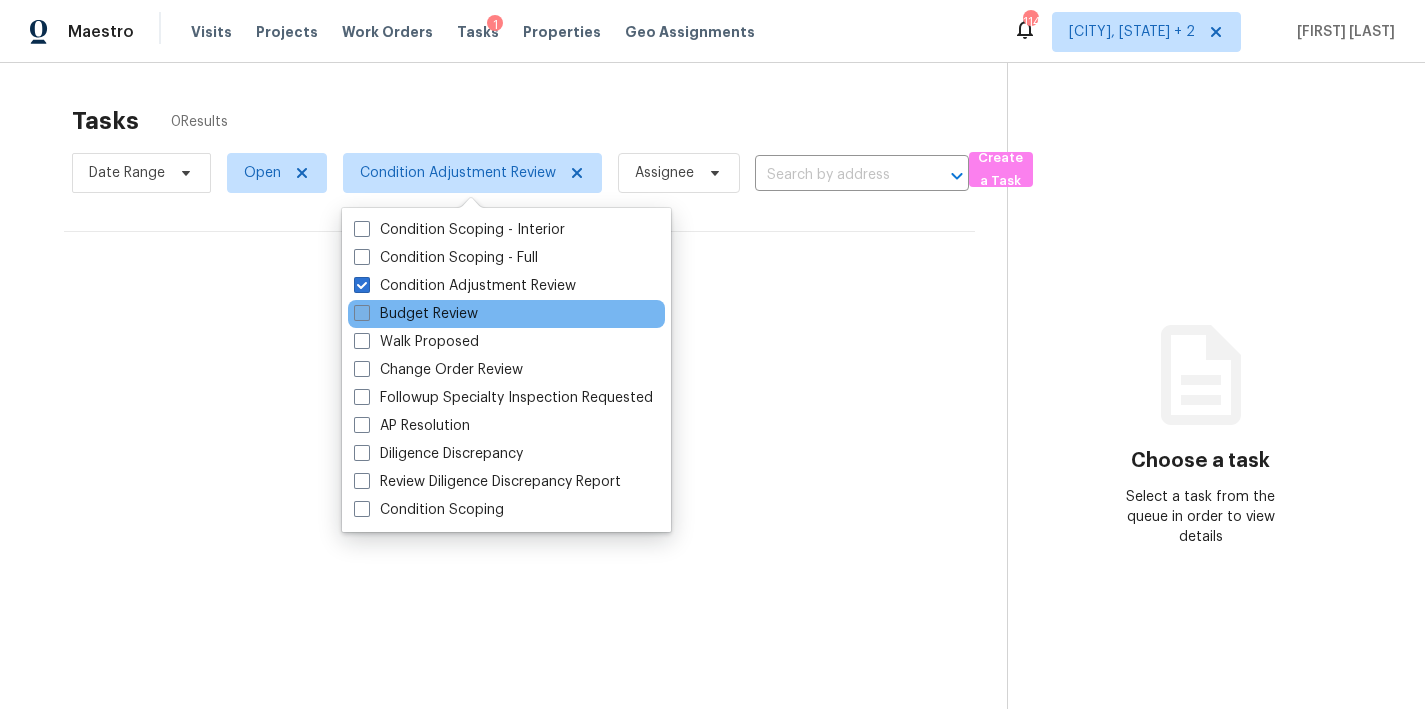 click on "Budget Review" at bounding box center (416, 314) 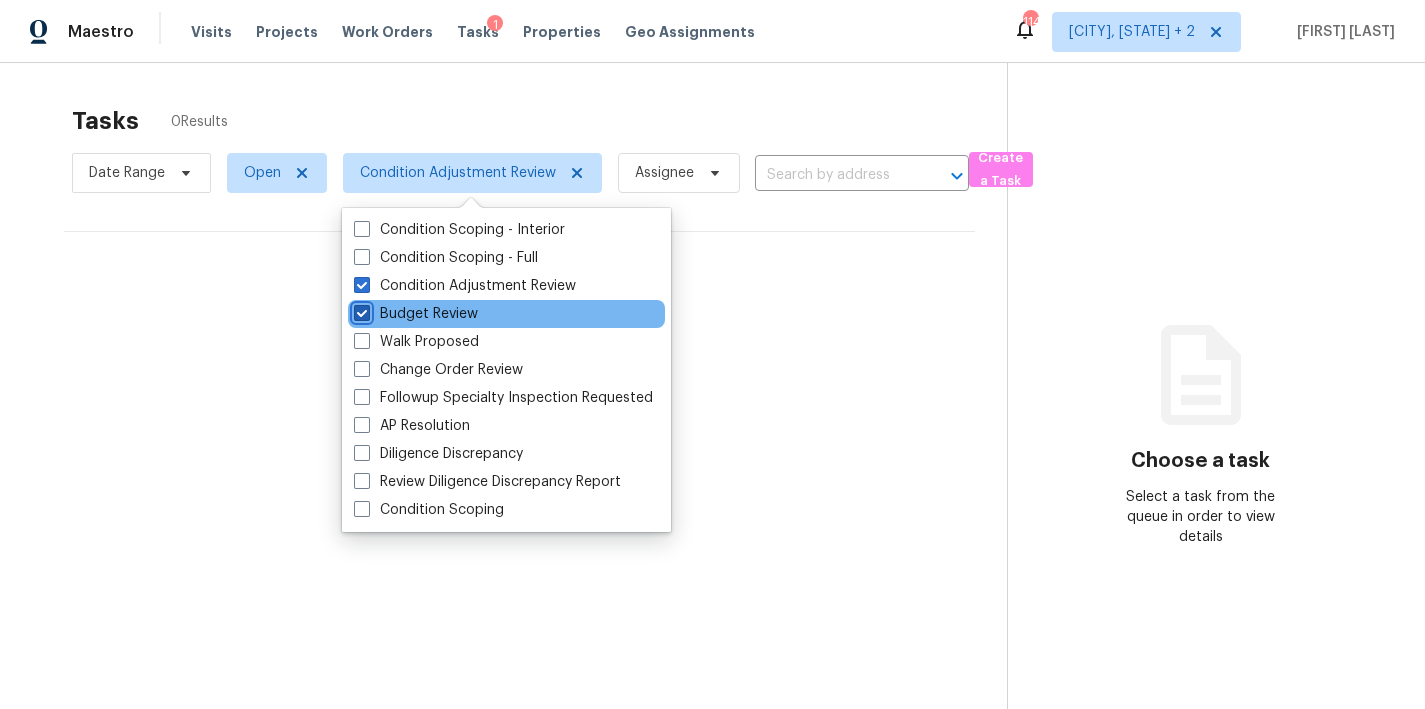 checkbox on "true" 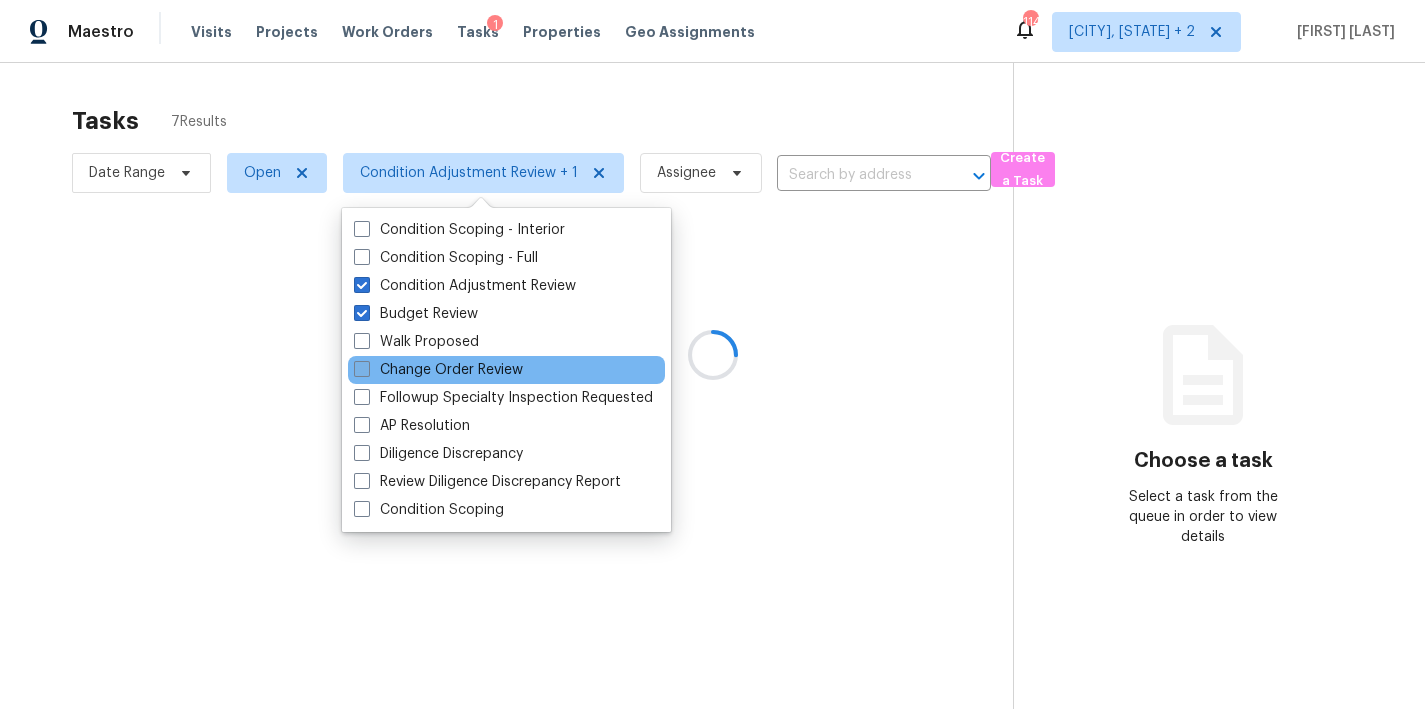 click on "Change Order Review" at bounding box center (438, 370) 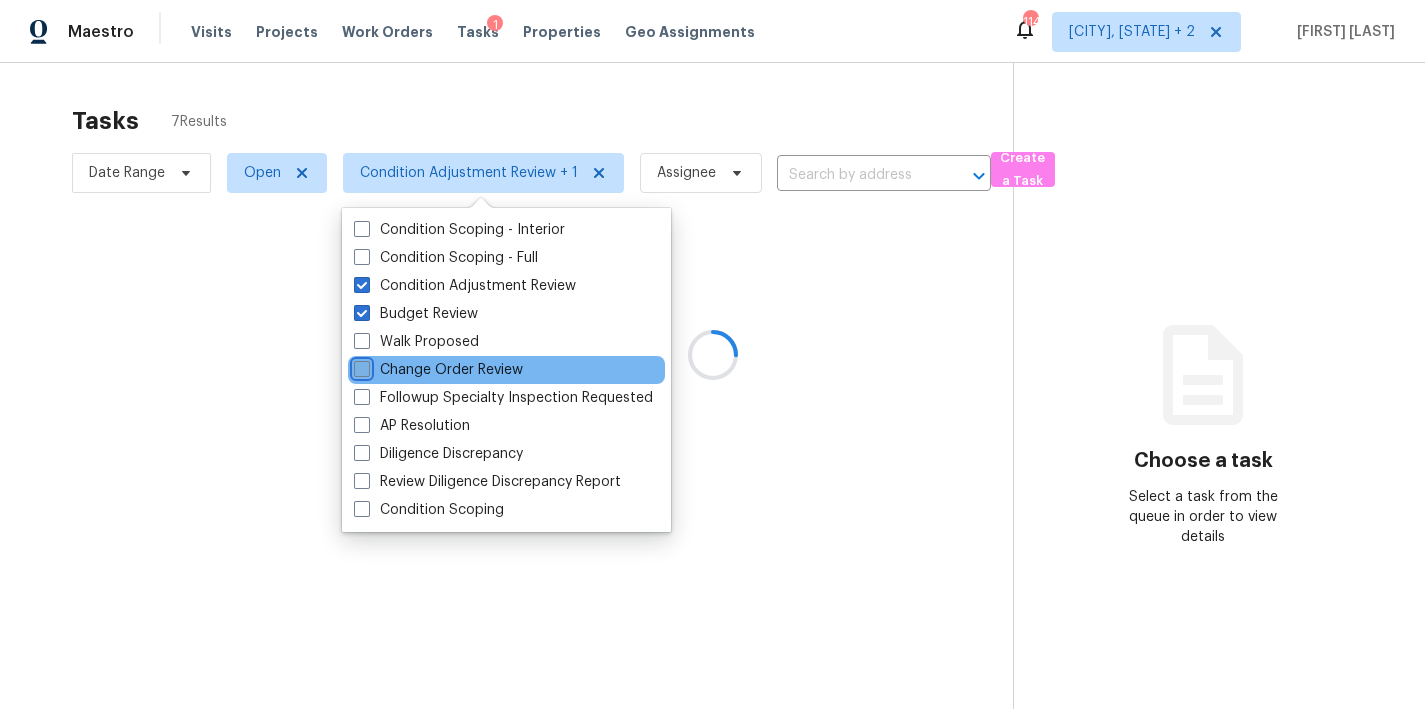 click on "Change Order Review" at bounding box center (360, 366) 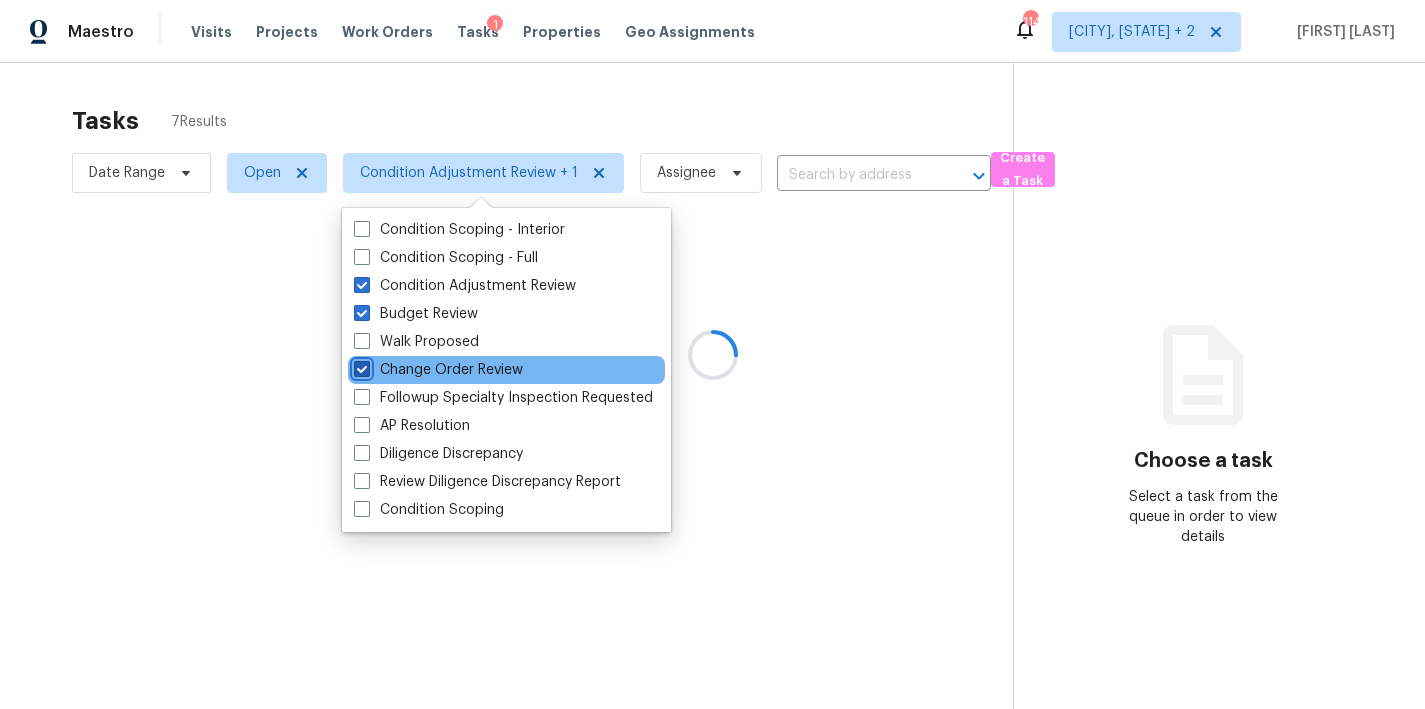 checkbox on "true" 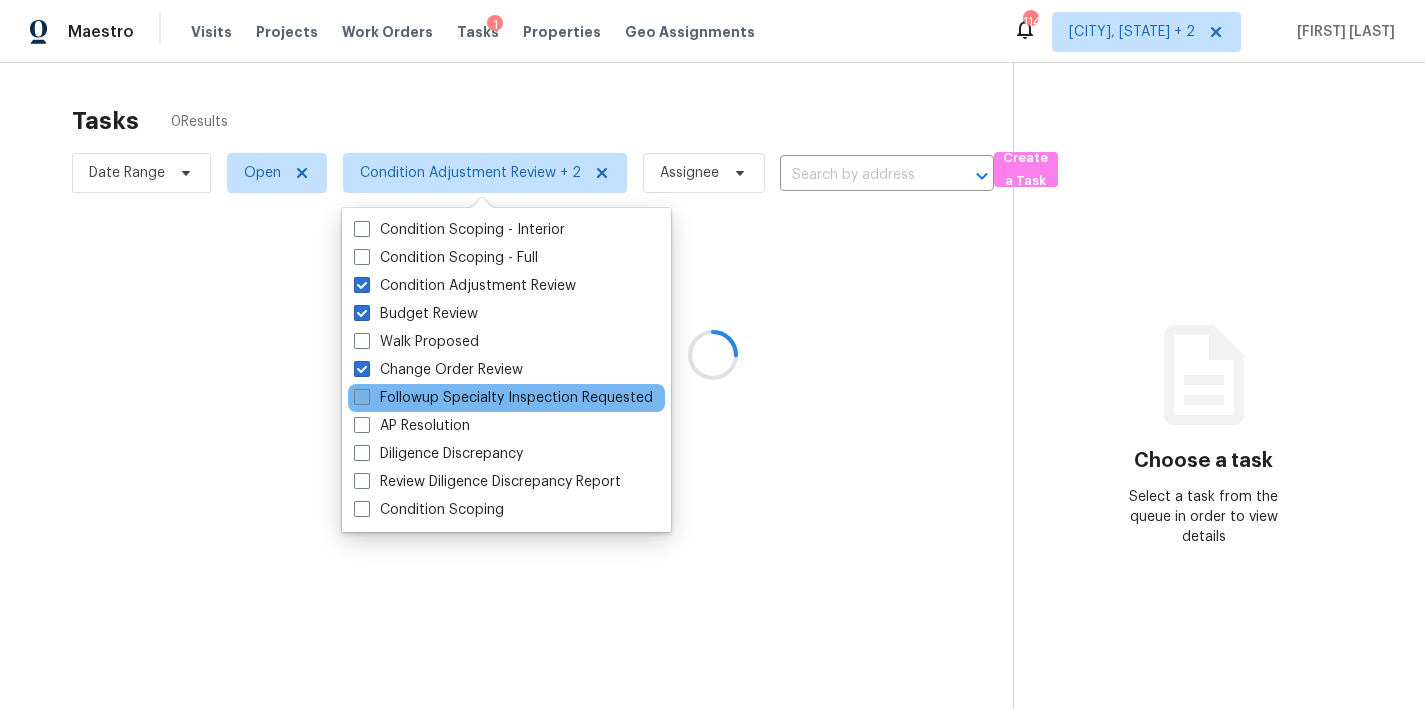 click on "Followup Specialty Inspection Requested" at bounding box center [503, 398] 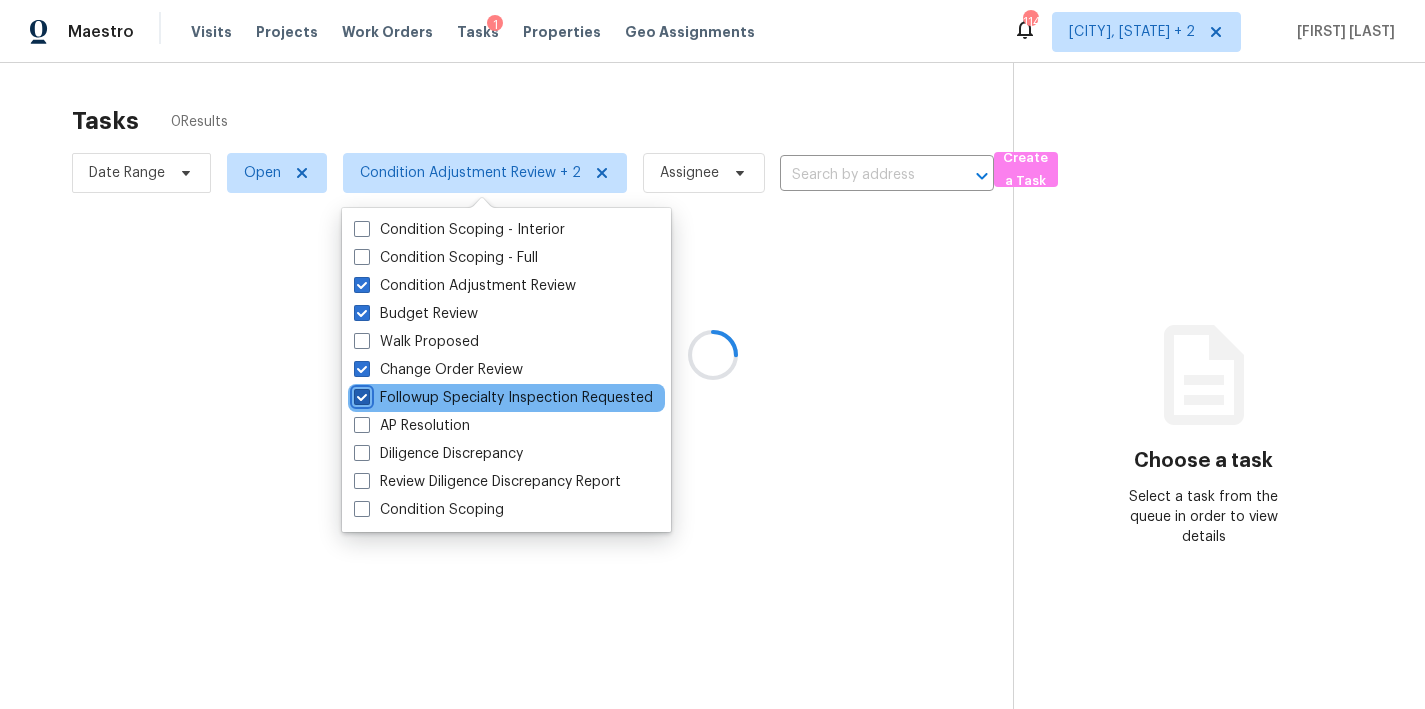 checkbox on "true" 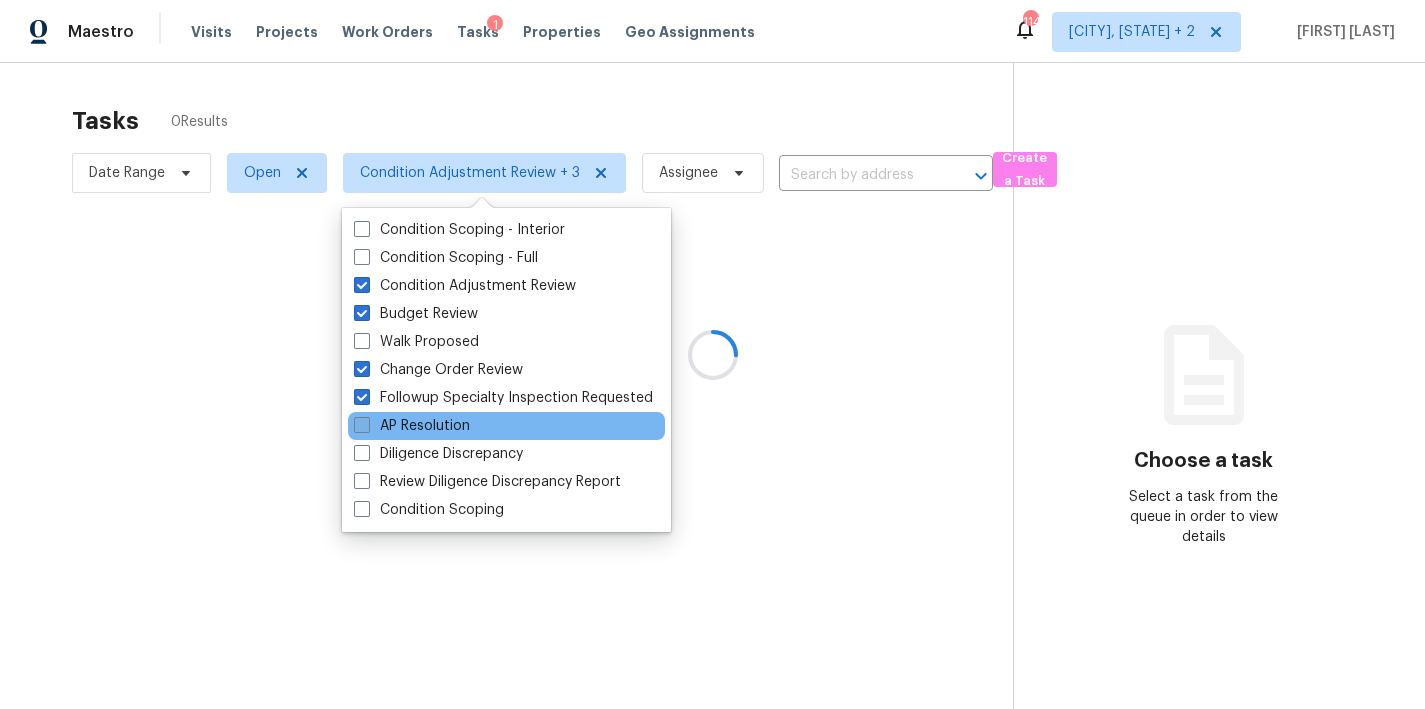 click on "AP Resolution" at bounding box center [412, 426] 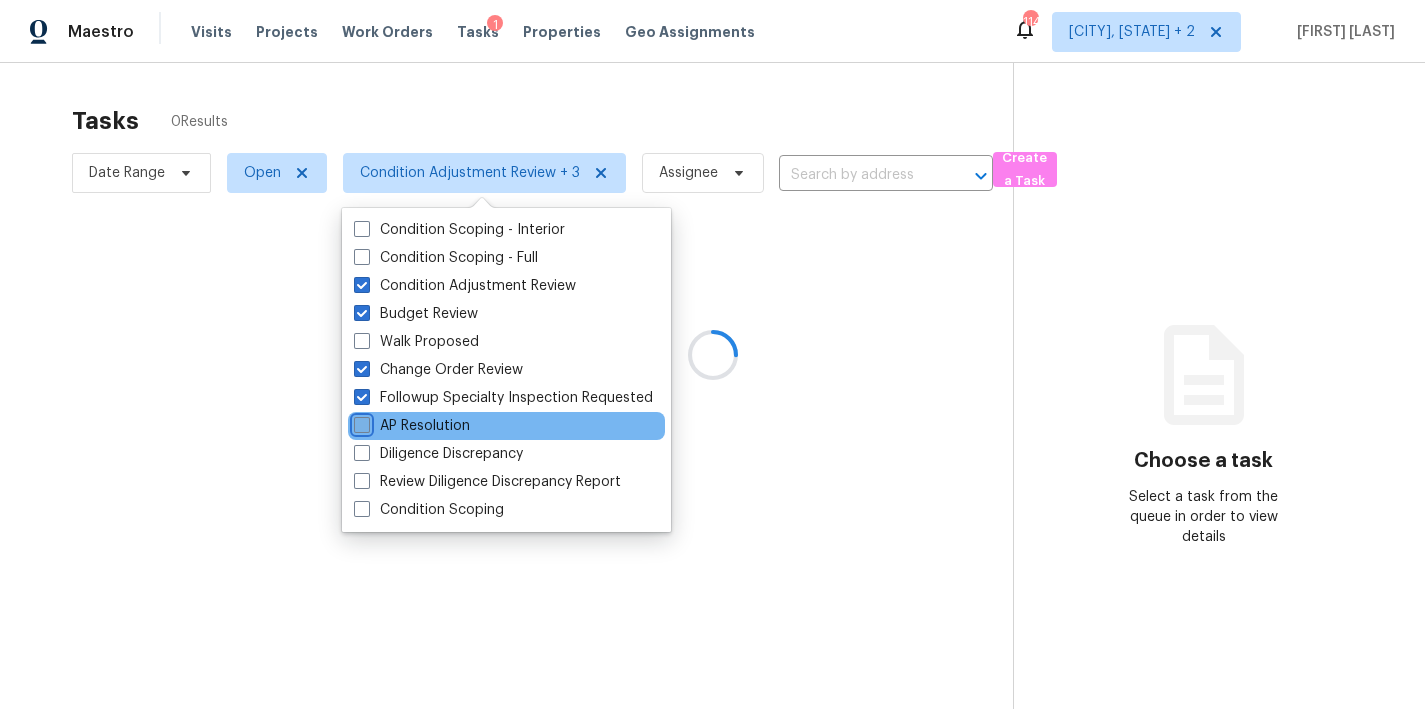 click on "AP Resolution" at bounding box center [360, 422] 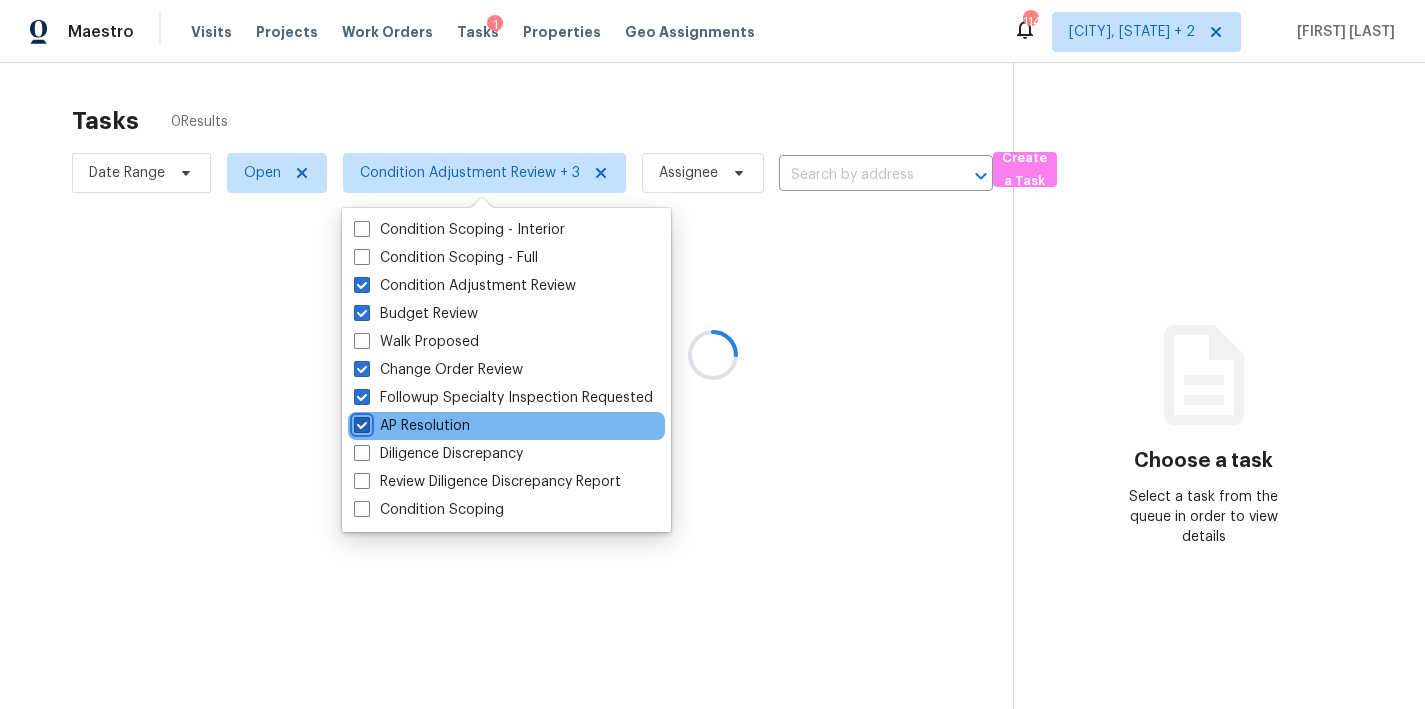 checkbox on "true" 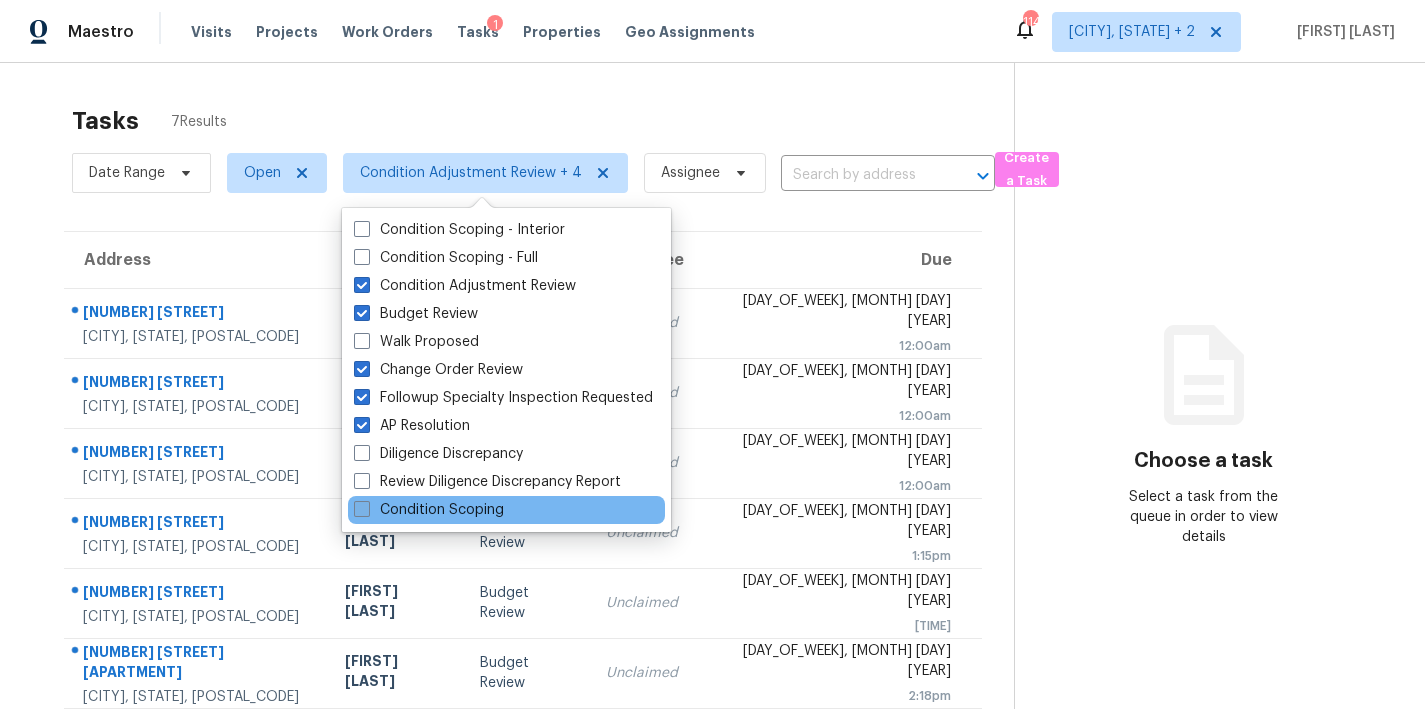 click on "Condition Scoping" at bounding box center [429, 510] 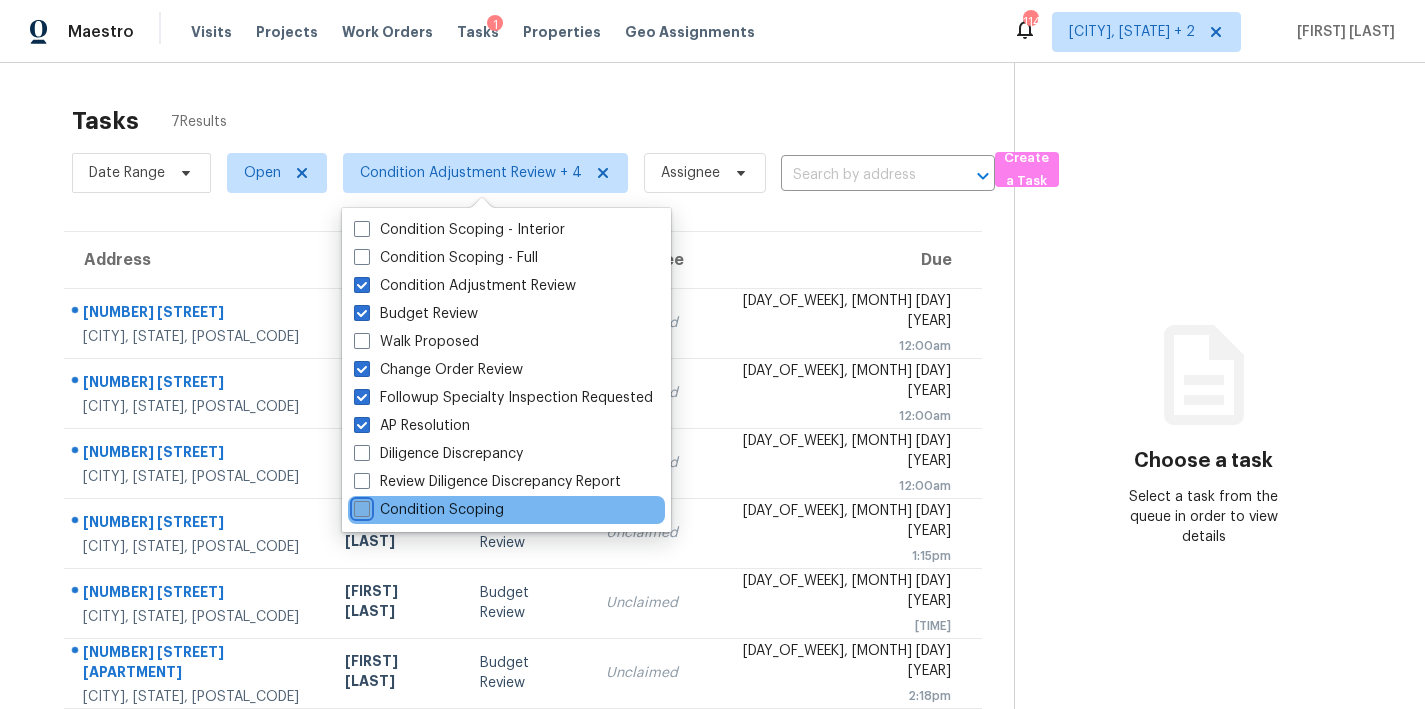 click on "Condition Scoping" at bounding box center (360, 506) 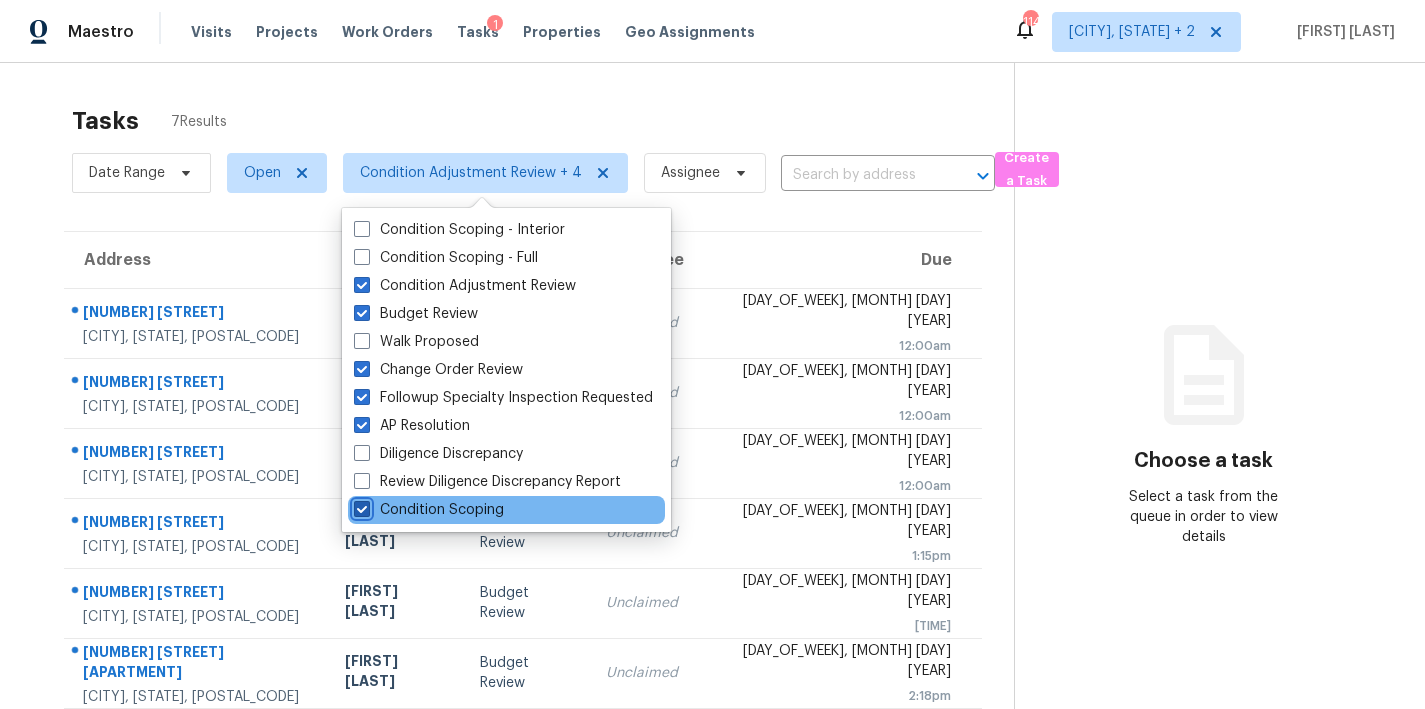 checkbox on "true" 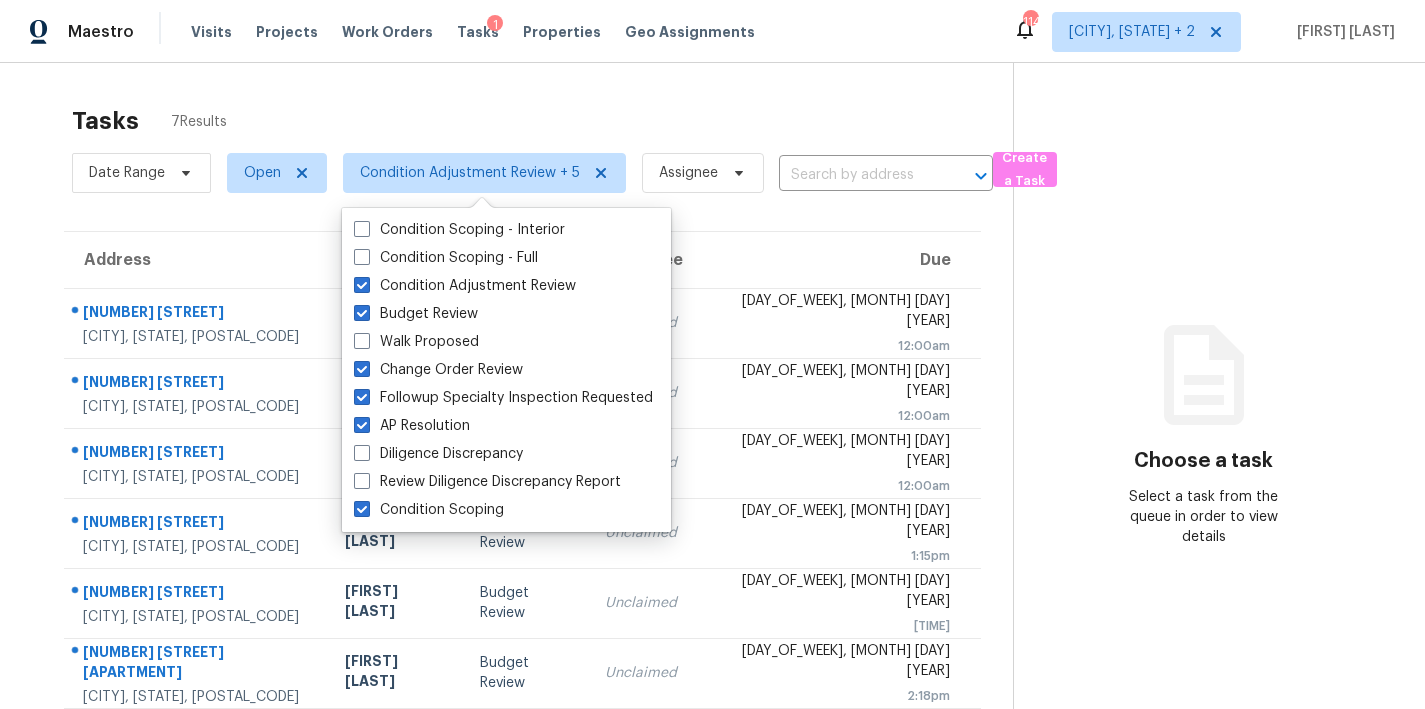 click on "Tasks 7  Results Date Range Open Condition Adjustment Review + 5 Assignee ​ Create a Task Address HPM Type Assignee Due 276 E Webber Ln   Clayton, NC, 27527 Budget Review Unclaimed Fri, Aug 8th 2025 12:00am 216 Amber Ln   Willow Spring, NC, 27592 Wayne Putnam Budget Review Unclaimed Fri, Aug 8th 2025 12:00am 7757 Wolford Way   Lorton, VA, 22079 Budget Review Unclaimed Fri, Aug 8th 2025 12:00am 3126 Braddy Rd   Fayetteville, NC, 28306 Preston Sexton Budget Review Unclaimed Fri, Aug 8th 2025 1:15pm 3125 Veranda Ave   Richmond, VA, 23222 Christopher Neilson Budget Review Unclaimed Fri, Aug 8th 2025 2:01pm 10222 Prince Pl Apt T1 Upper Marlboro, MD, 20774 Nicolas Campuzano Budget Review Unclaimed Fri, Aug 8th 2025 2:18pm 610 SE Maynard Rd   Cary, NC, 27511 Wayne Putnam Budget Review Unclaimed Fri, Aug 8th 2025 3:22pm Choose a task Select a task from the queue in order to view details" at bounding box center (712, 429) 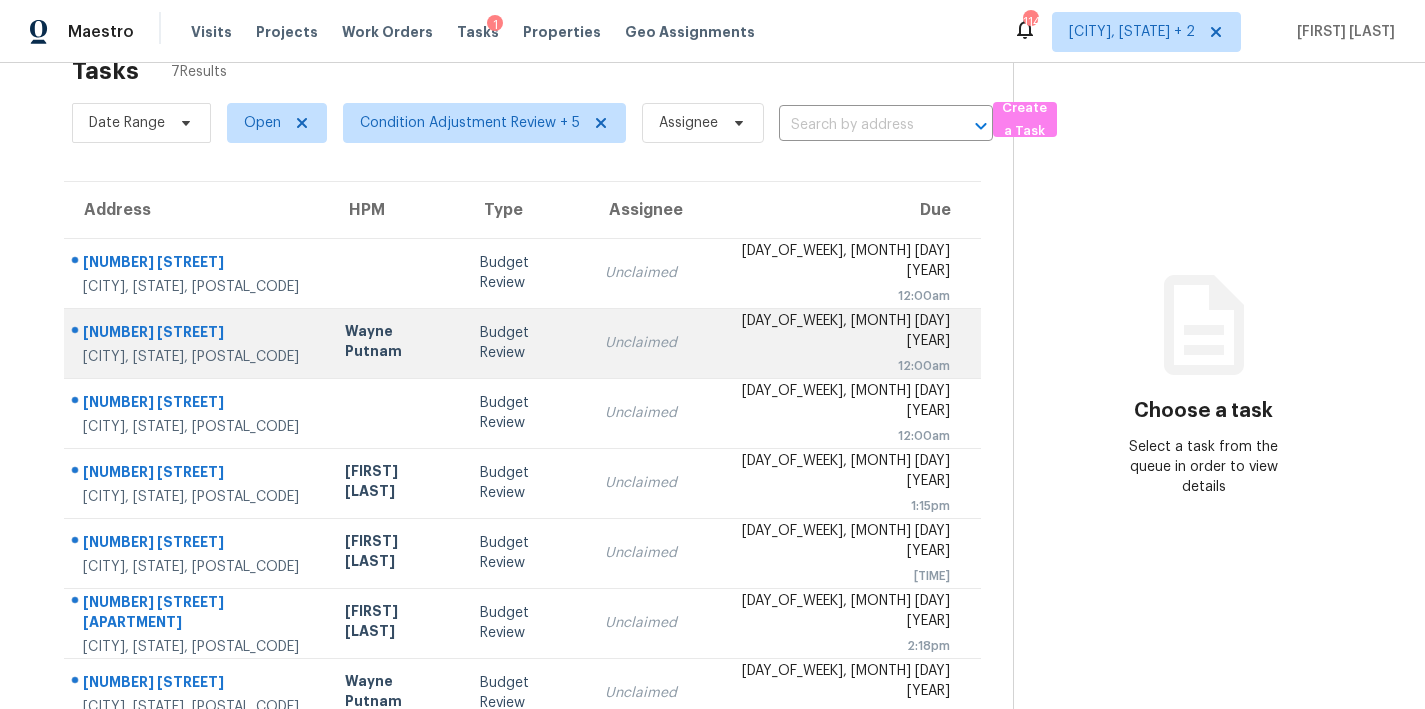 scroll, scrollTop: 100, scrollLeft: 0, axis: vertical 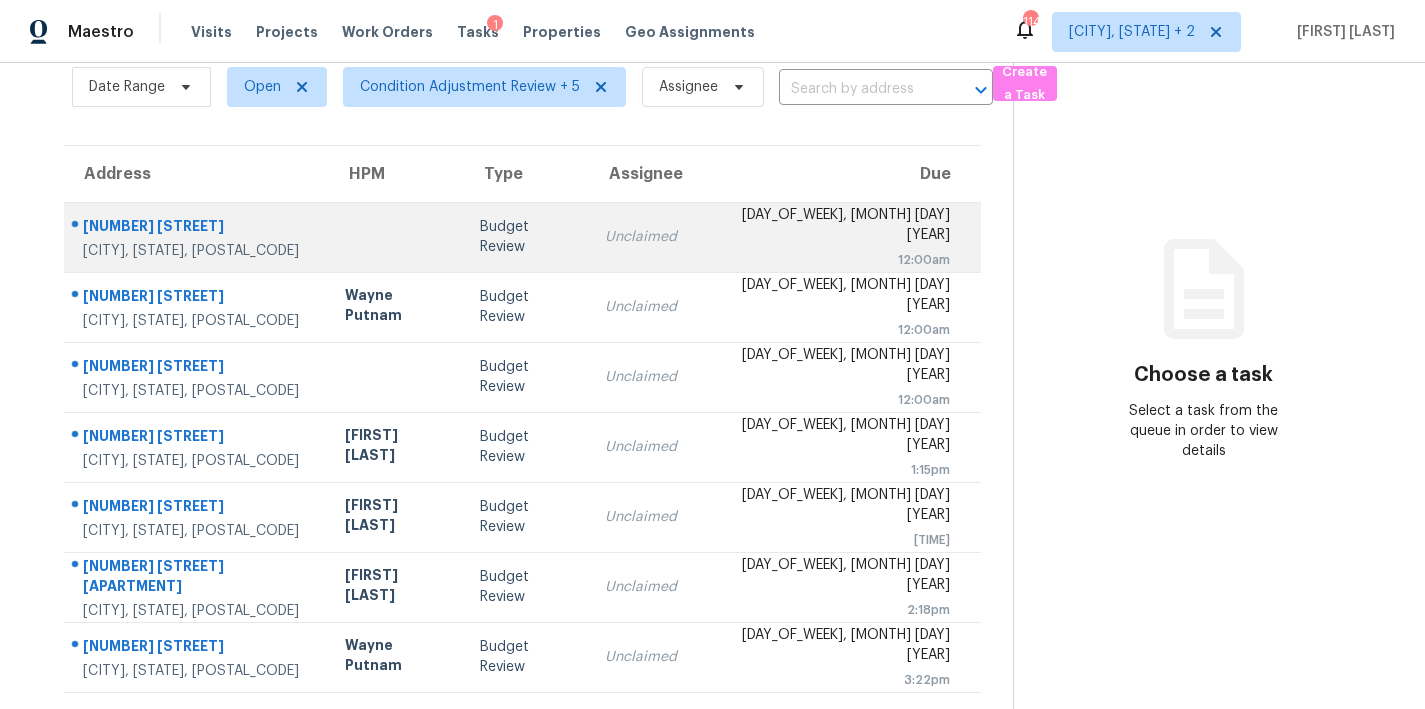 click at bounding box center [396, 237] 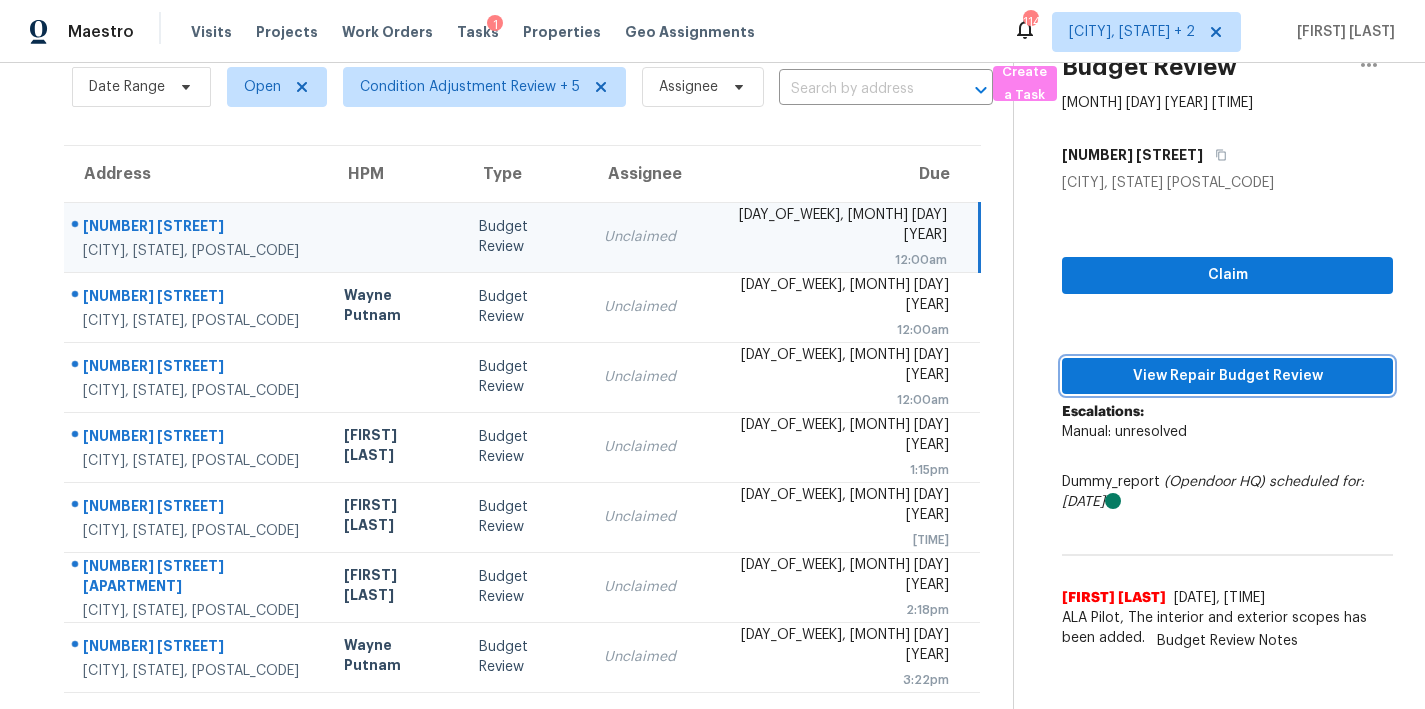 click on "View Repair Budget Review" at bounding box center [1227, 376] 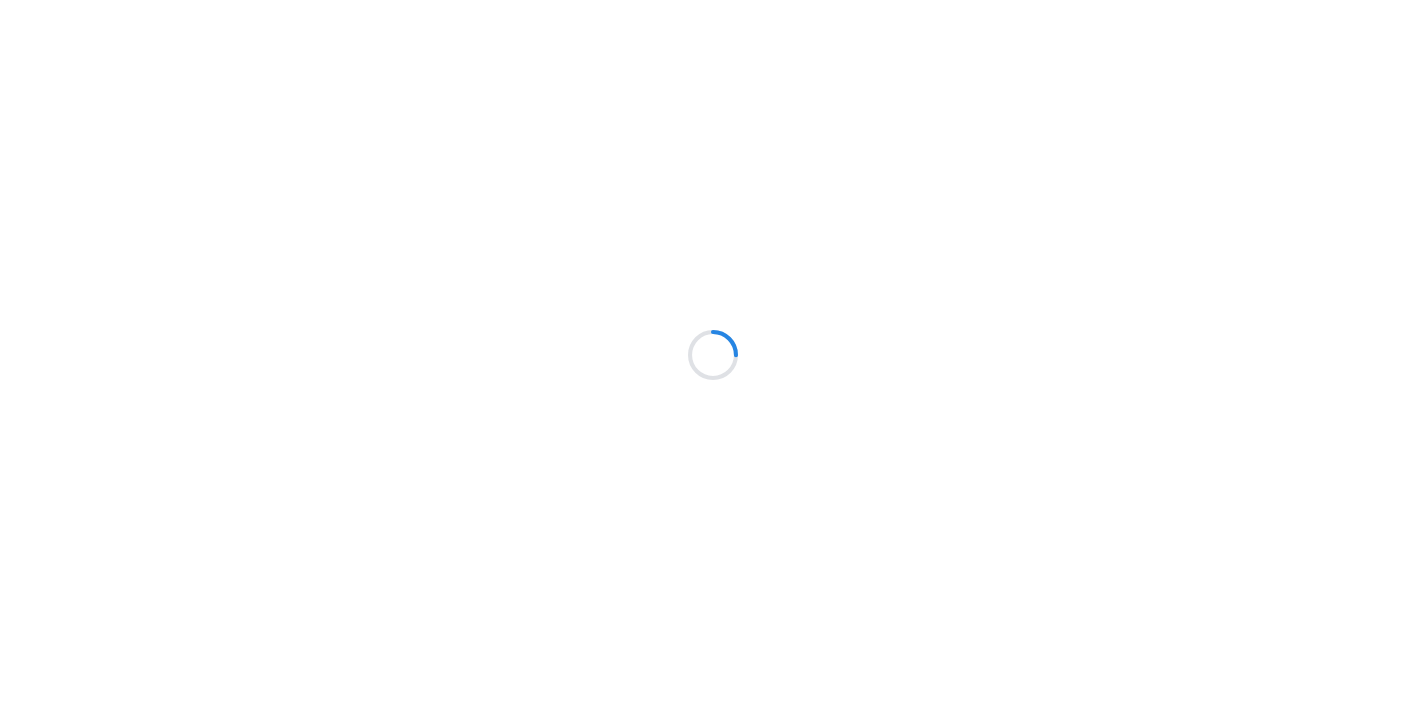 scroll, scrollTop: 0, scrollLeft: 0, axis: both 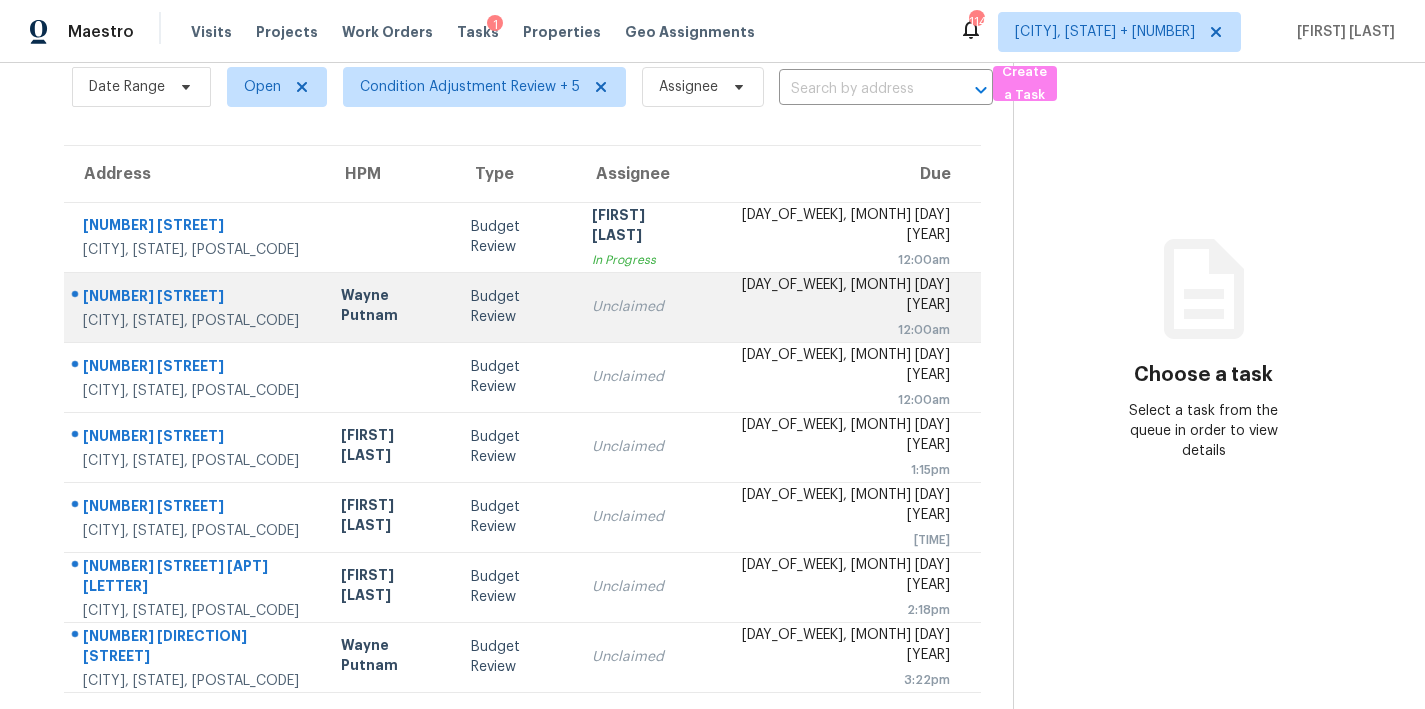 click on "Wayne Putnam" at bounding box center (390, 307) 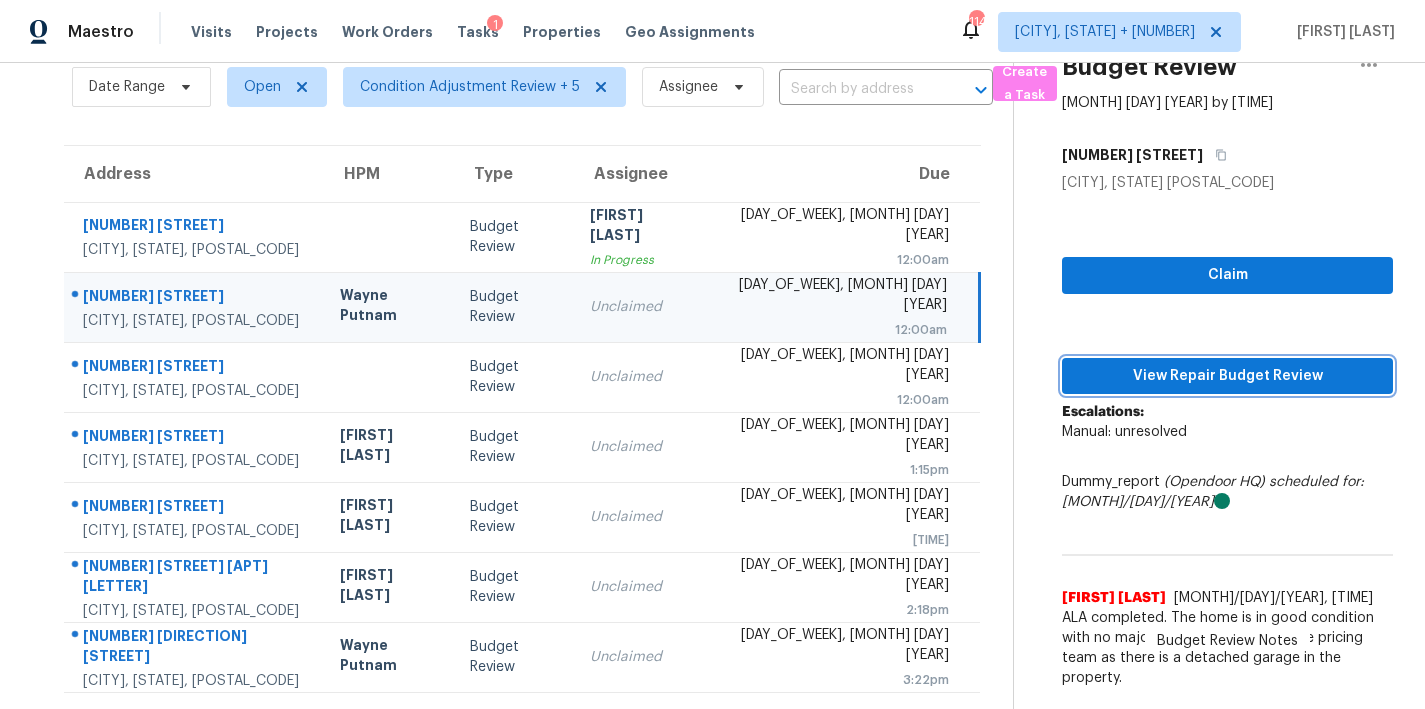 click on "View Repair Budget Review" at bounding box center (1227, 376) 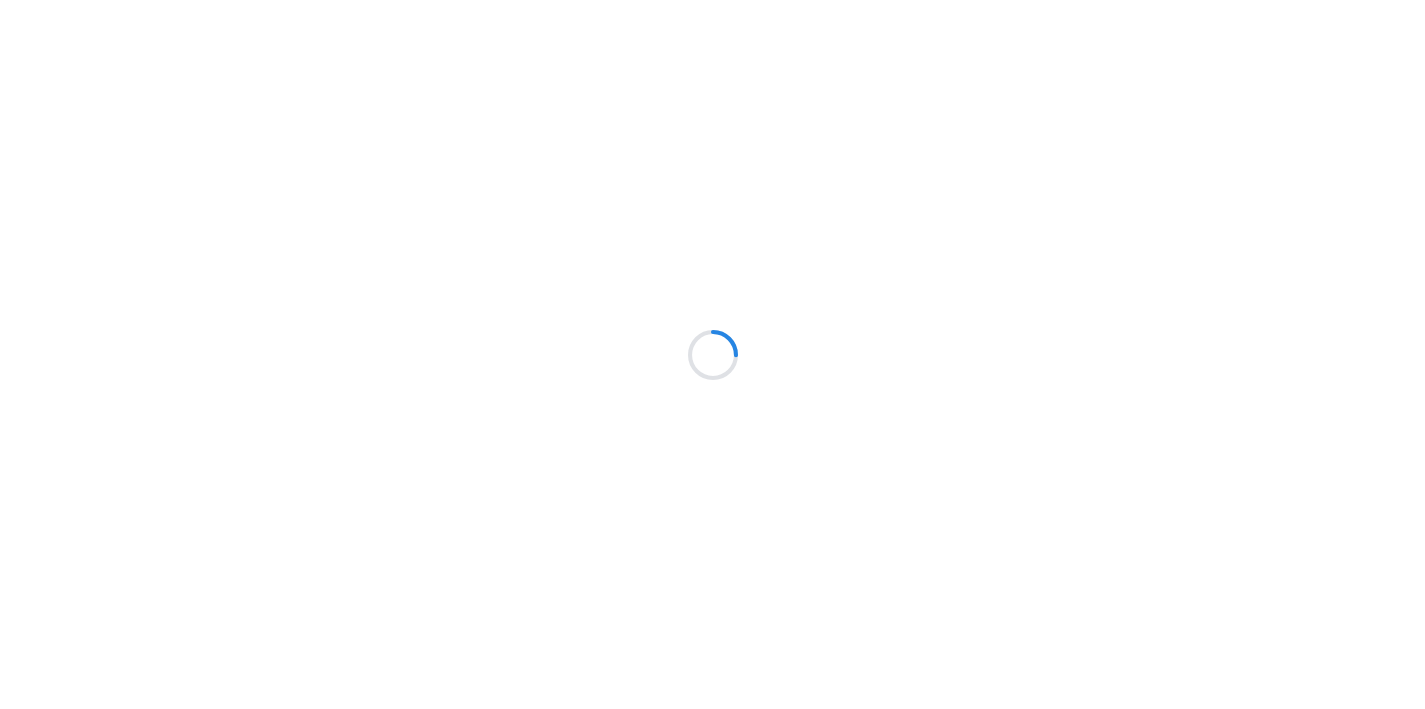 scroll, scrollTop: 0, scrollLeft: 0, axis: both 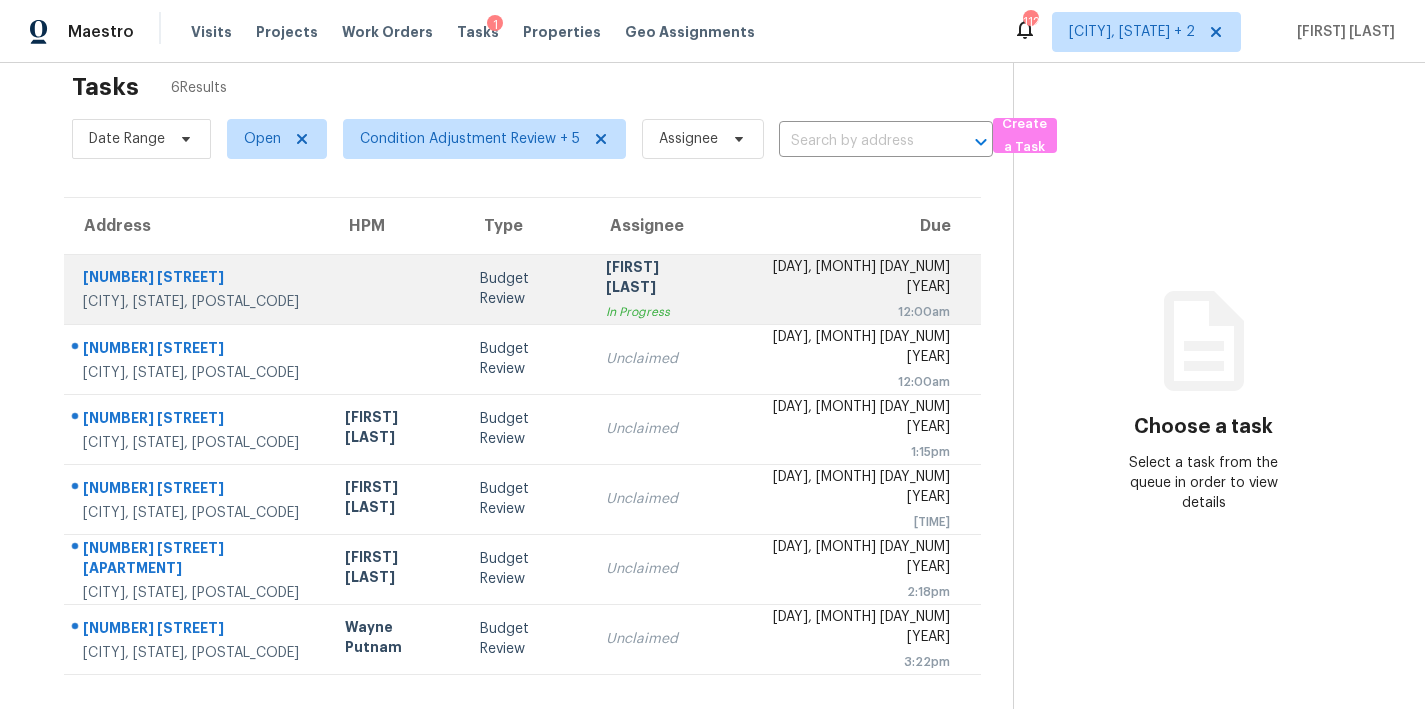 click at bounding box center [396, 289] 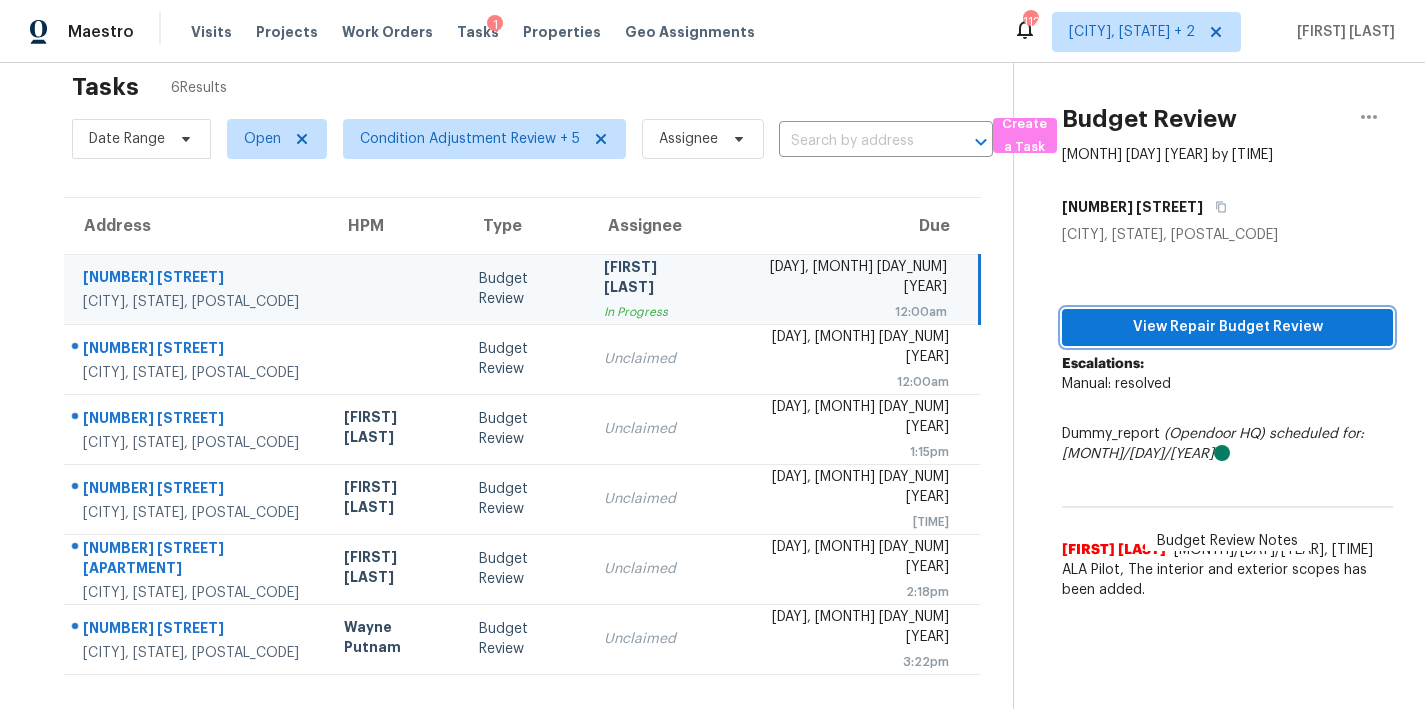 click on "View Repair Budget Review" at bounding box center [1227, 327] 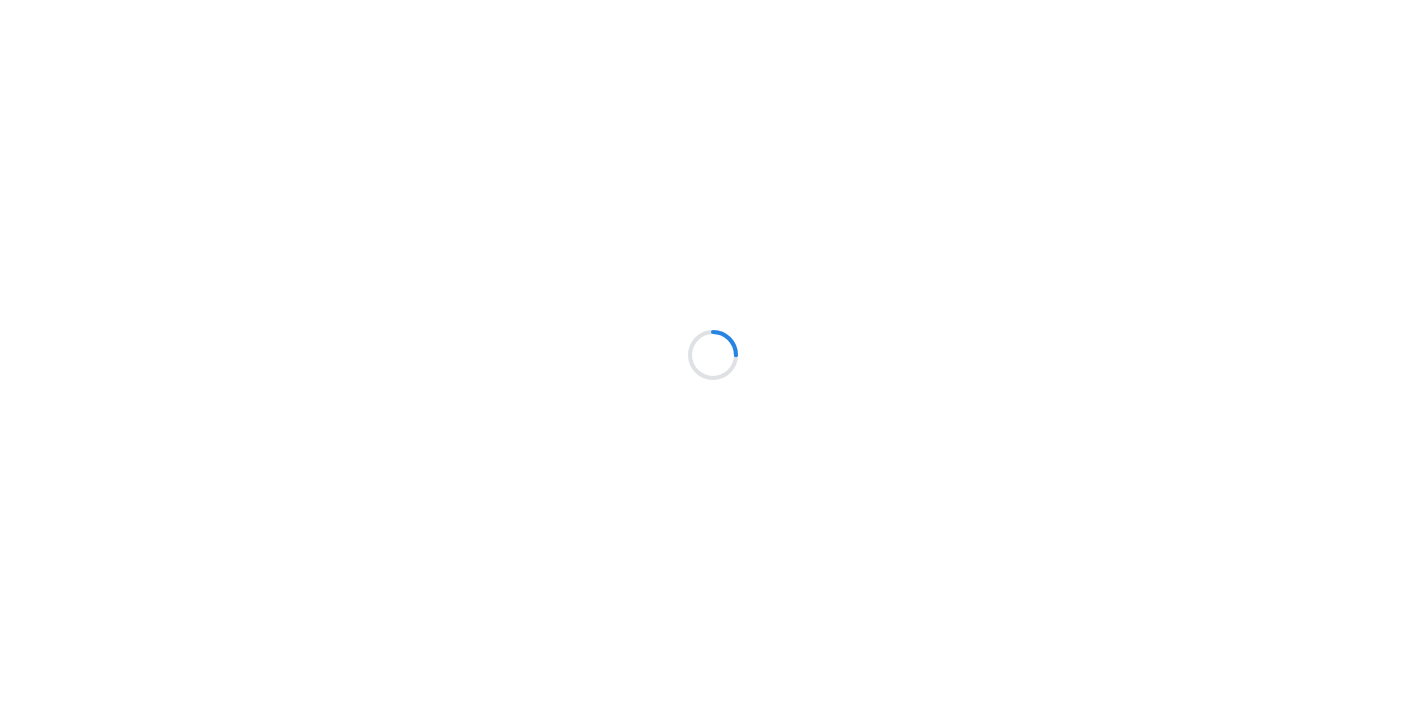 scroll, scrollTop: 0, scrollLeft: 0, axis: both 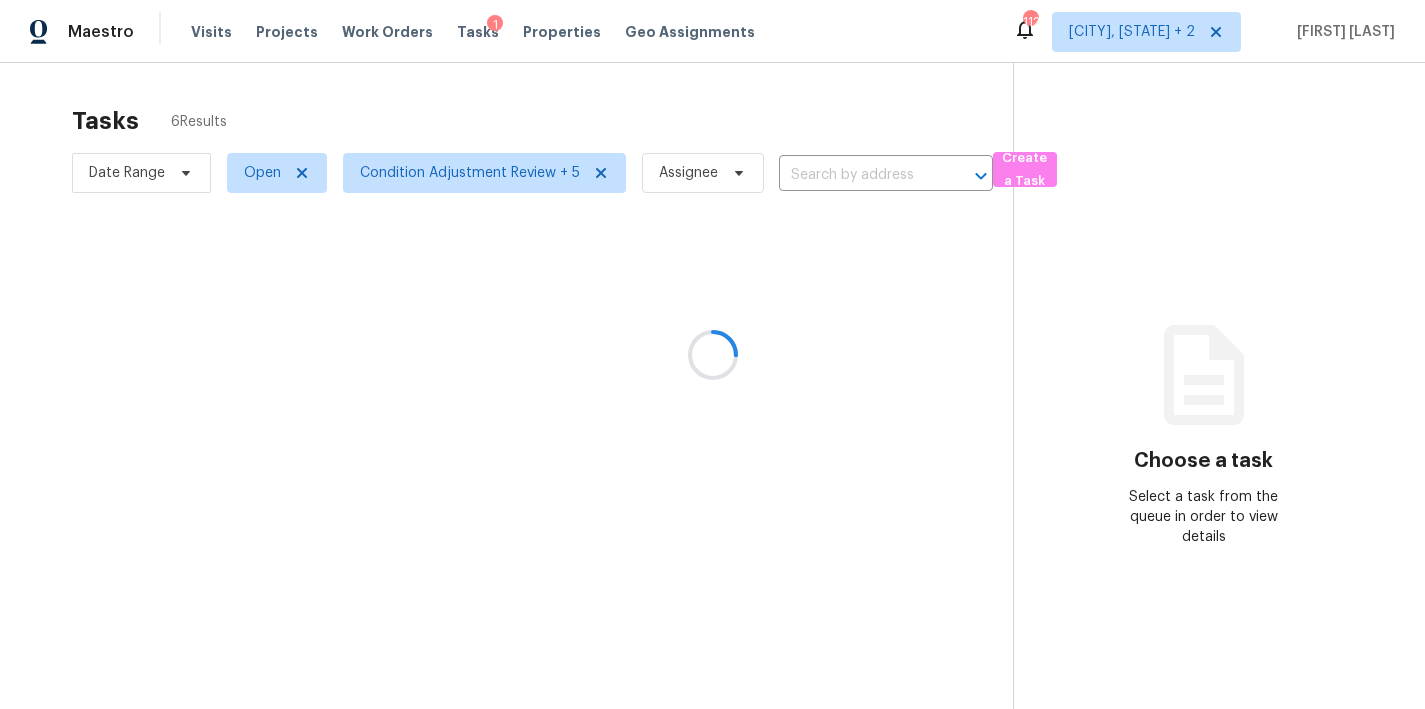 click at bounding box center (712, 354) 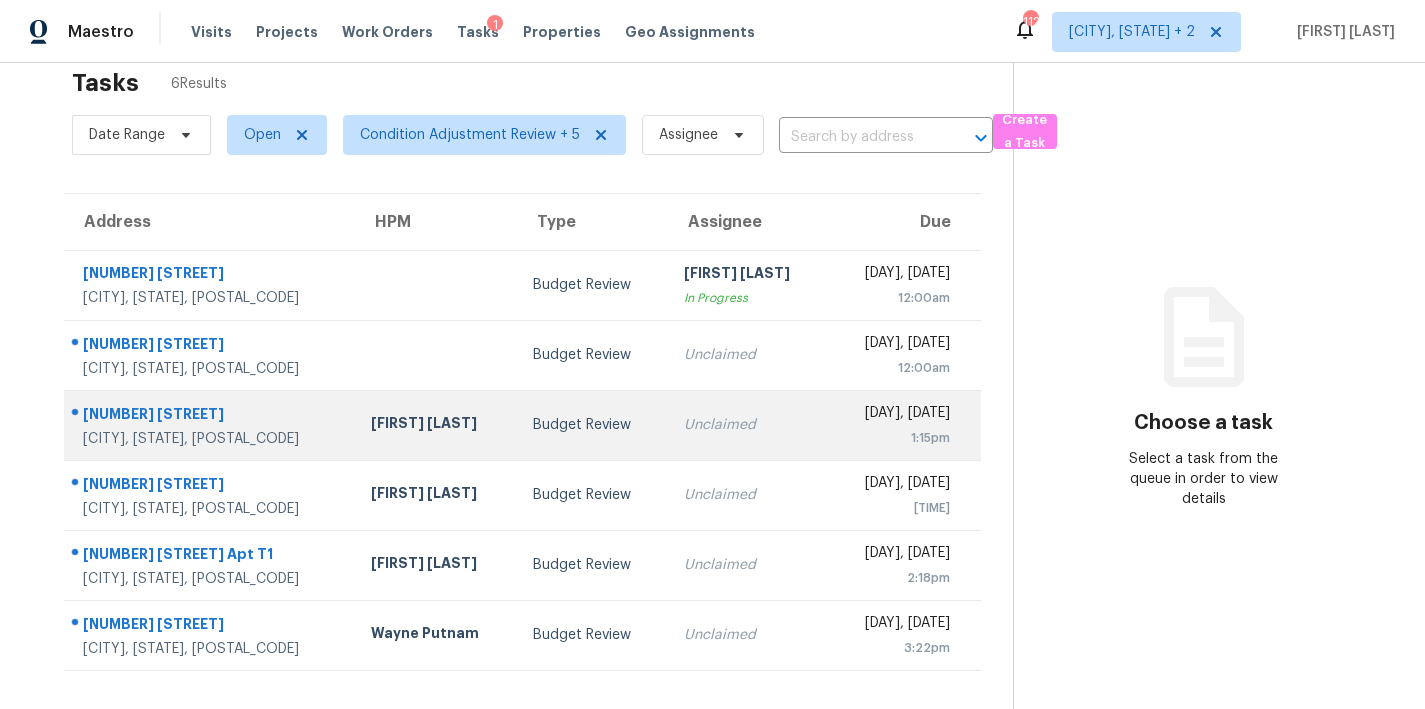 scroll, scrollTop: 78, scrollLeft: 0, axis: vertical 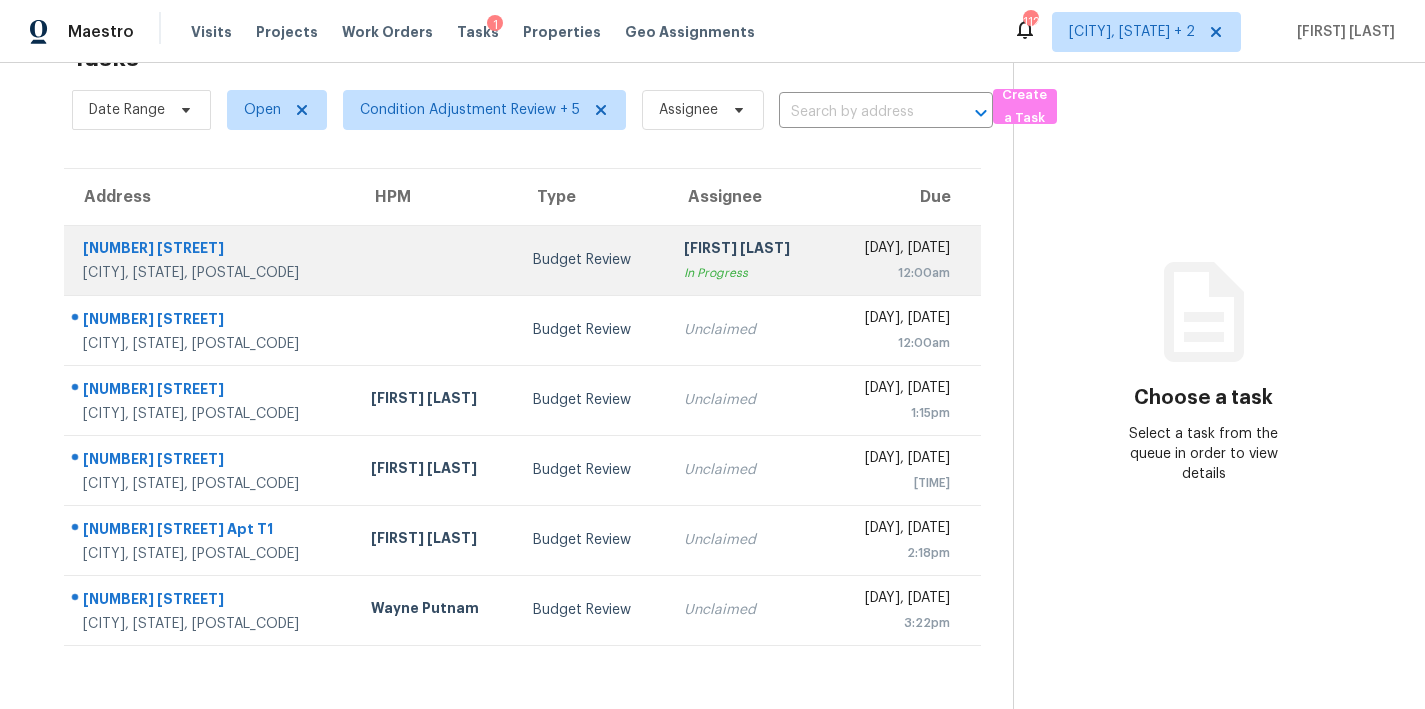 click at bounding box center (436, 260) 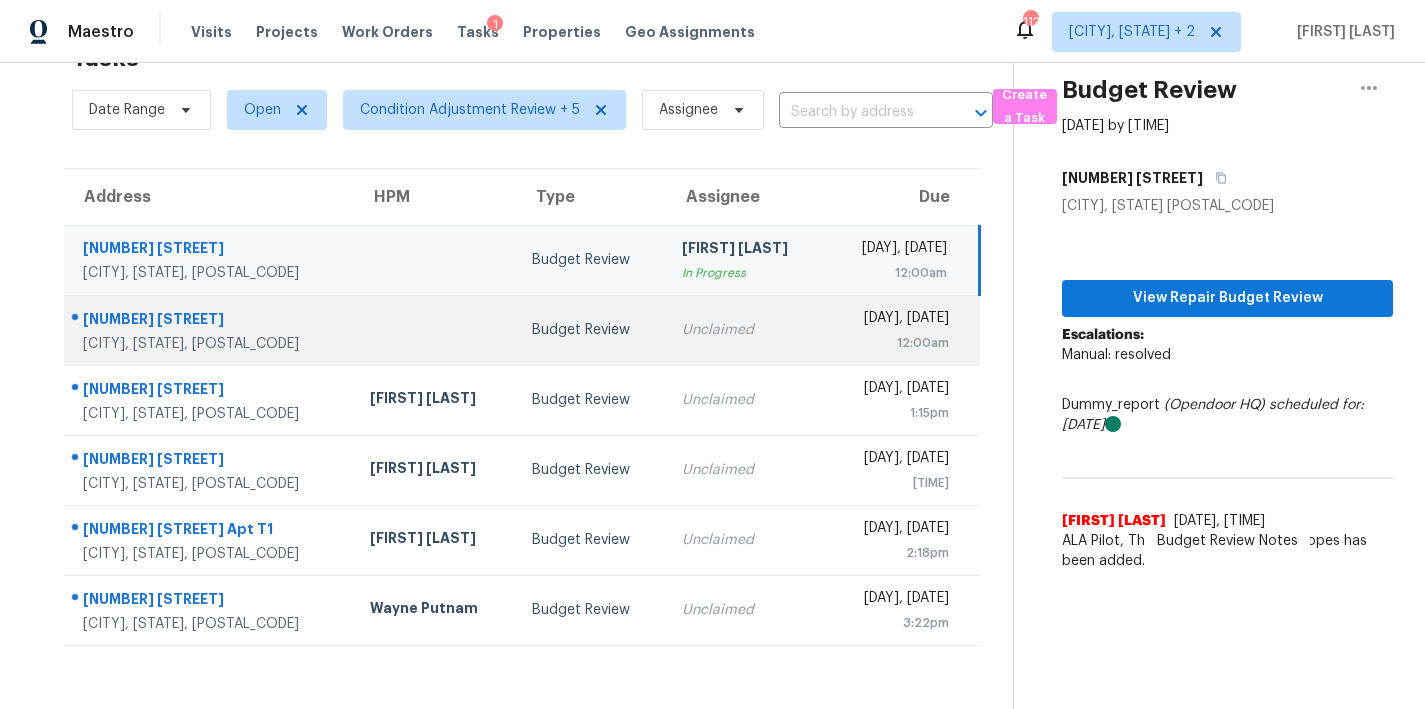 click at bounding box center (435, 330) 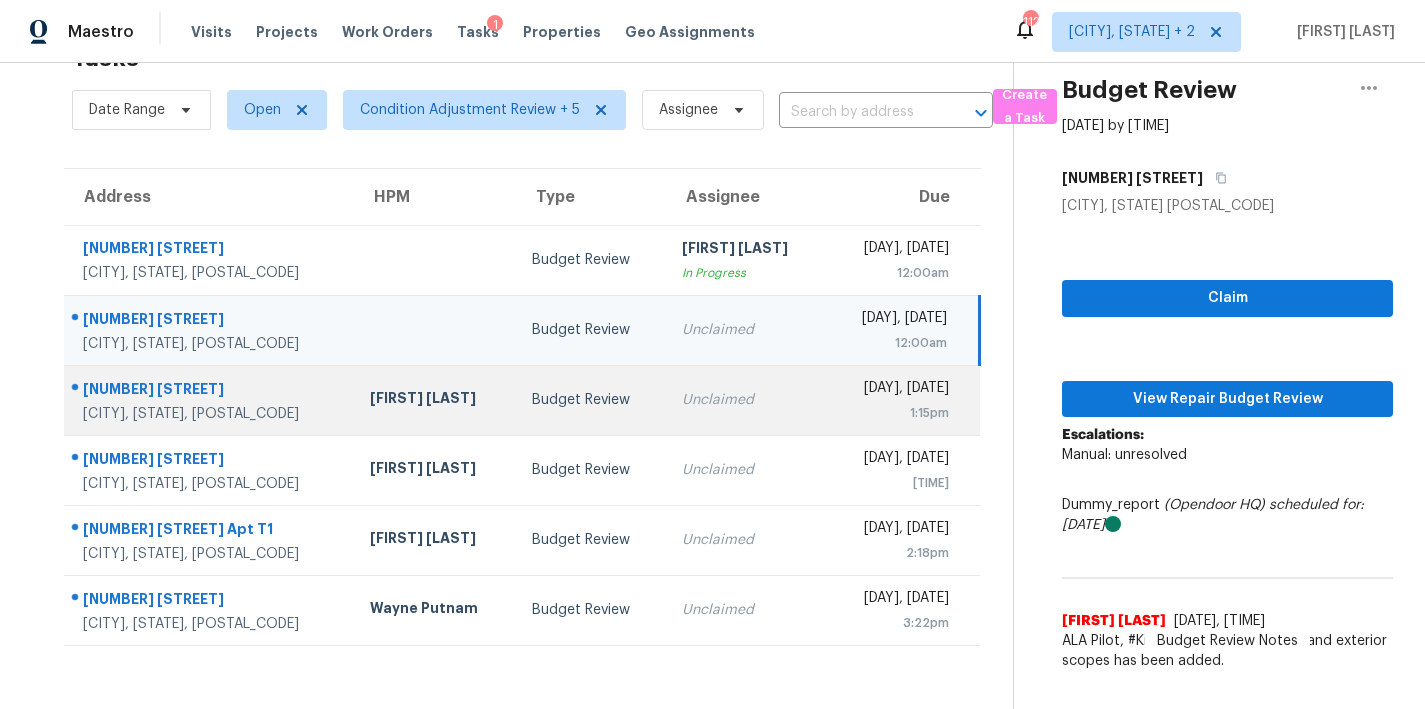 click on "[FIRST] [LAST]" at bounding box center [435, 400] 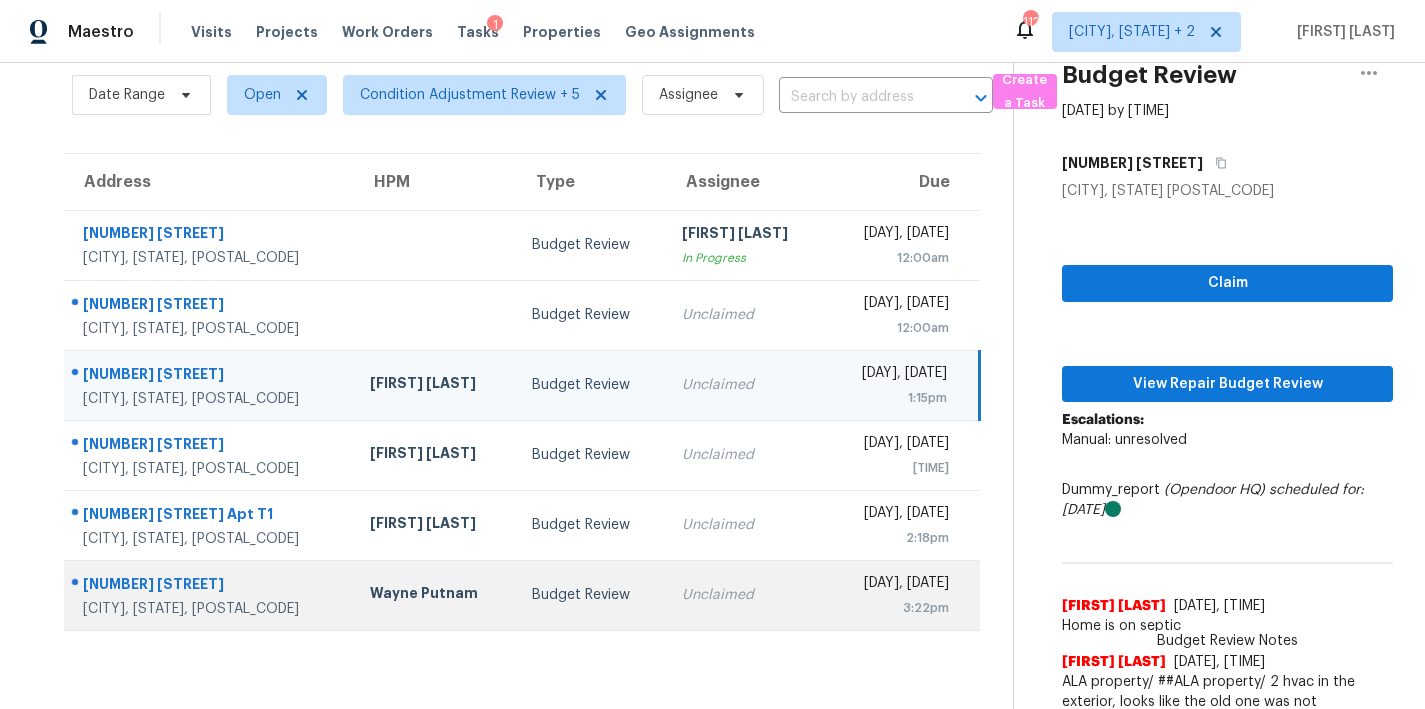click on "Wayne Putnam" at bounding box center (435, 595) 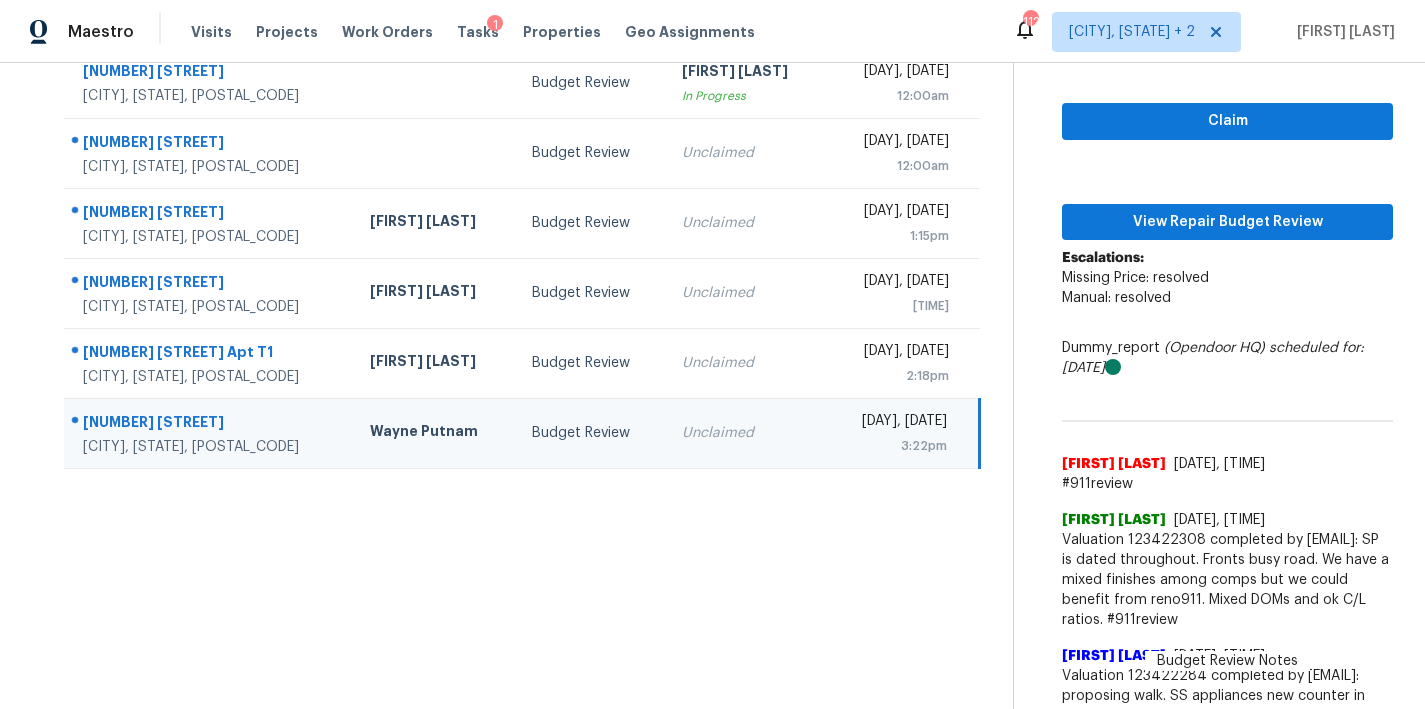scroll, scrollTop: 101, scrollLeft: 0, axis: vertical 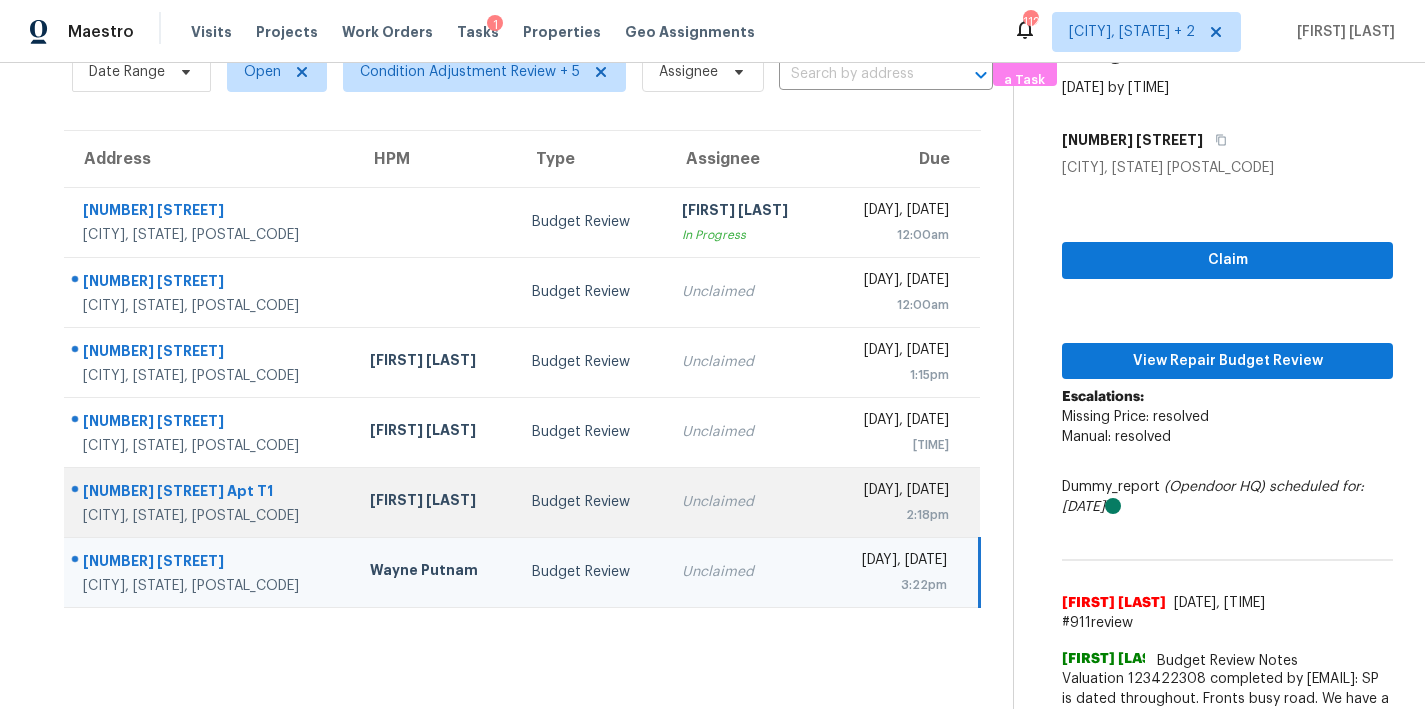 click on "Budget Review" at bounding box center (591, 502) 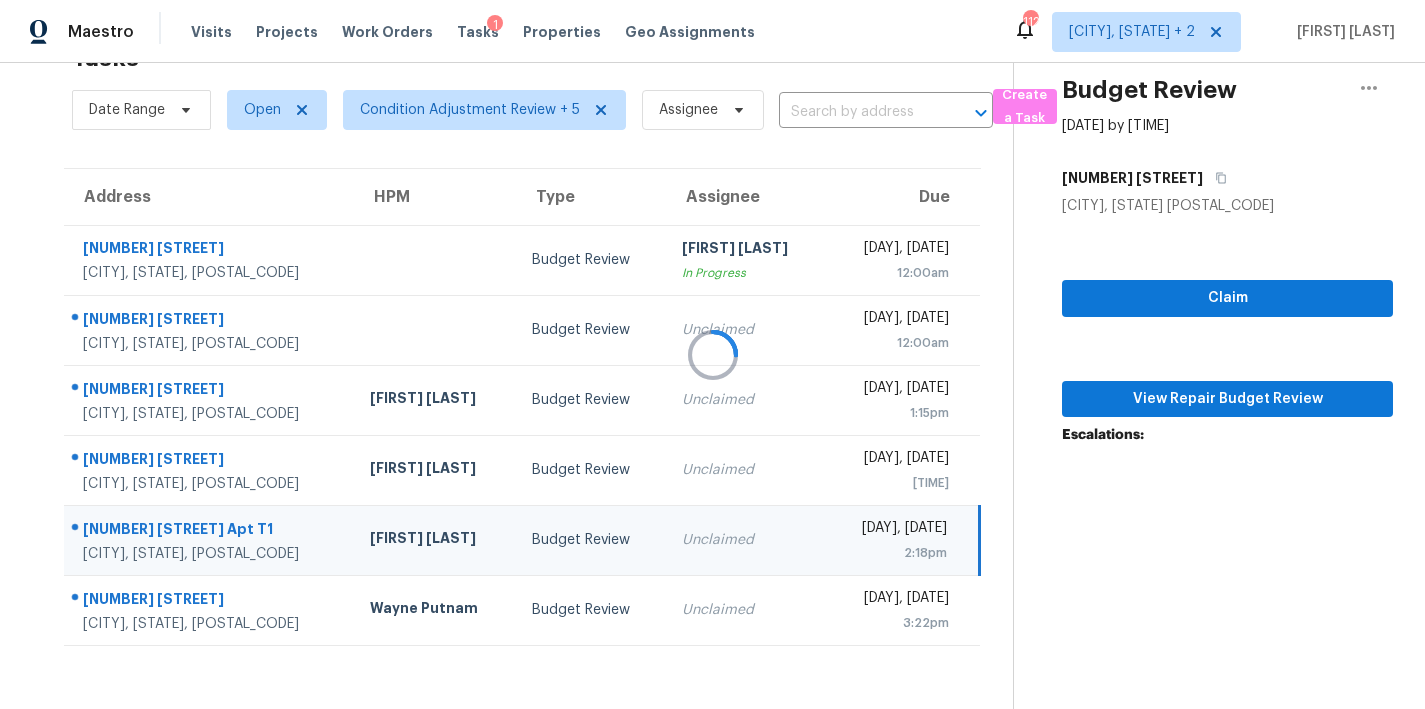 scroll, scrollTop: 78, scrollLeft: 0, axis: vertical 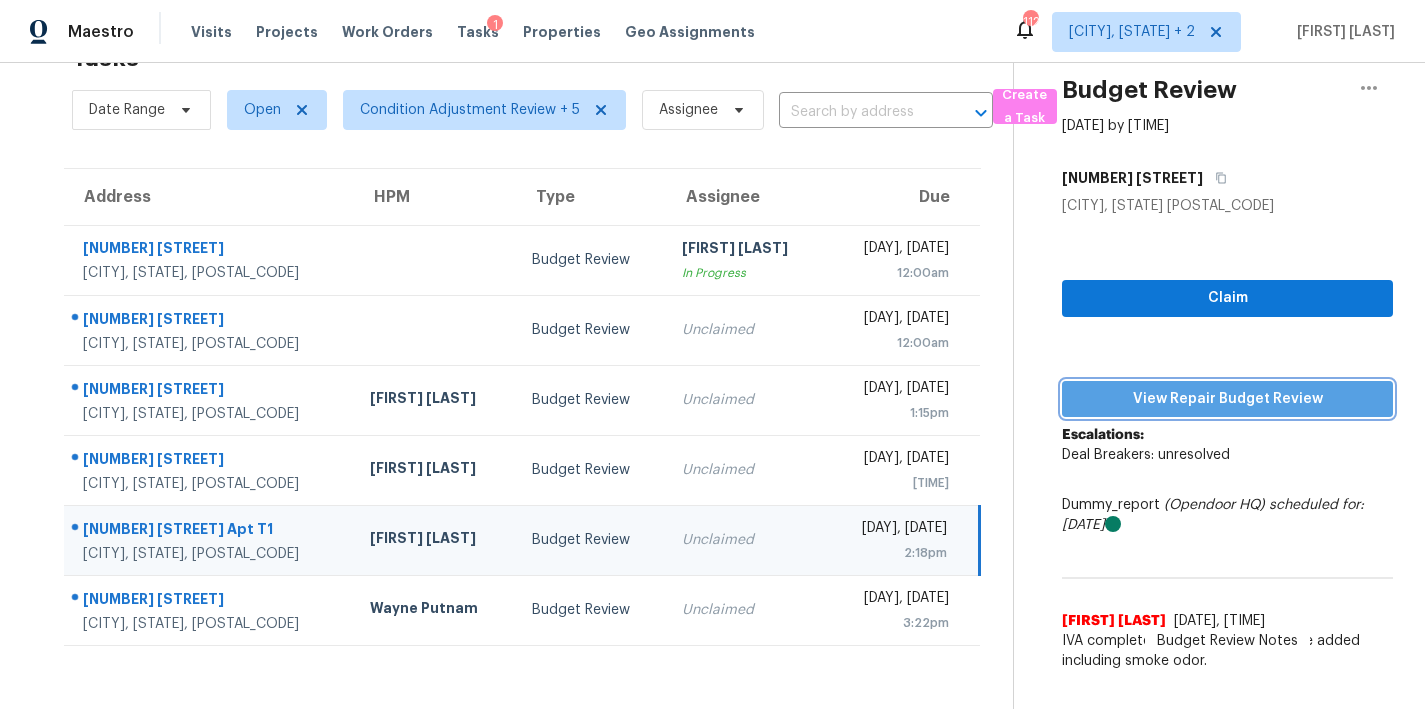 click on "View Repair Budget Review" at bounding box center (1227, 399) 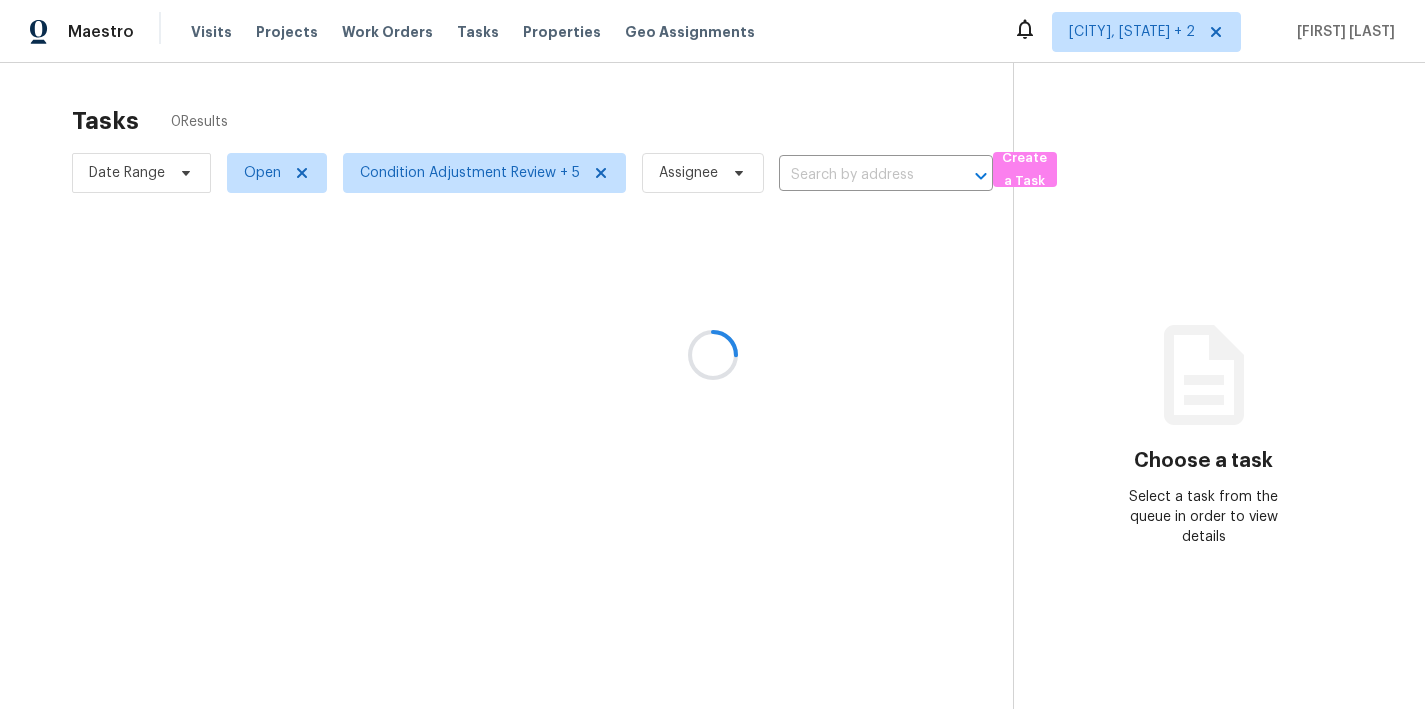 scroll, scrollTop: 0, scrollLeft: 0, axis: both 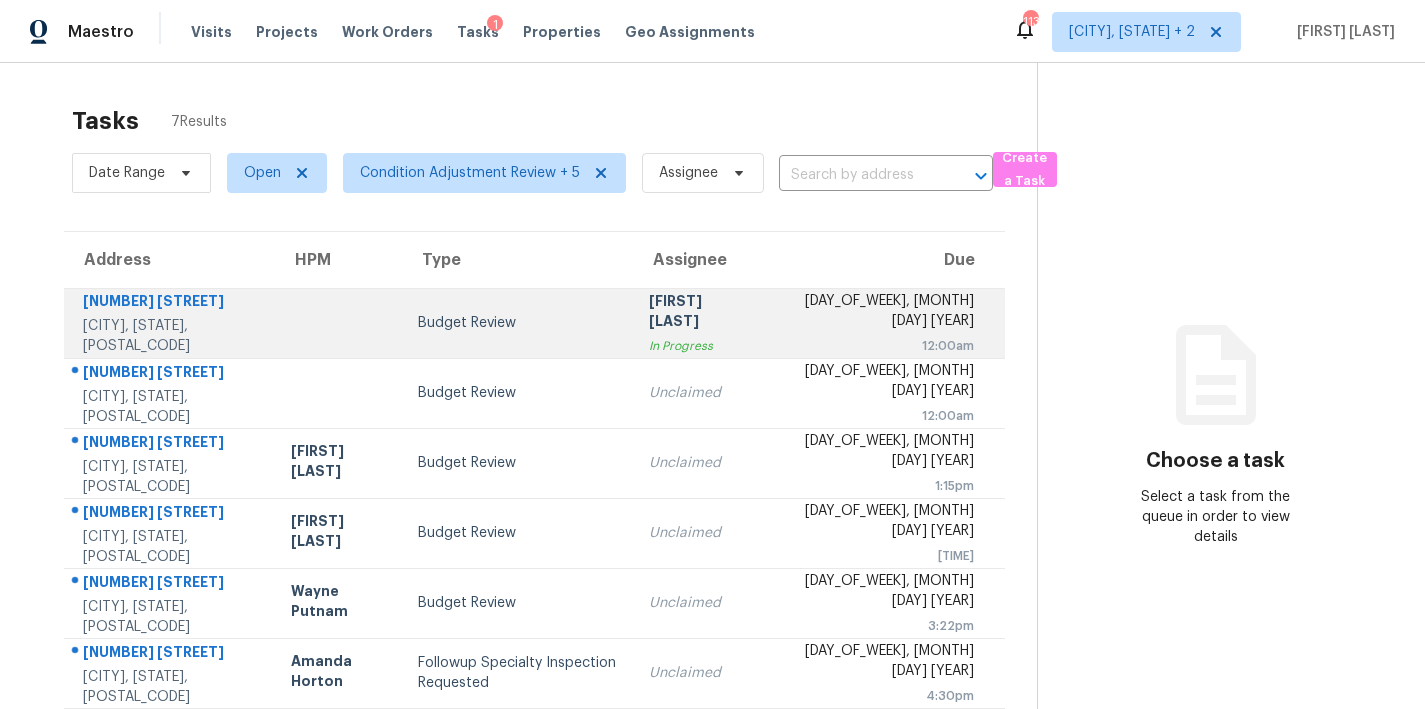 click on "Budget Review" at bounding box center [517, 323] 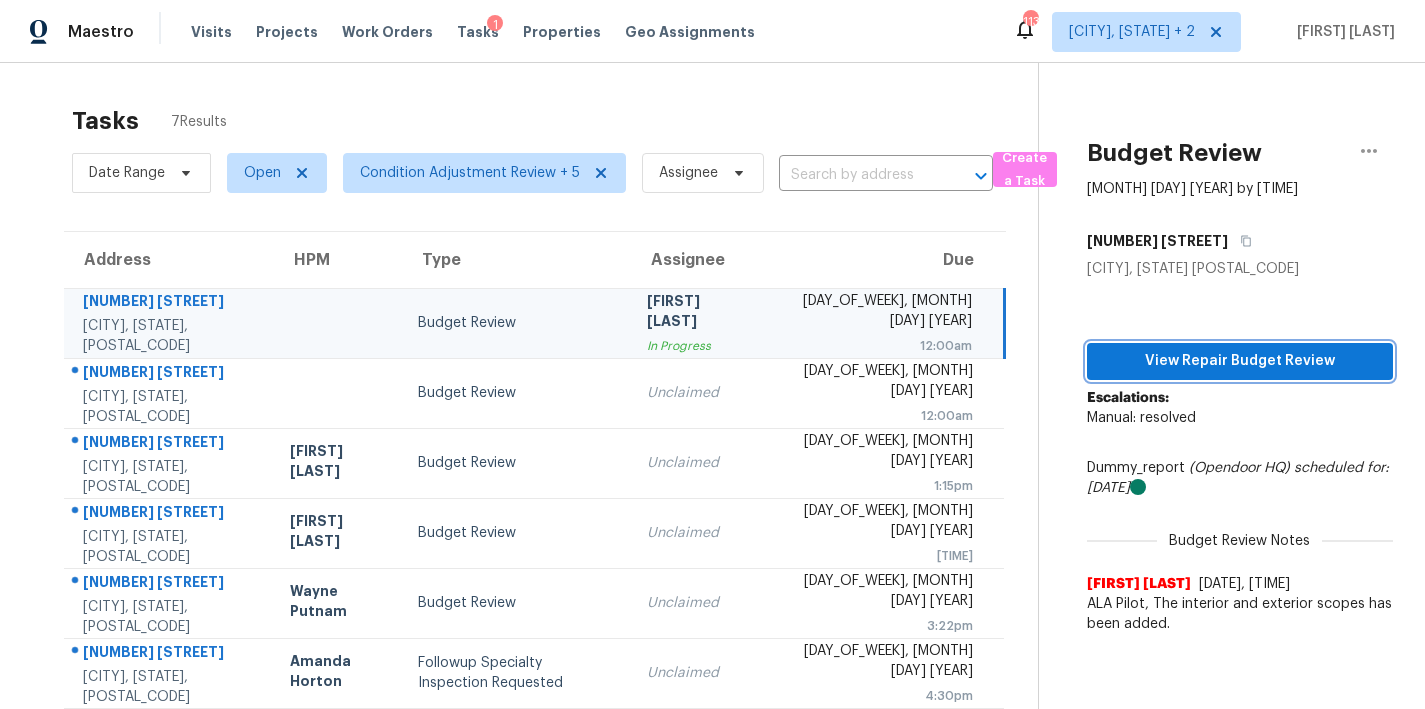 click on "View Repair Budget Review" at bounding box center [1240, 361] 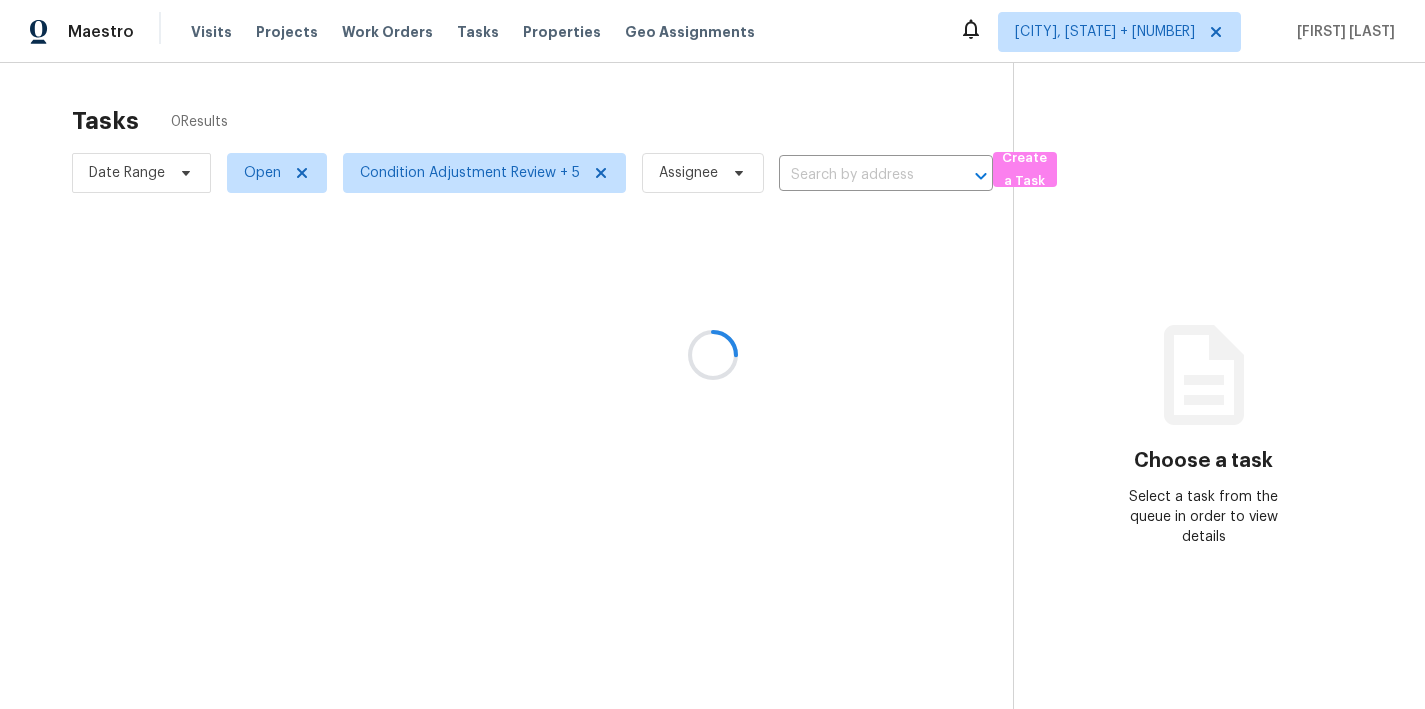 scroll, scrollTop: 0, scrollLeft: 0, axis: both 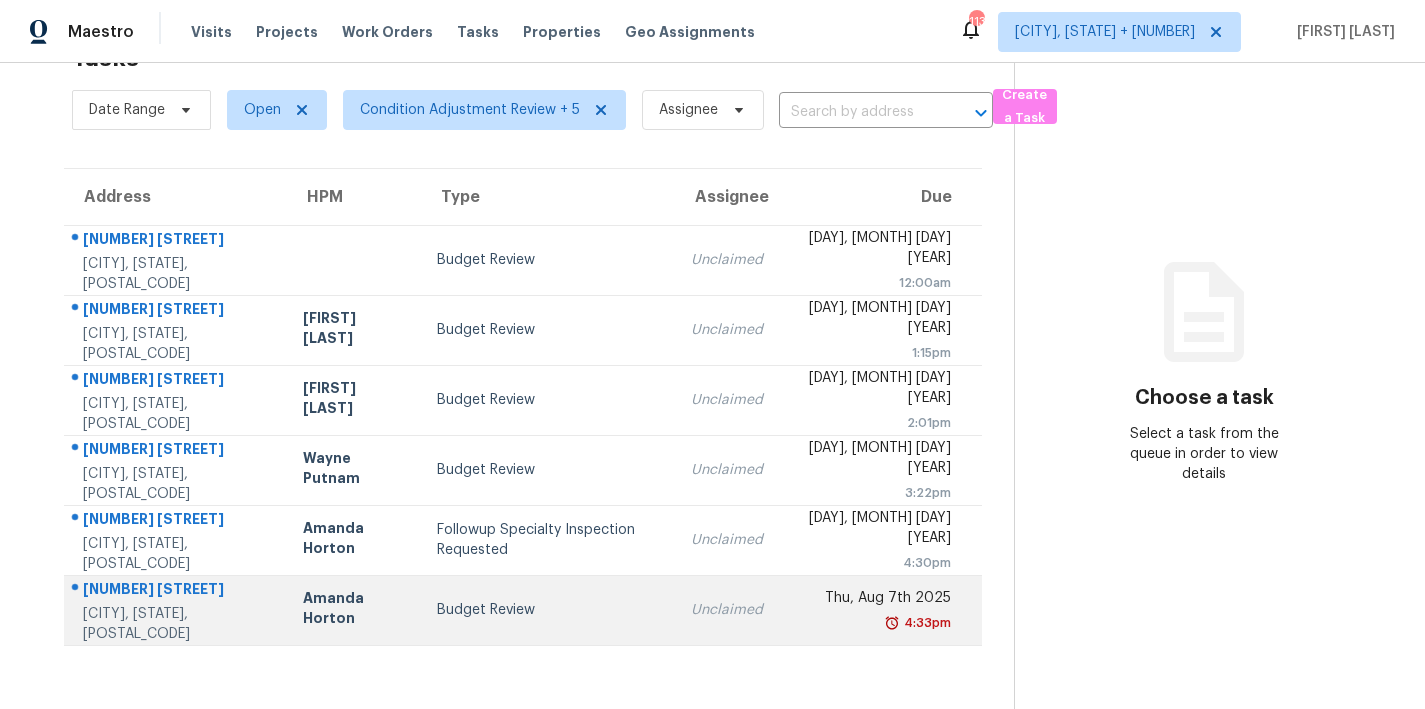 click on "Budget Review" at bounding box center (548, 610) 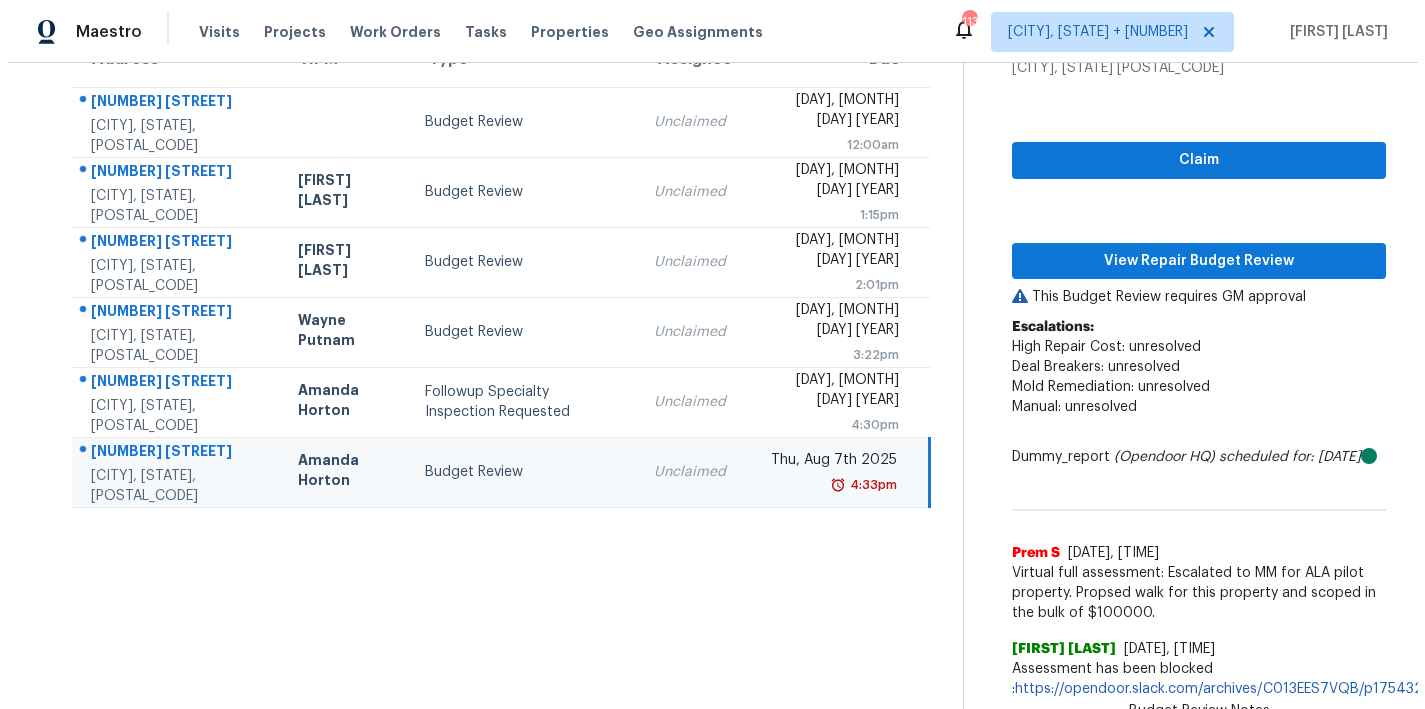 scroll, scrollTop: 198, scrollLeft: 0, axis: vertical 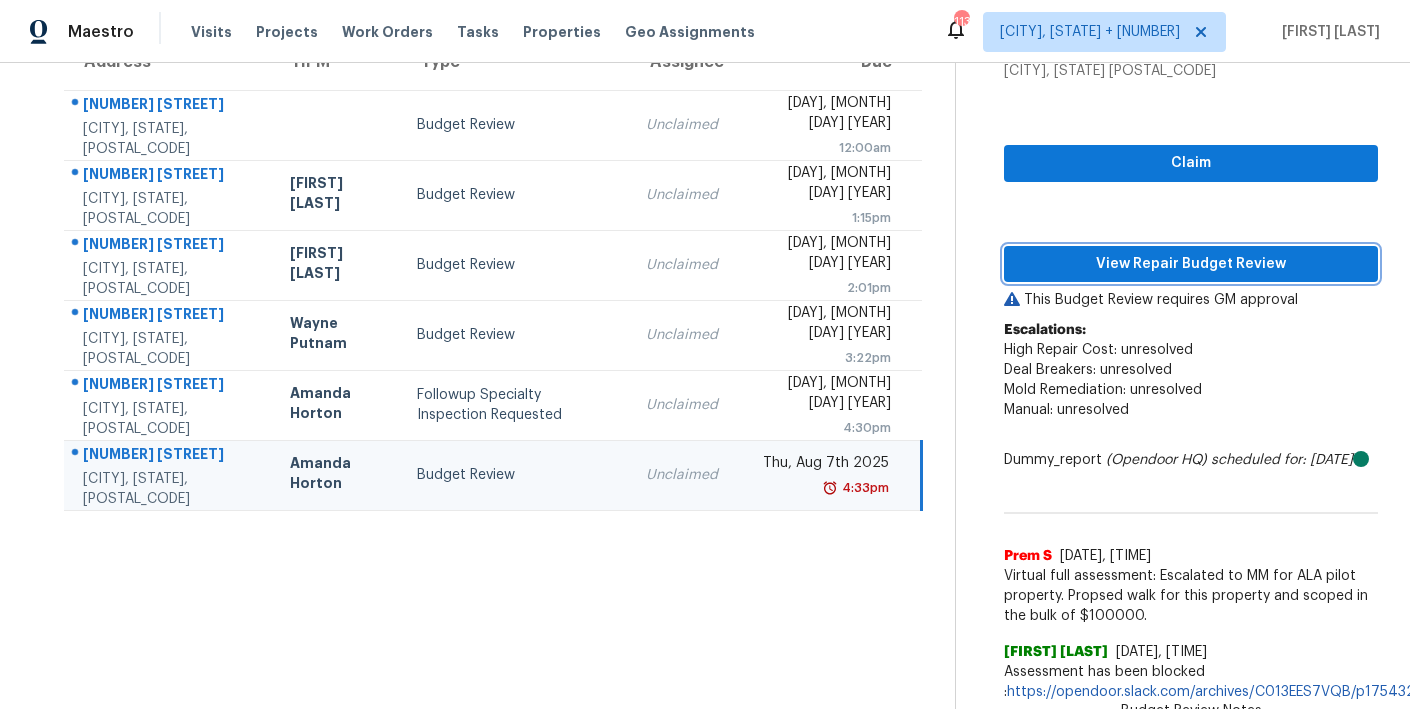 click on "View Repair Budget Review" at bounding box center [1191, 264] 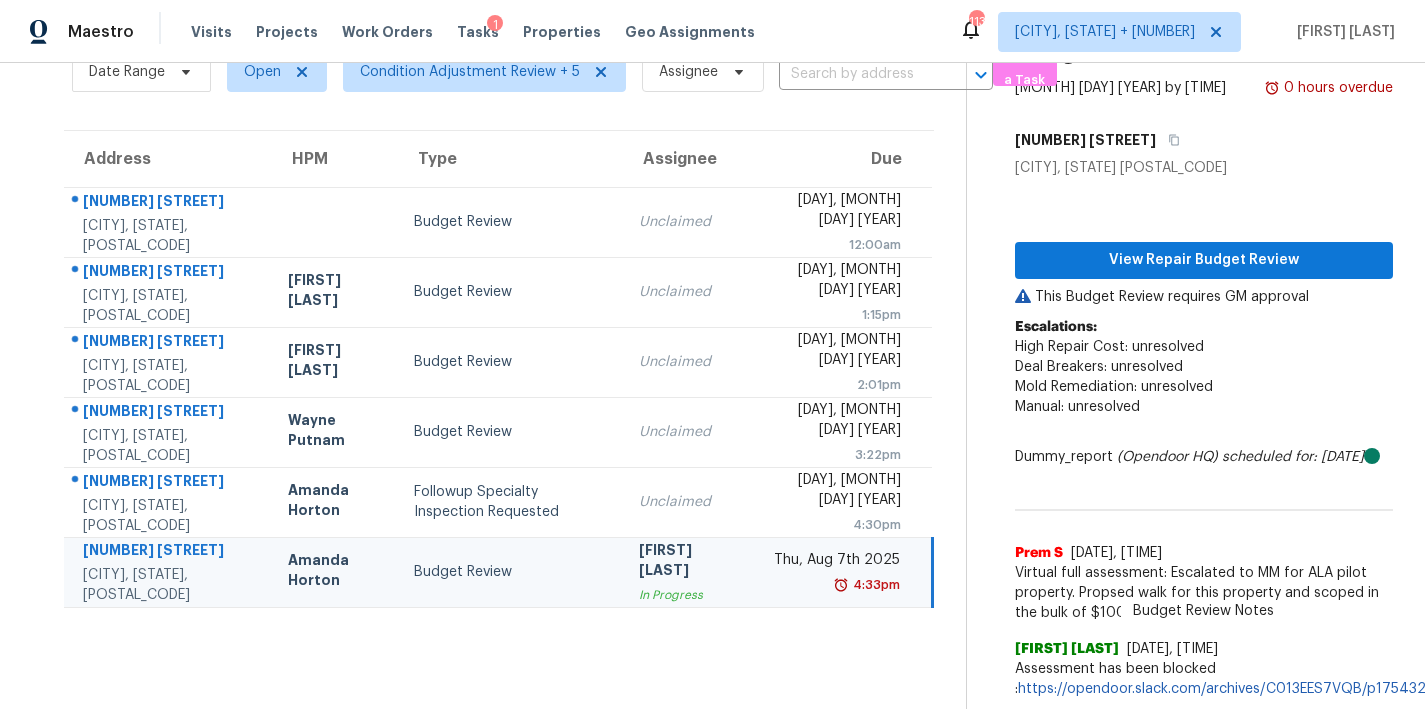 scroll, scrollTop: 136, scrollLeft: 0, axis: vertical 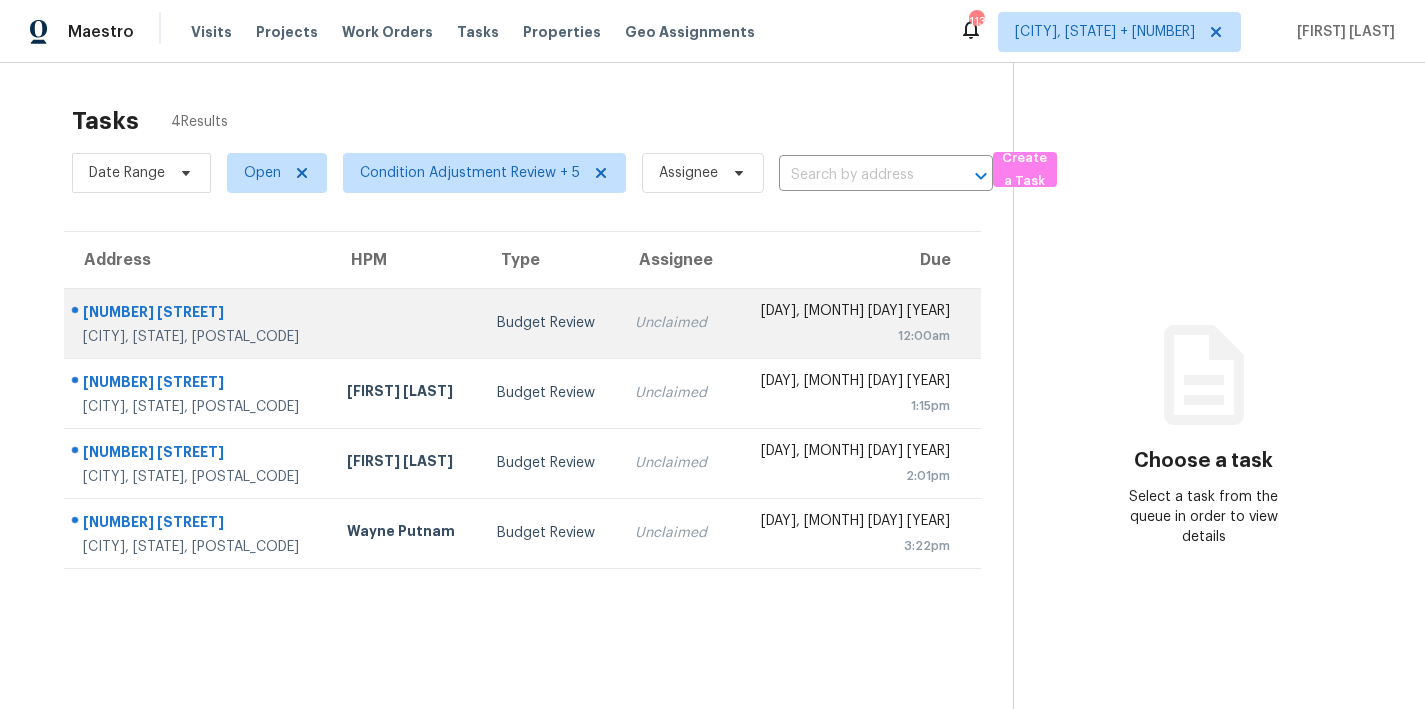 click at bounding box center (405, 323) 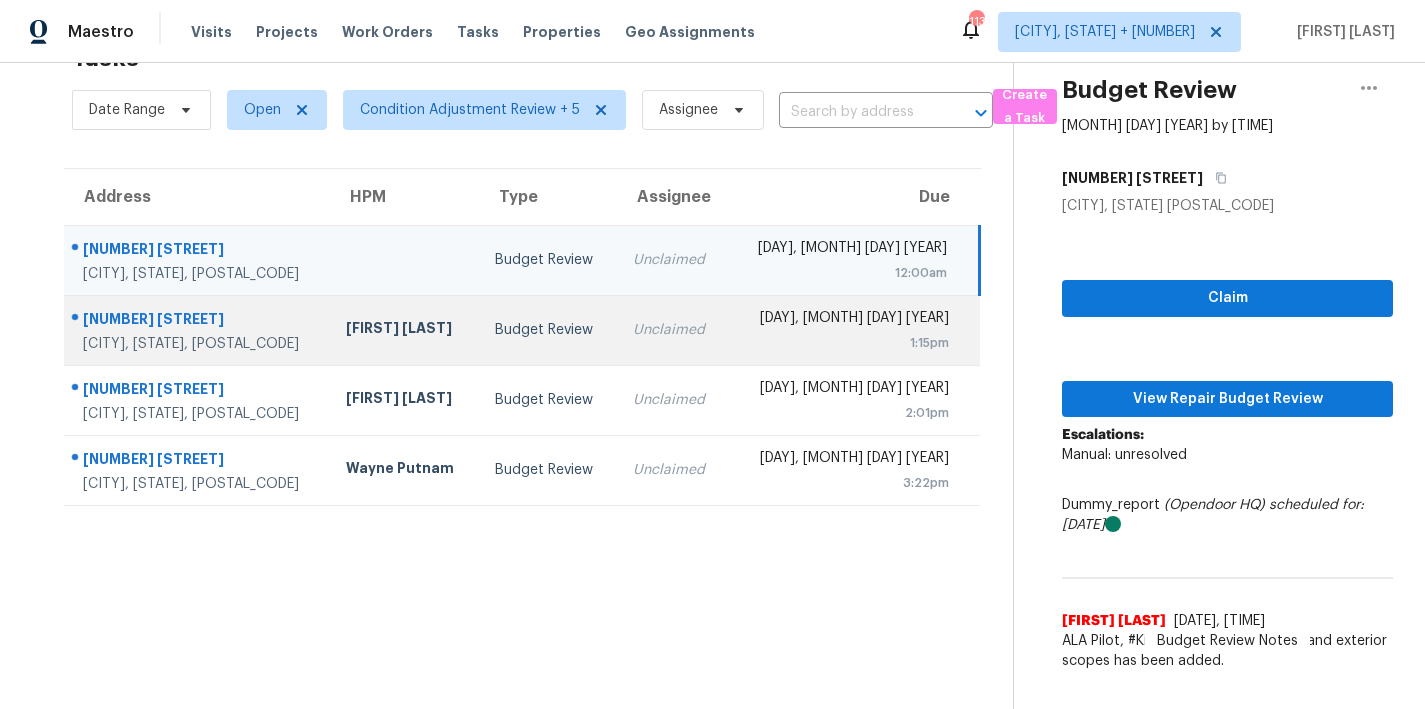 scroll, scrollTop: 78, scrollLeft: 0, axis: vertical 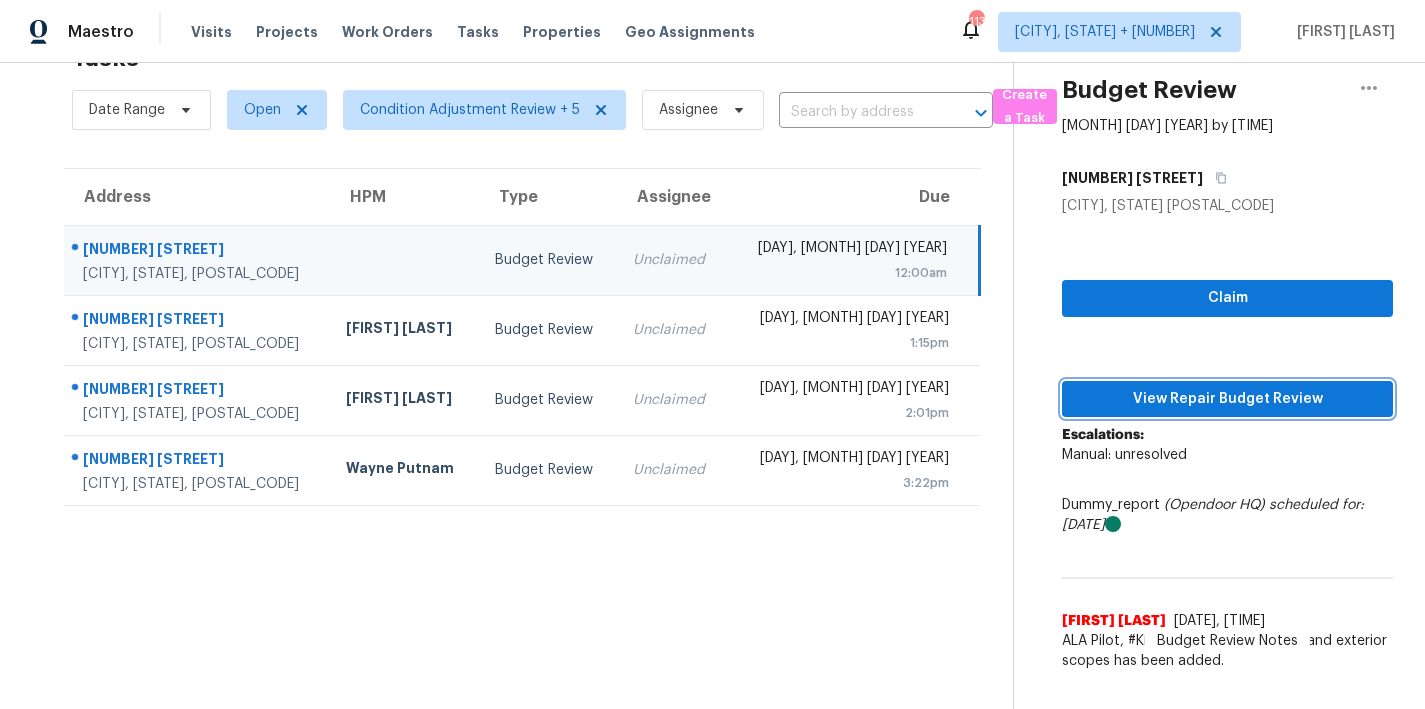 click on "View Repair Budget Review" at bounding box center (1227, 399) 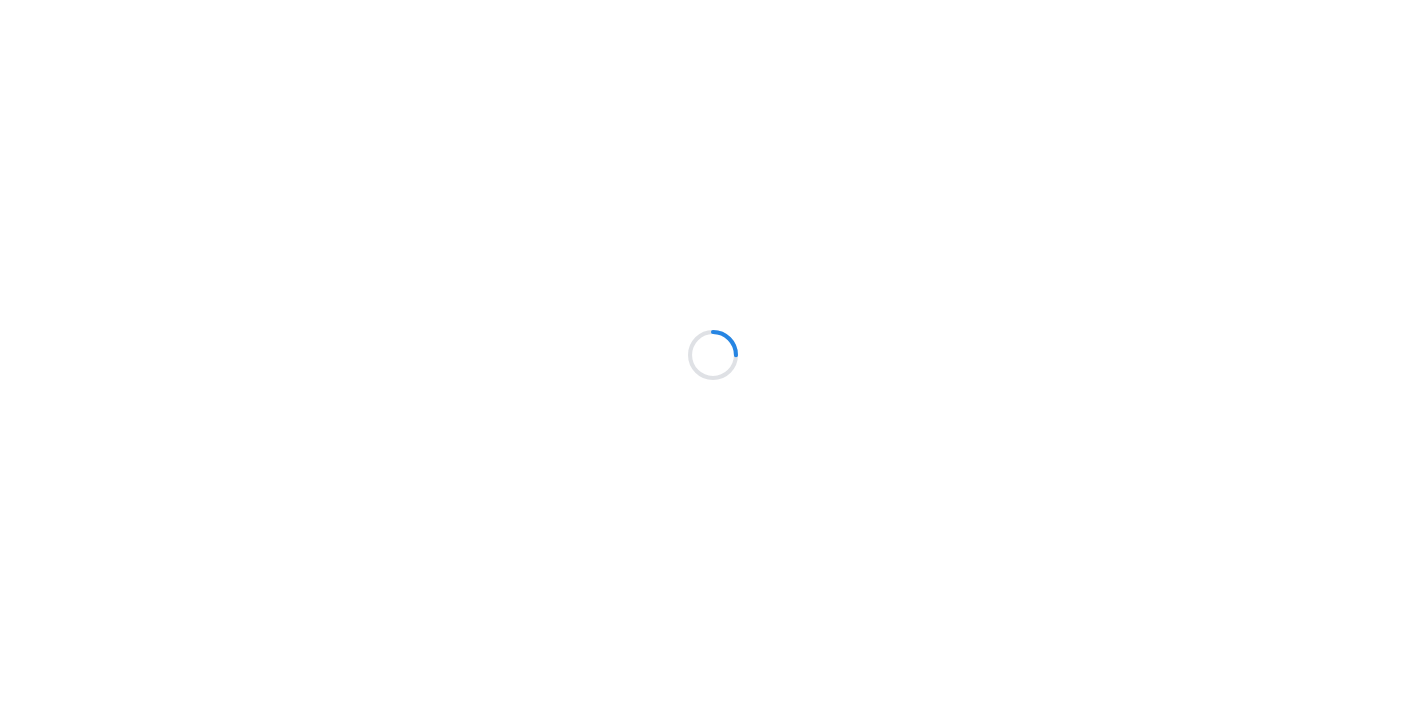 scroll, scrollTop: 0, scrollLeft: 0, axis: both 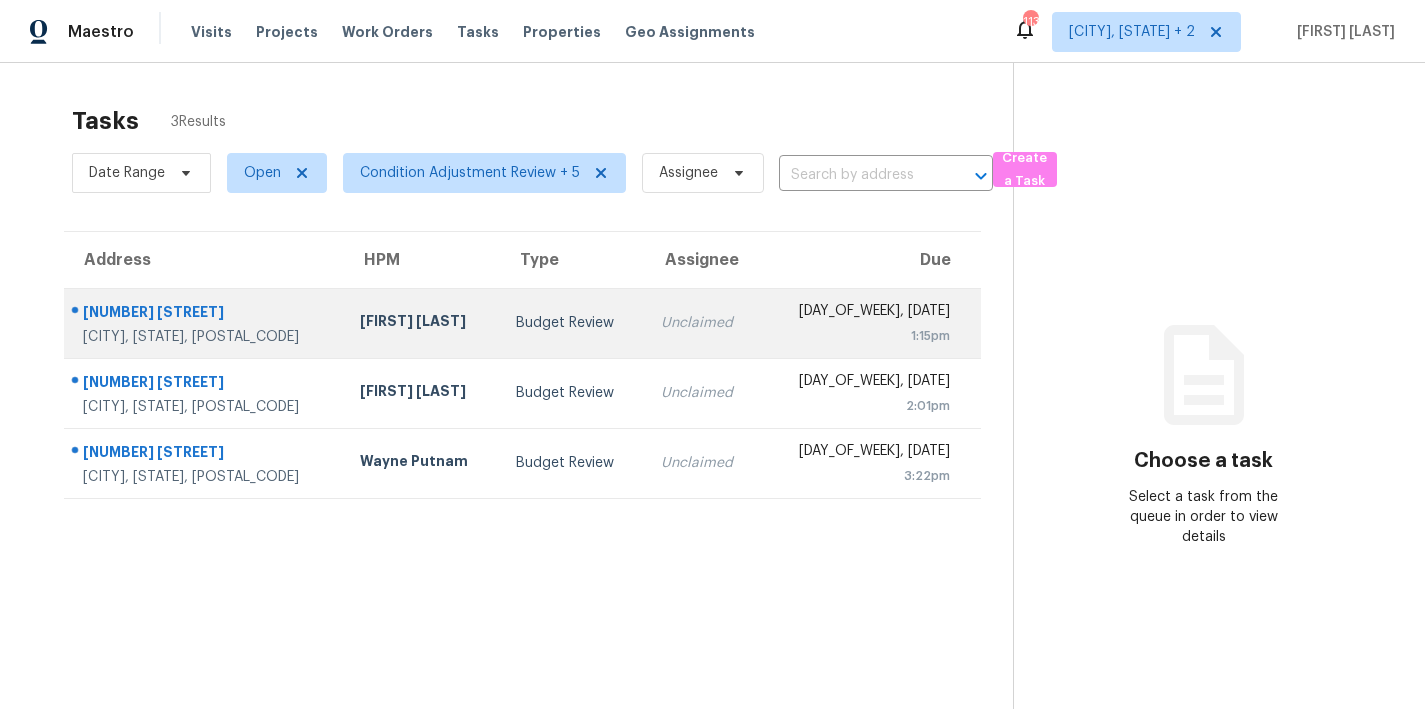 click on "Budget Review" at bounding box center (572, 323) 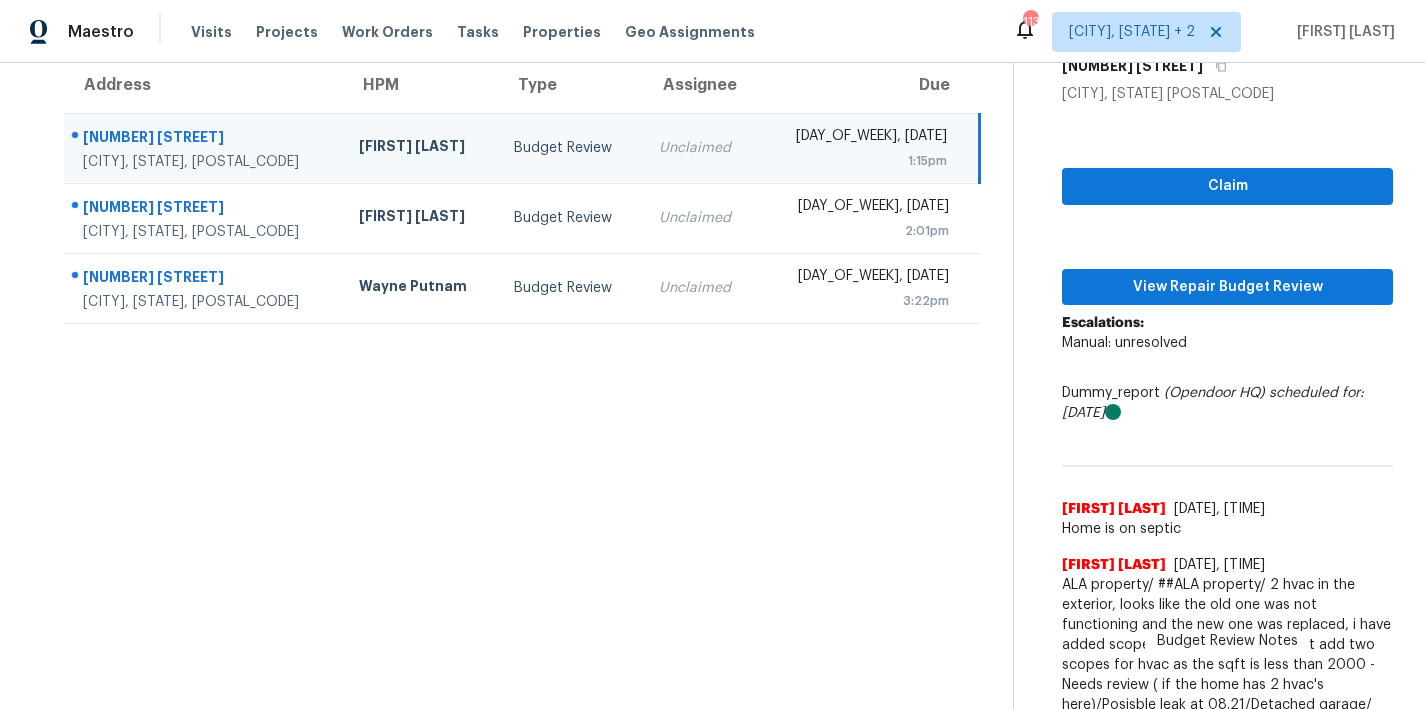 scroll, scrollTop: 68, scrollLeft: 0, axis: vertical 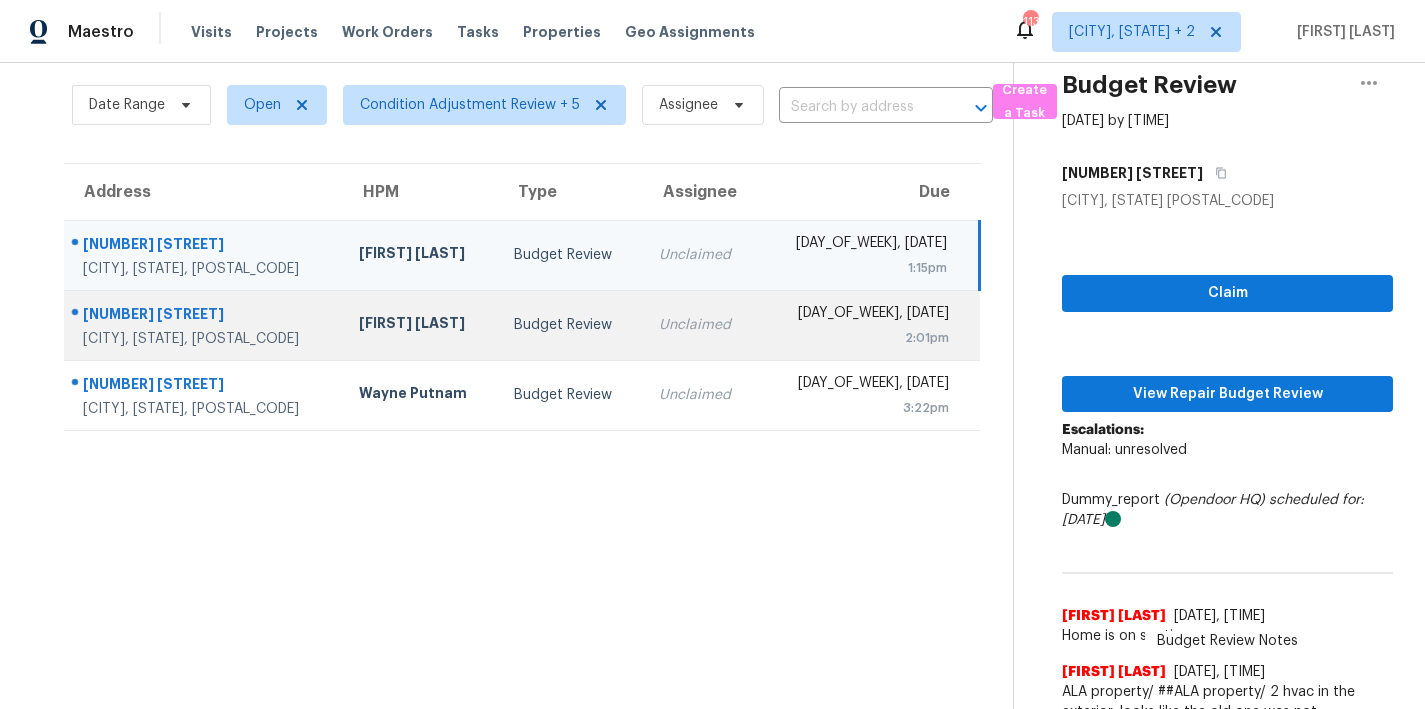 click on "Unclaimed" at bounding box center [701, 325] 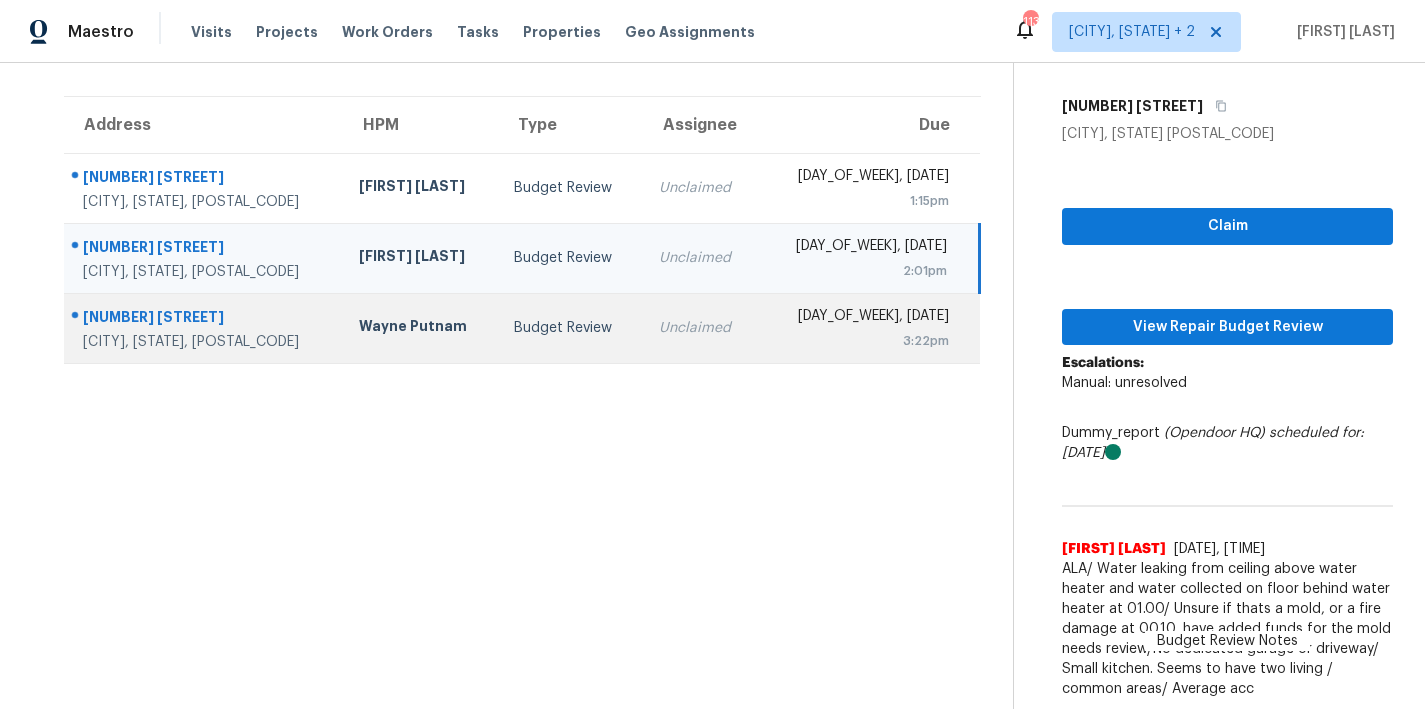 click on "Budget Review" at bounding box center (570, 328) 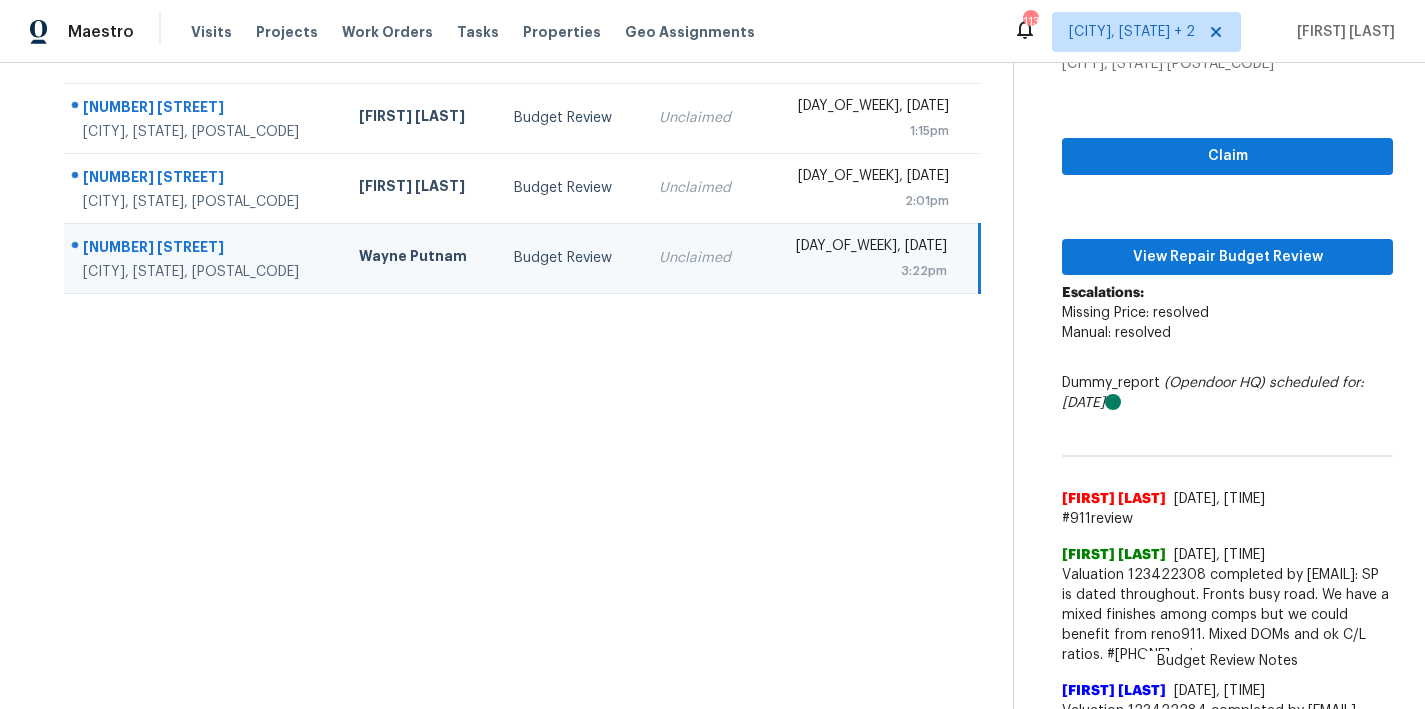 scroll, scrollTop: 166, scrollLeft: 0, axis: vertical 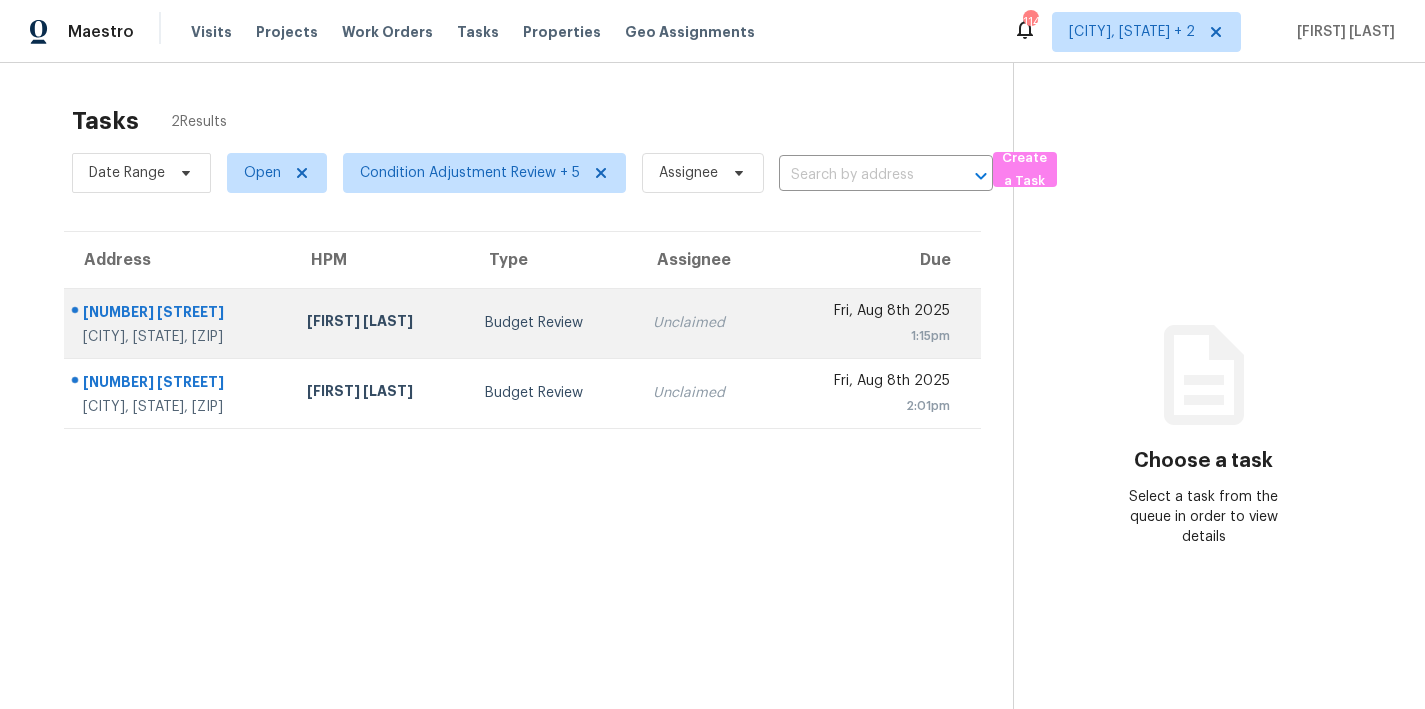 click on "[FIRST] [LAST]" at bounding box center [380, 323] 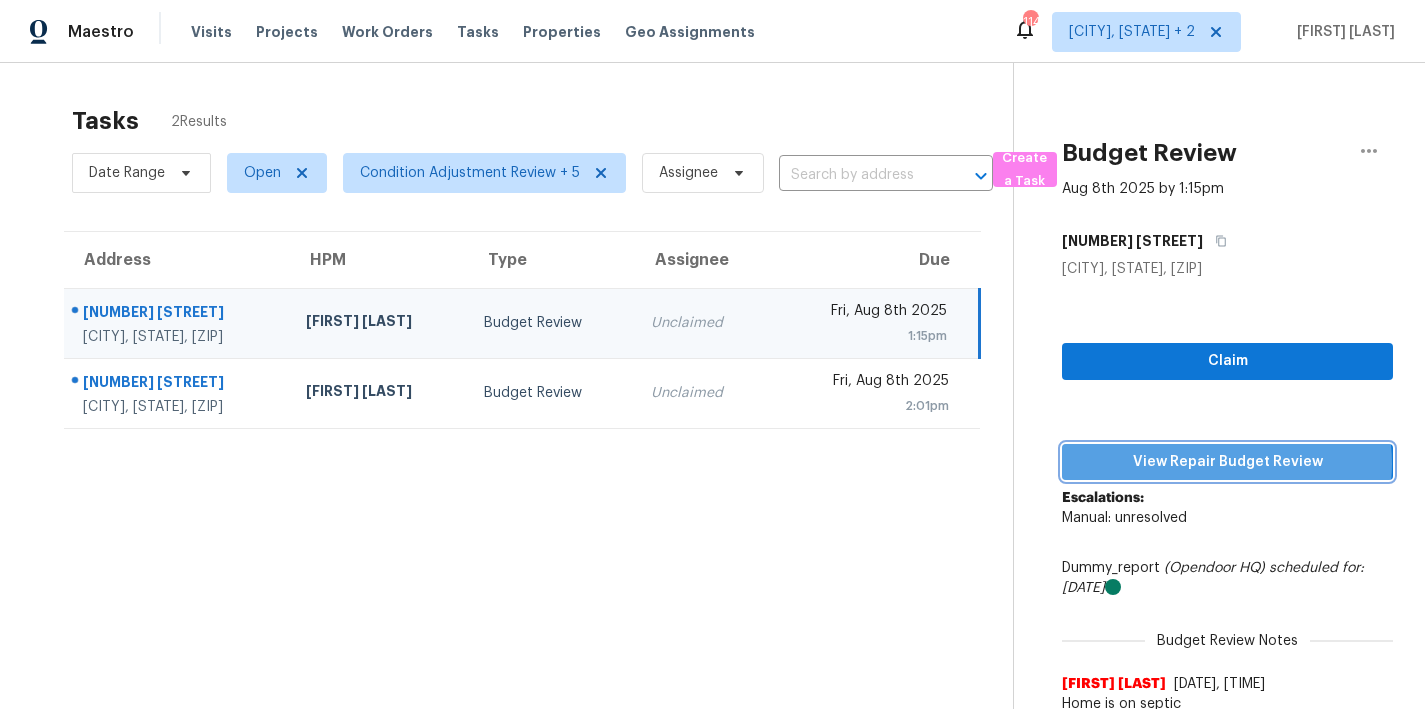 click on "View Repair Budget Review" at bounding box center [1227, 462] 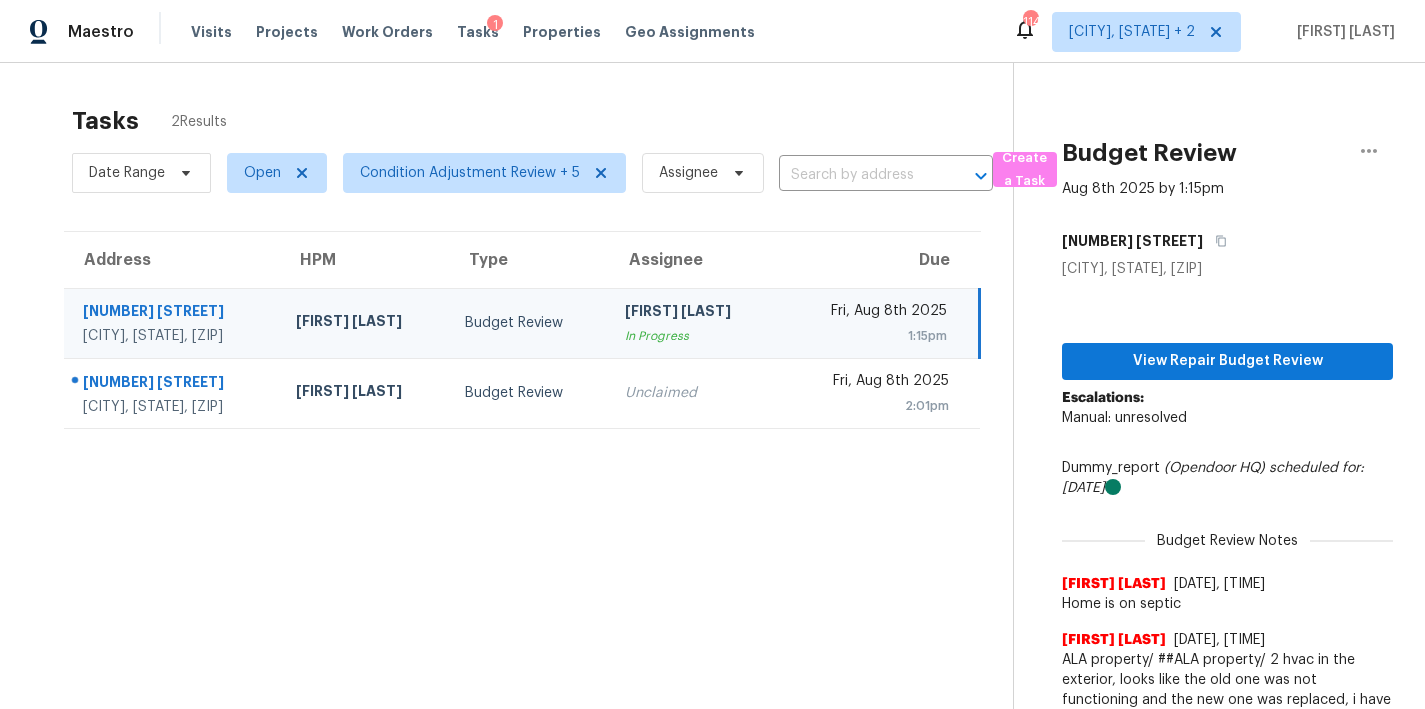 click on "Tasks 2  Results Date Range Open Condition Adjustment Review + 5 Assignee ​ Create a Task Address HPM Type Assignee Due 3126 Braddy Rd   Fayetteville, NC, 28306 Preston Sexton Budget Review Nicholas Russell In Progress Fri, Aug 8th 2025 1:15pm 3125 Veranda Ave   Richmond, VA, 23222 Christopher Neilson Budget Review Unclaimed Fri, Aug 8th 2025 2:01pm Budget Review Aug 8th 2025 by 1:15pm 3126 Braddy Rd Fayetteville, NC 28306 View Repair Budget Review Escalations:  Manual: unresolved Dummy_report   (Opendoor HQ)    scheduled for: 8/7/2025  Budget Review Notes Salma Ansari 8/7/25, 13:13 Home is on septic Salma Ansari 8/7/25, 13:12 ALA property/ ##ALA property/ 2 hvac in the exterior, looks like the old one was not functioning and the new one was replaced, i have added scope for the newer one. Didnt add two scopes for hvac as the sqft is less than 2000 - Needs review ( if the home has 2 hvac's here)/Posisble leak at 08.21/Detached garage/ Slope area/ Possible addition at 06.04/Average ACC." at bounding box center (712, 451) 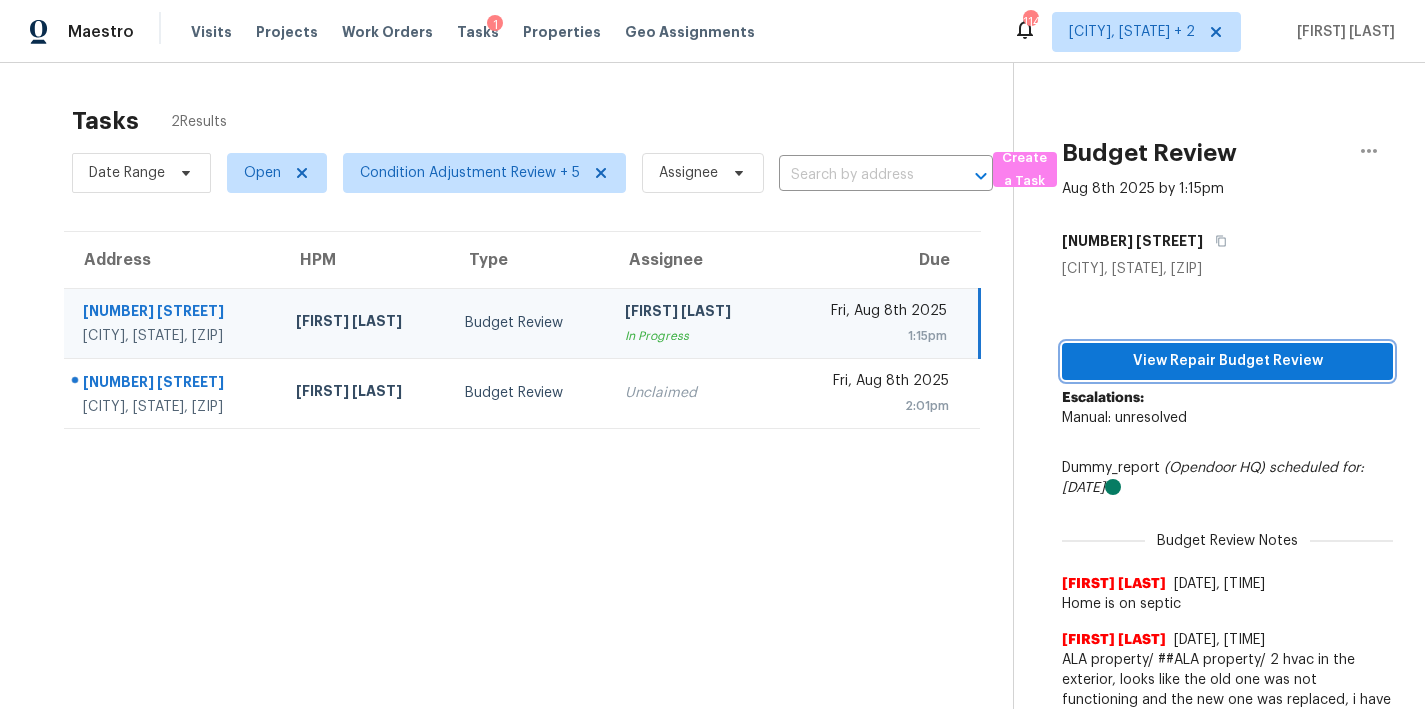 click on "View Repair Budget Review" at bounding box center [1227, 361] 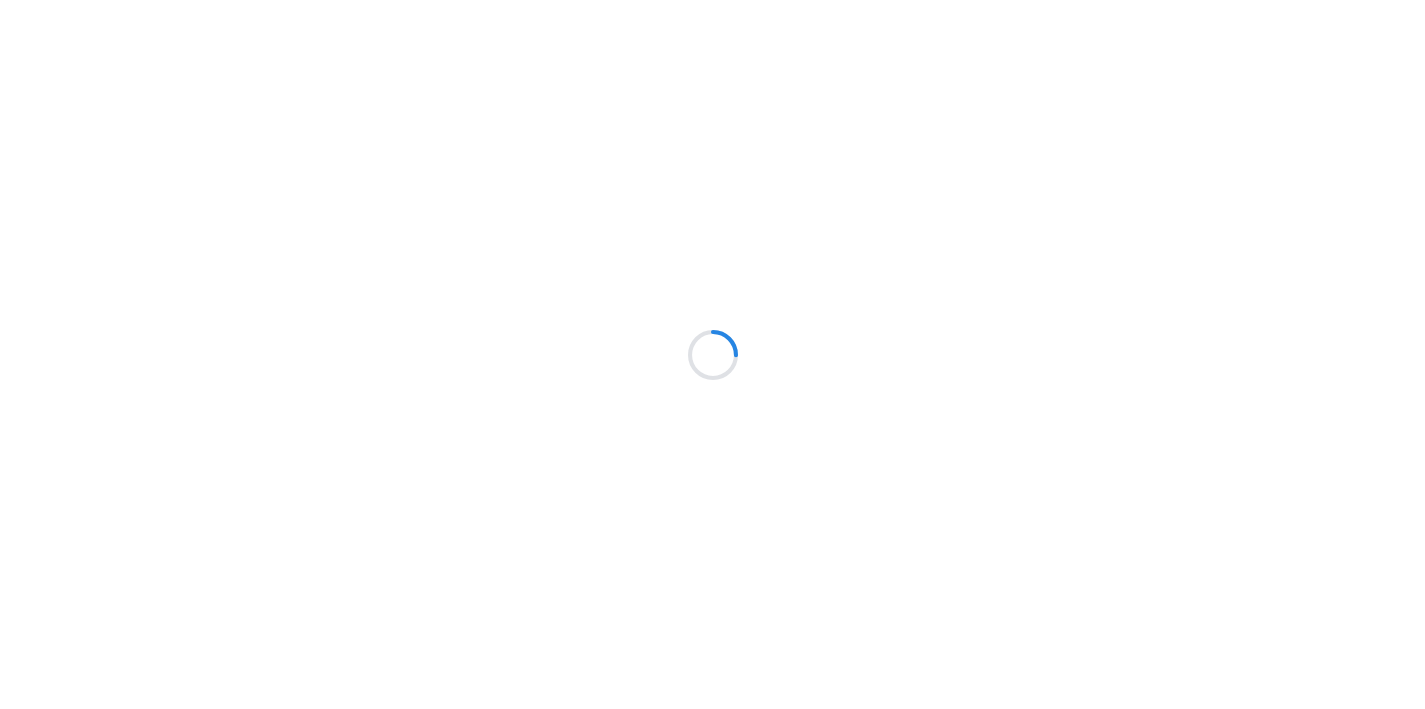 scroll, scrollTop: 0, scrollLeft: 0, axis: both 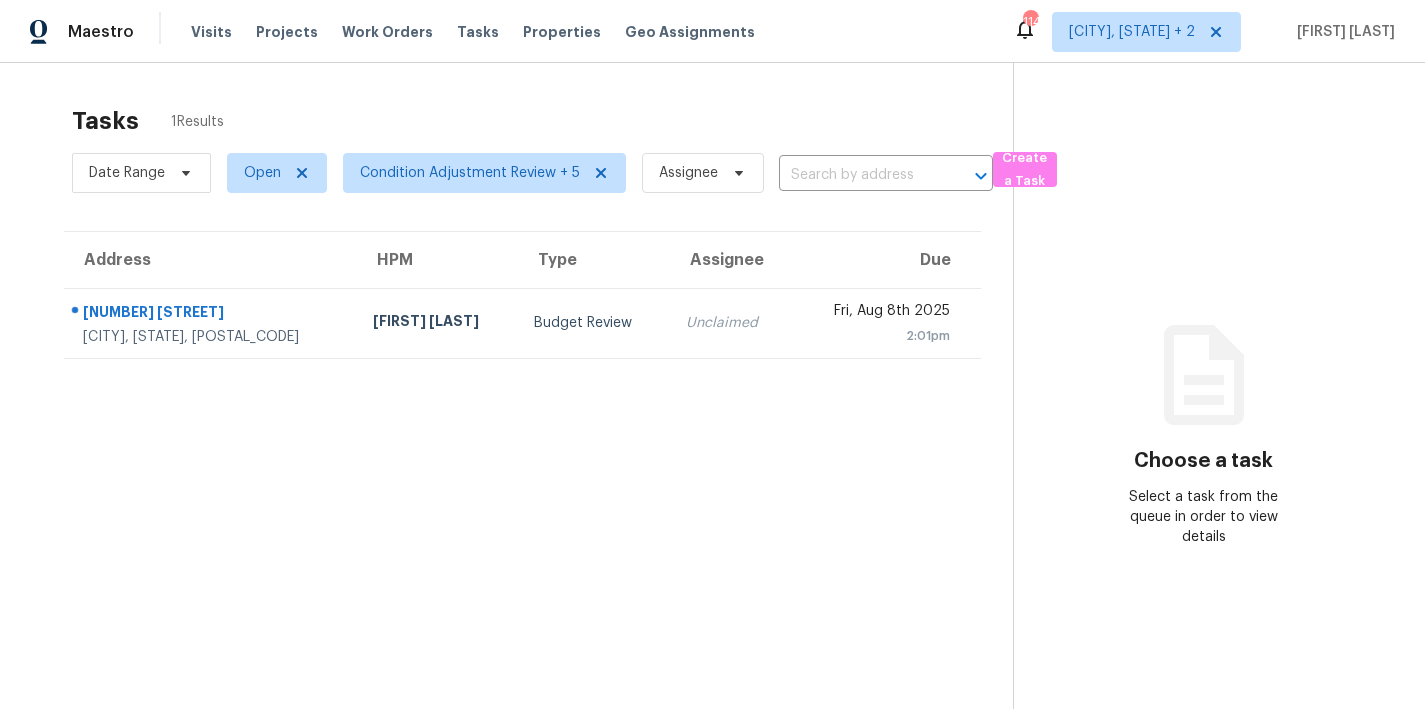 click on "Tasks 1  Results" at bounding box center [542, 121] 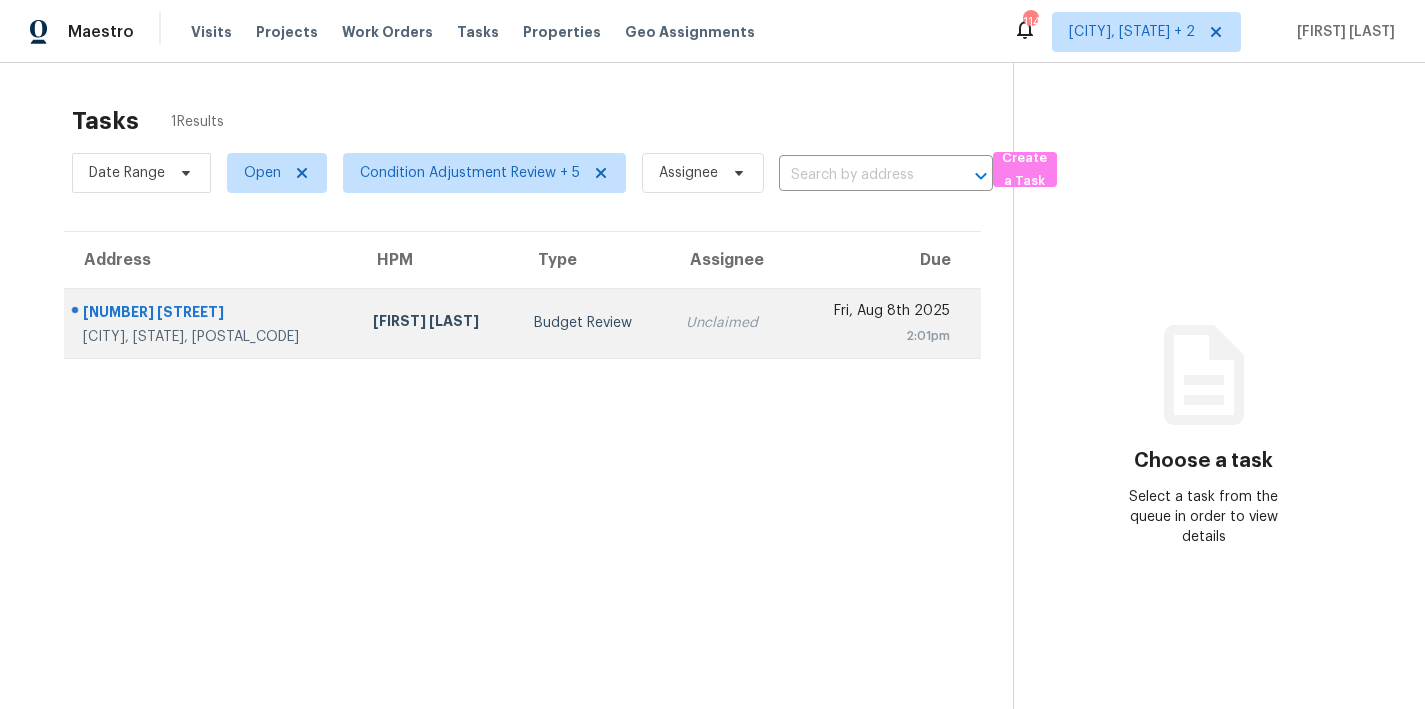 click on "Budget Review" at bounding box center [594, 323] 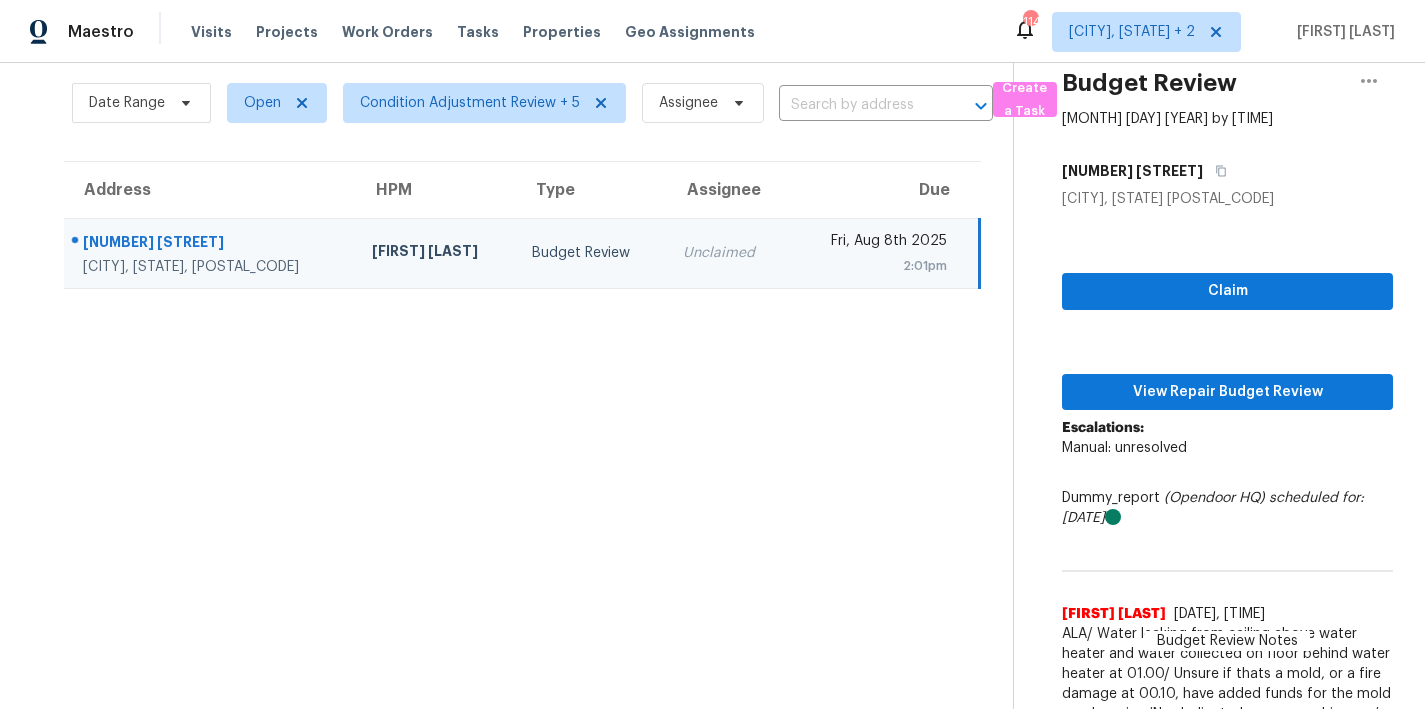 scroll, scrollTop: 150, scrollLeft: 0, axis: vertical 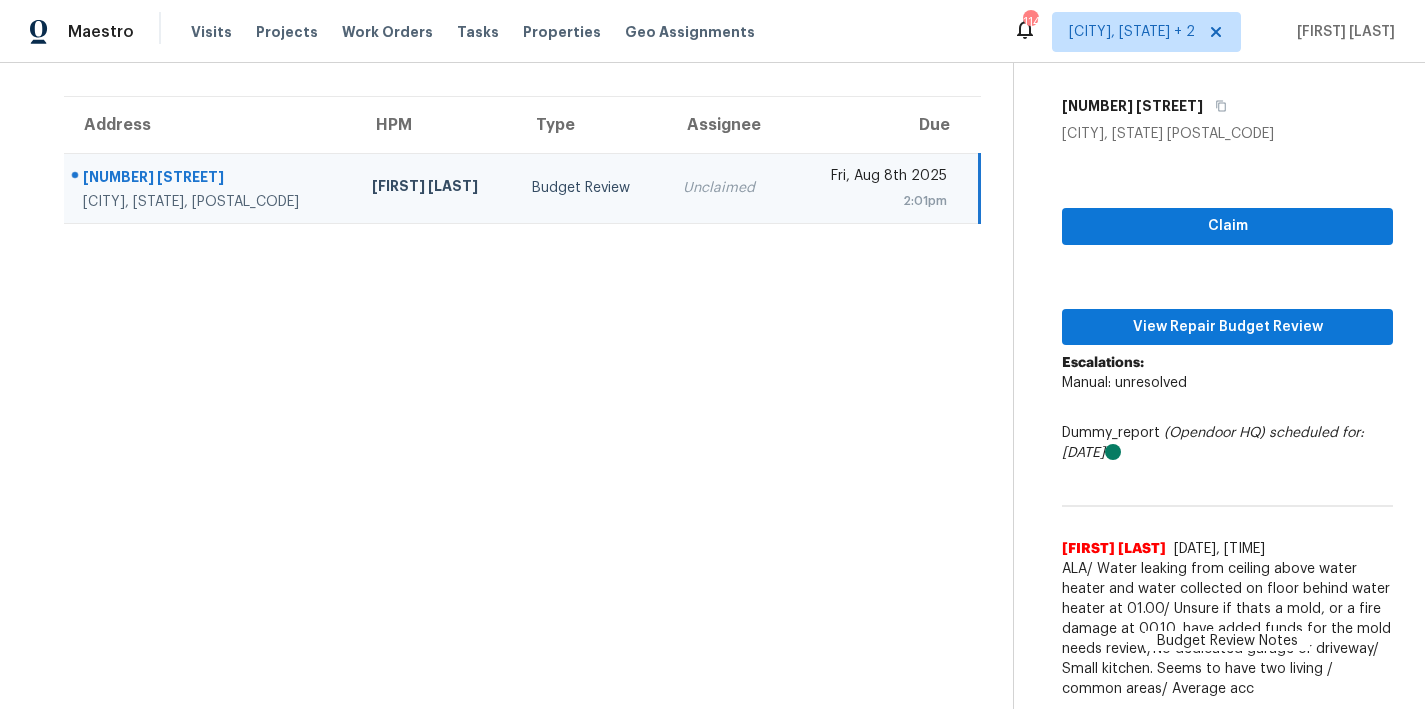 click on "Tasks 1 Results Date Range Open Condition Adjustment Review + 5 Assignee ​ Create a Task Address HPM Type Assignee Due [NUMBER] [STREET] [CITY], [STATE], [POSTAL_CODE] [FIRST] [LAST] Budget Review Unclaimed [DAY], [MONTH] [DAY] [YEAR] [TIME]" at bounding box center [522, 334] 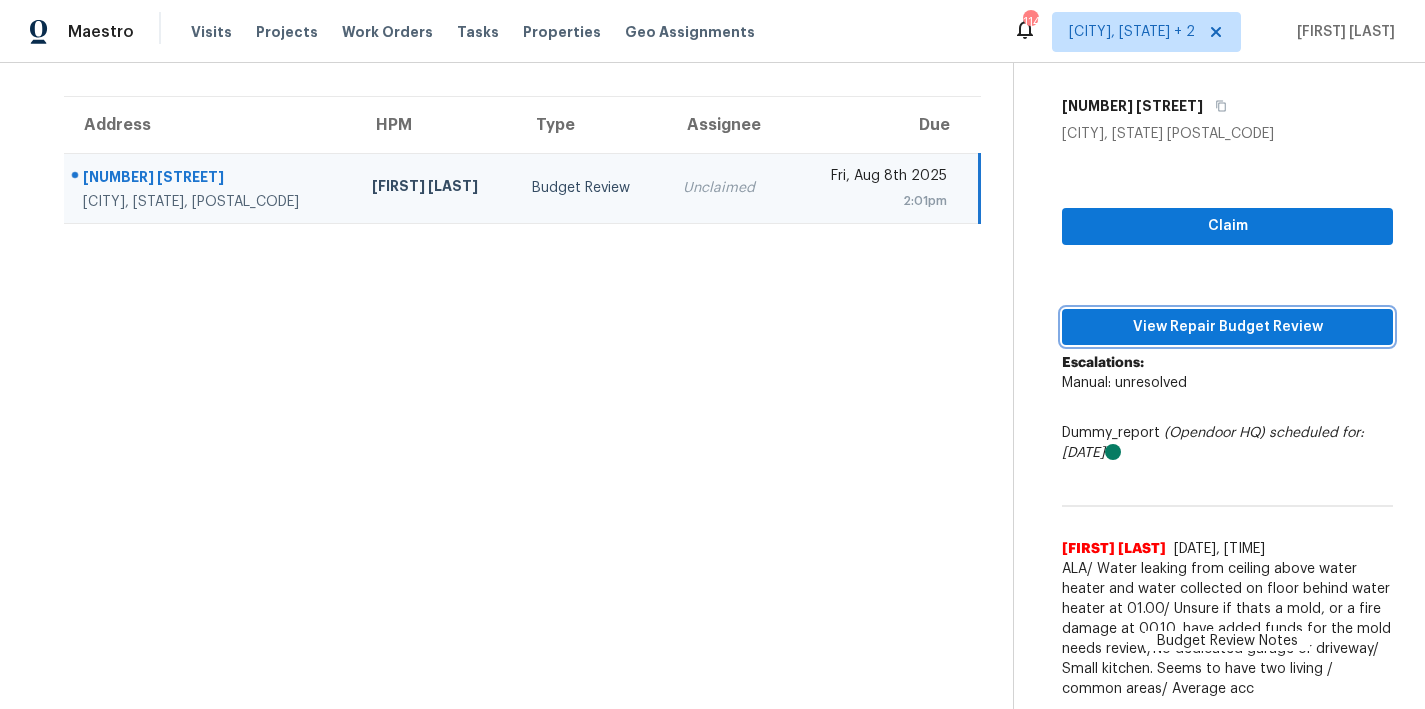 click on "View Repair Budget Review" at bounding box center [1227, 327] 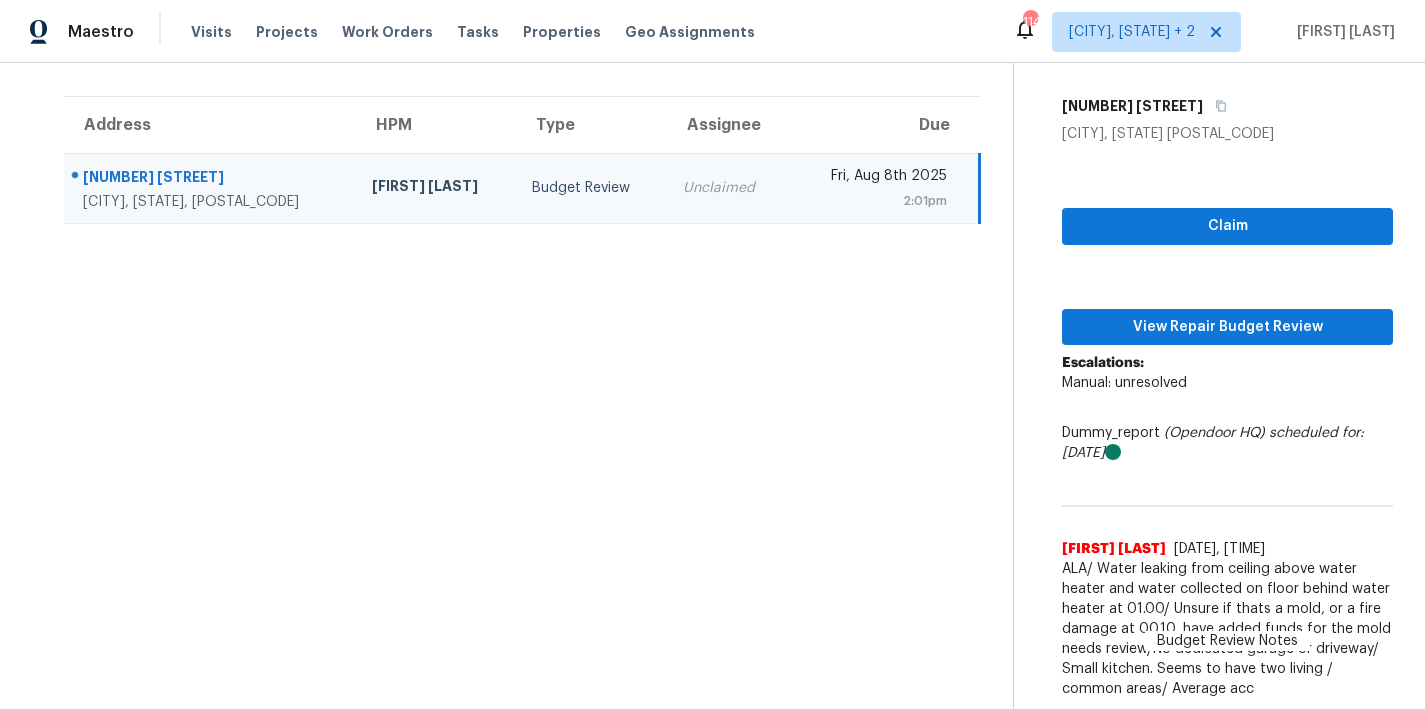 scroll, scrollTop: 150, scrollLeft: 0, axis: vertical 